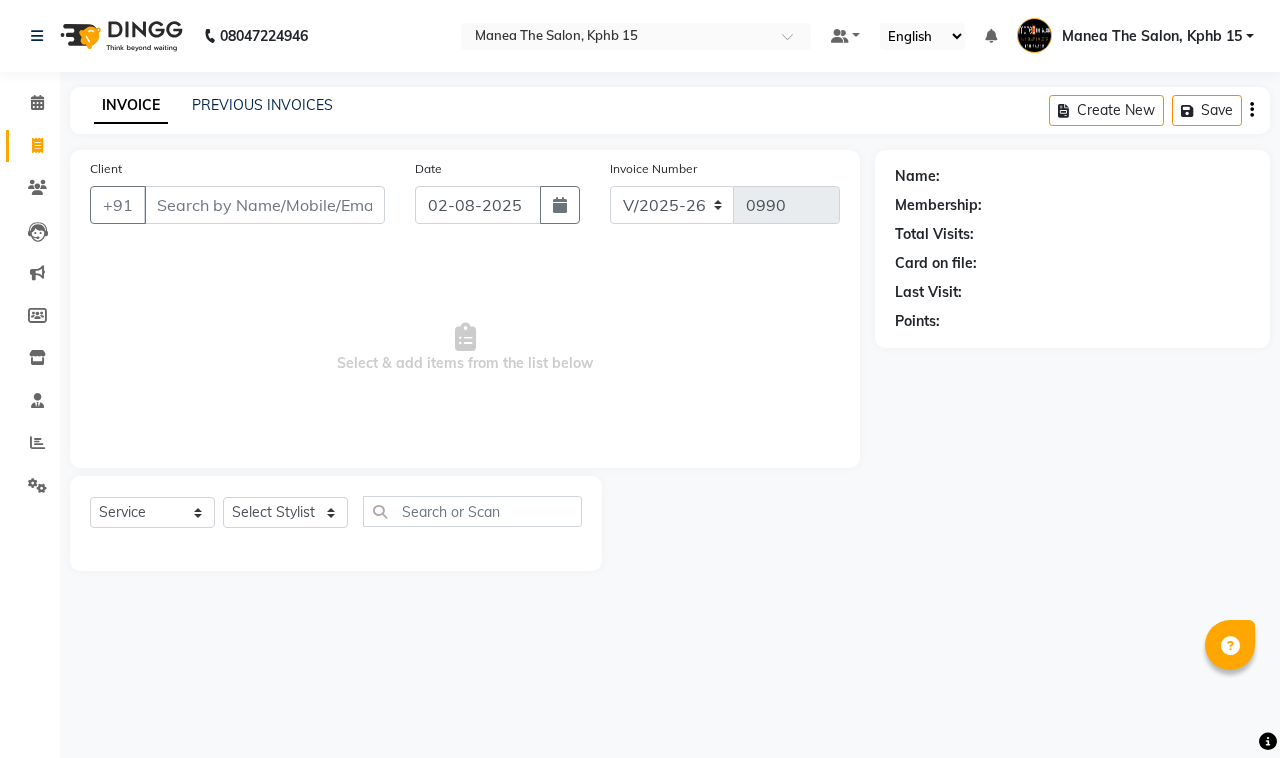 select on "7321" 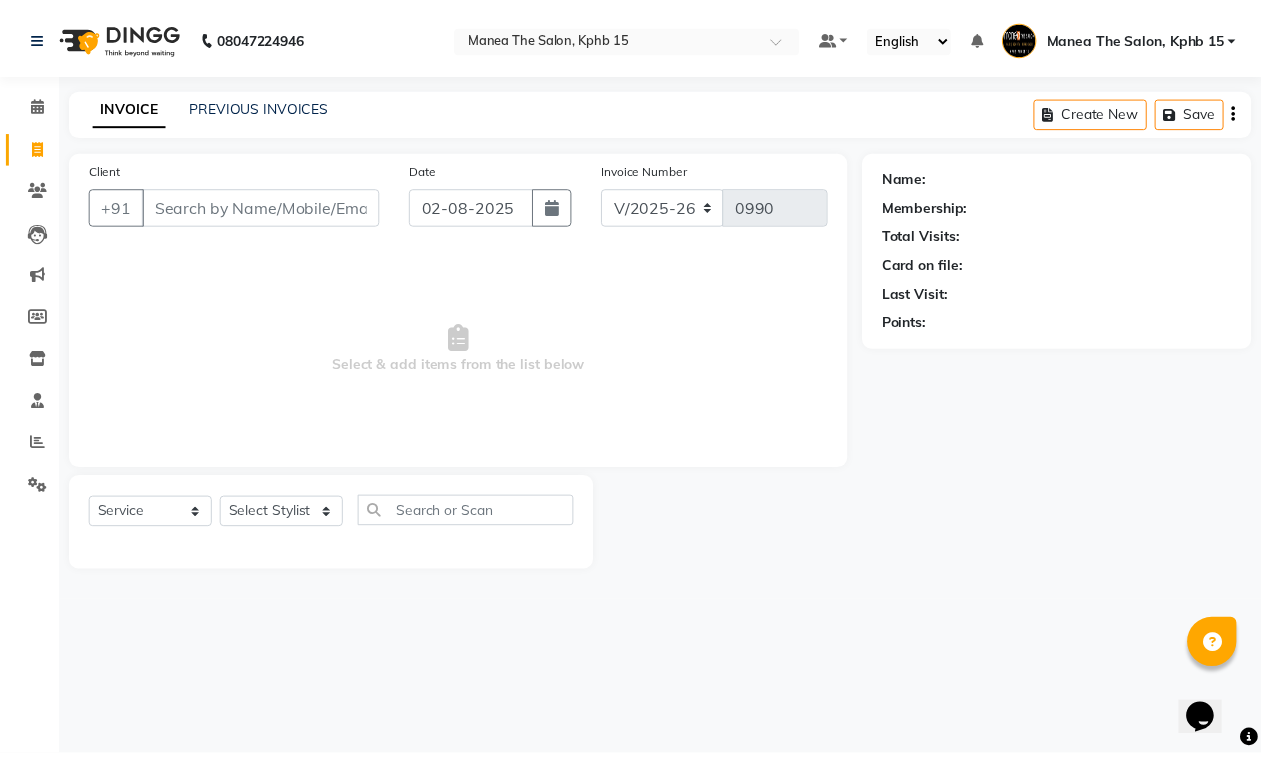 scroll, scrollTop: 0, scrollLeft: 0, axis: both 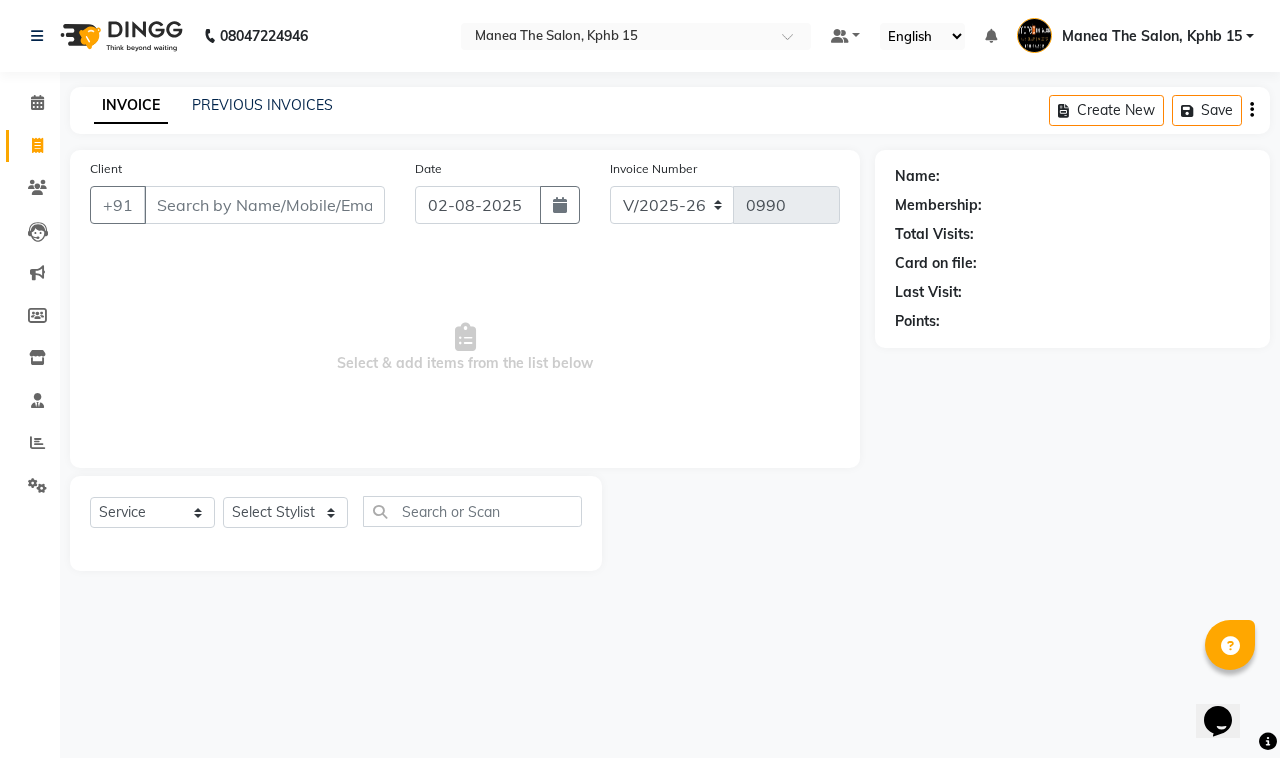 click on "PREVIOUS INVOICES" 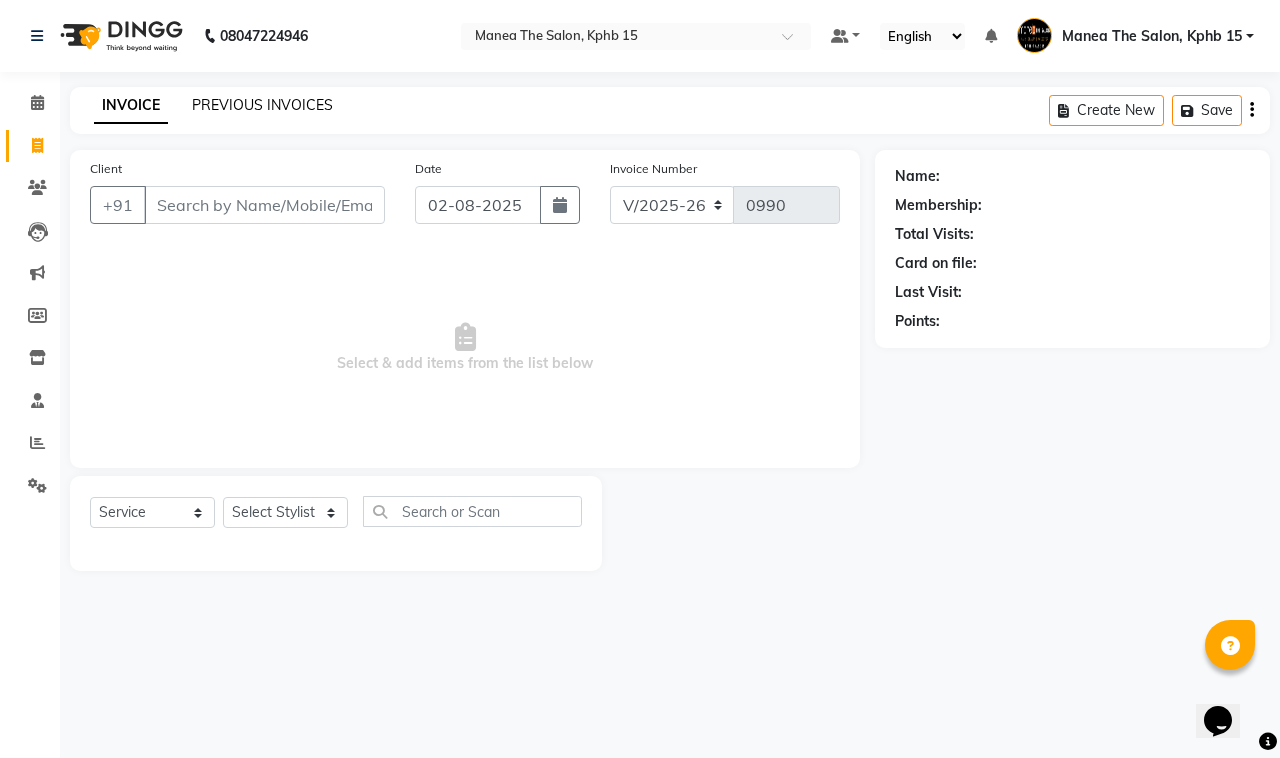 click on "PREVIOUS INVOICES" 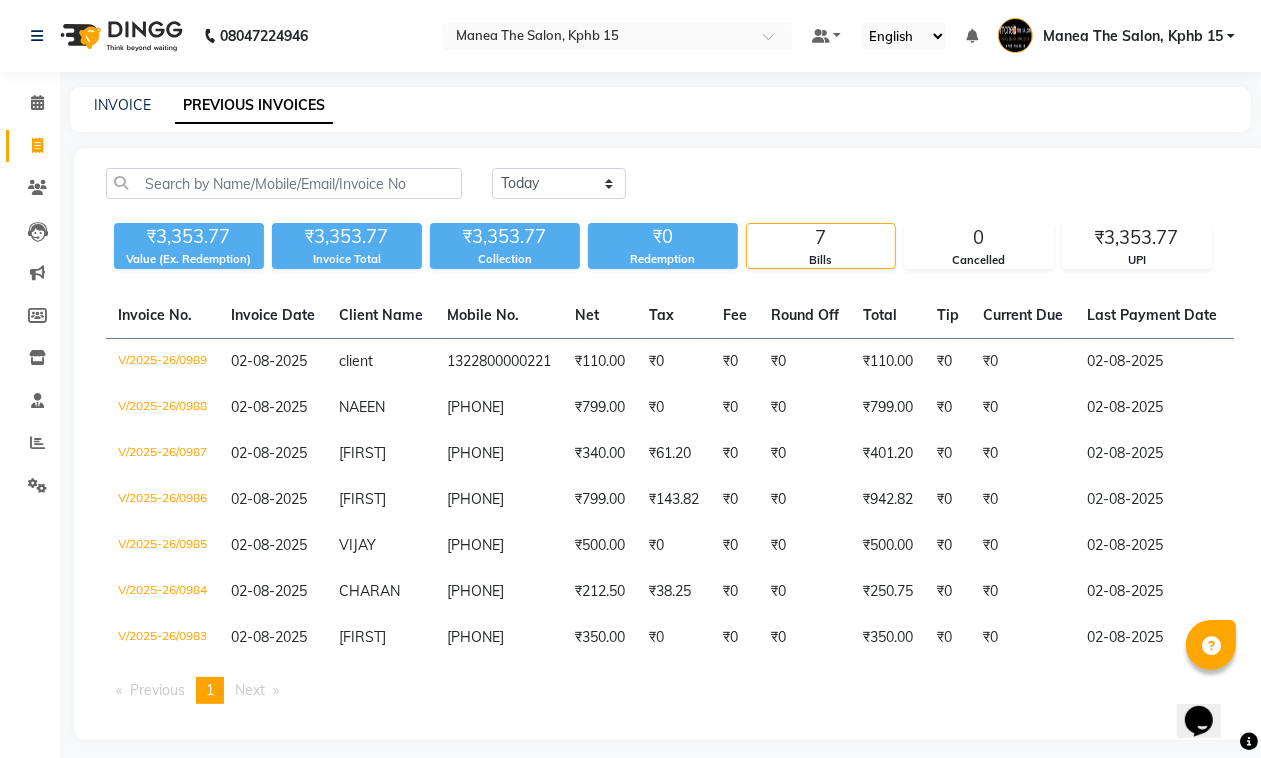 click on "Previous  page  1 / 1  You're on page  1  Next  page" at bounding box center [670, 690] 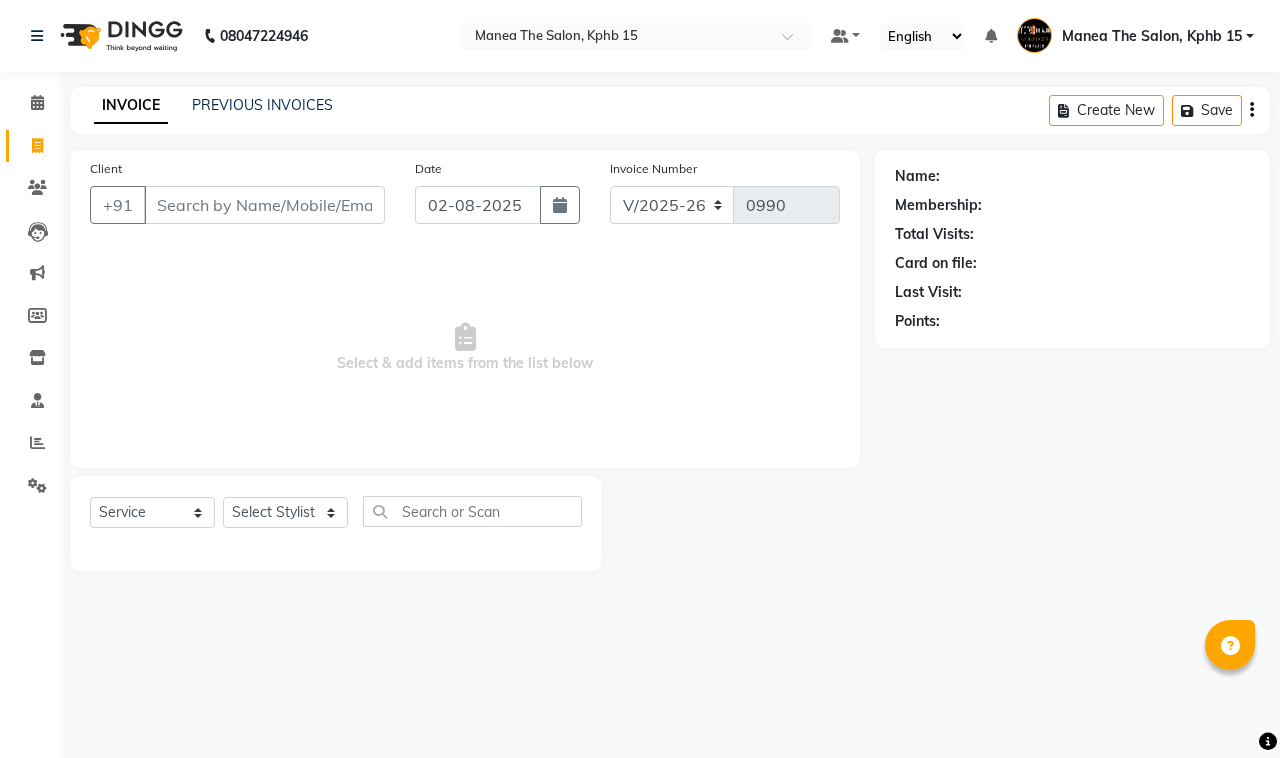 select on "7321" 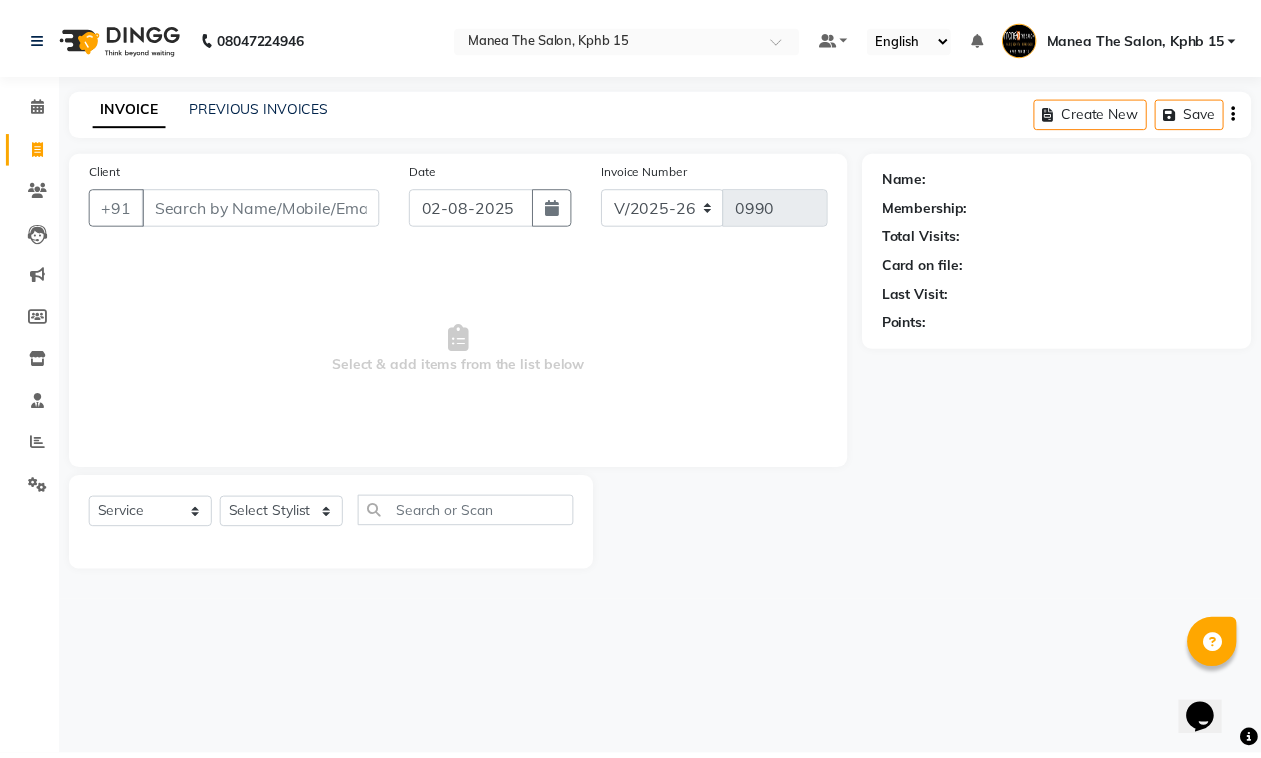 scroll, scrollTop: 0, scrollLeft: 0, axis: both 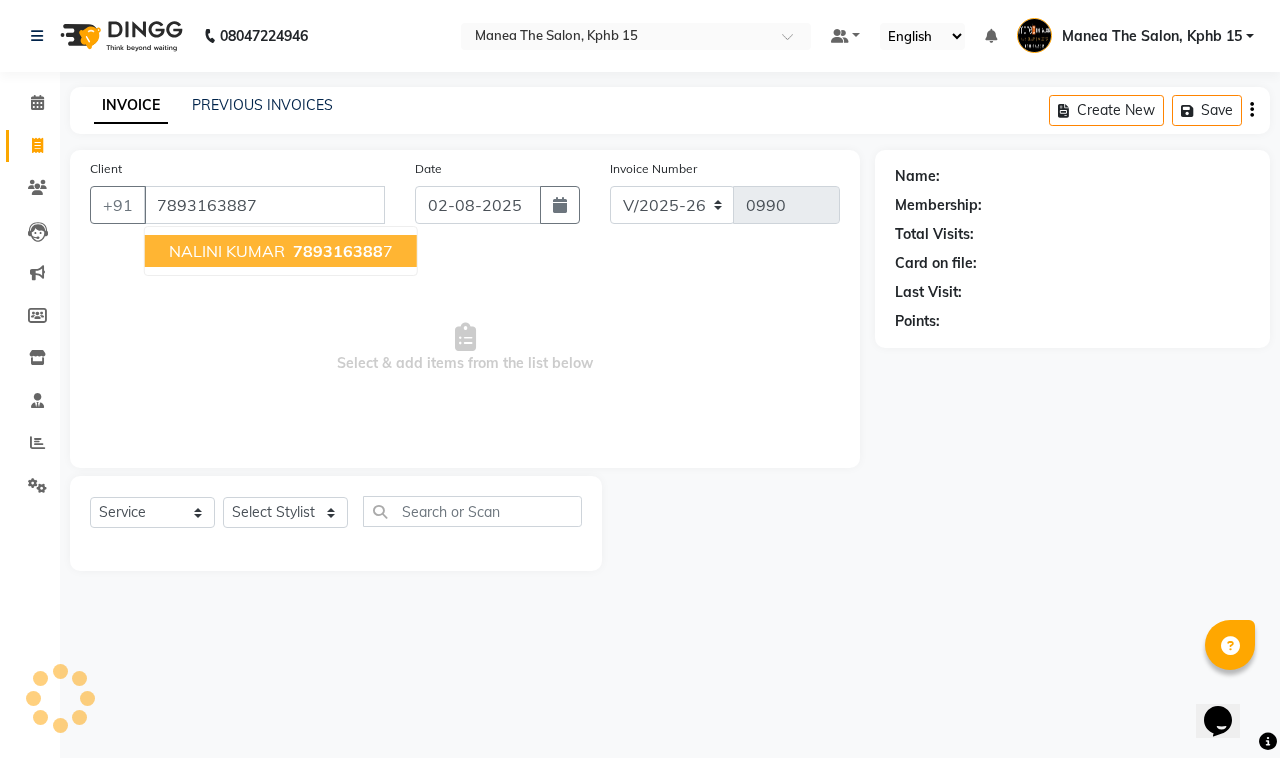 type on "7893163887" 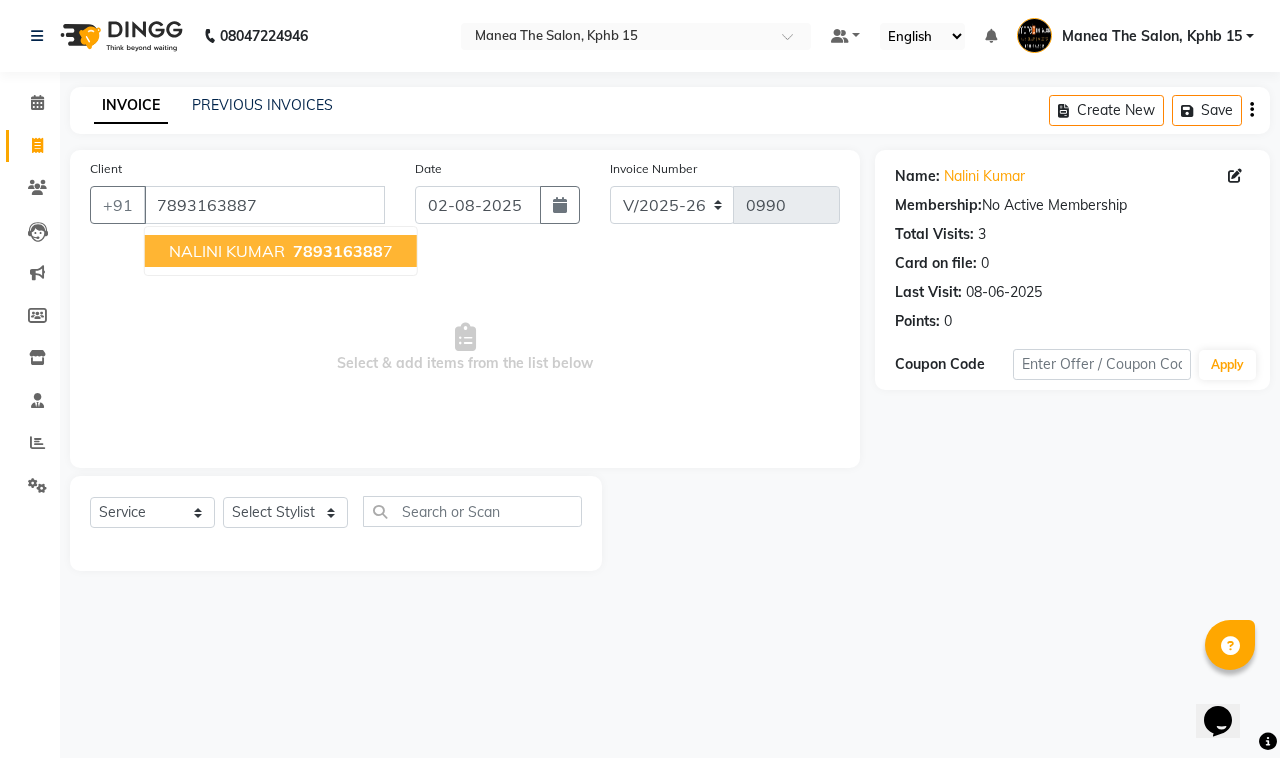 click on "789316388" at bounding box center [338, 251] 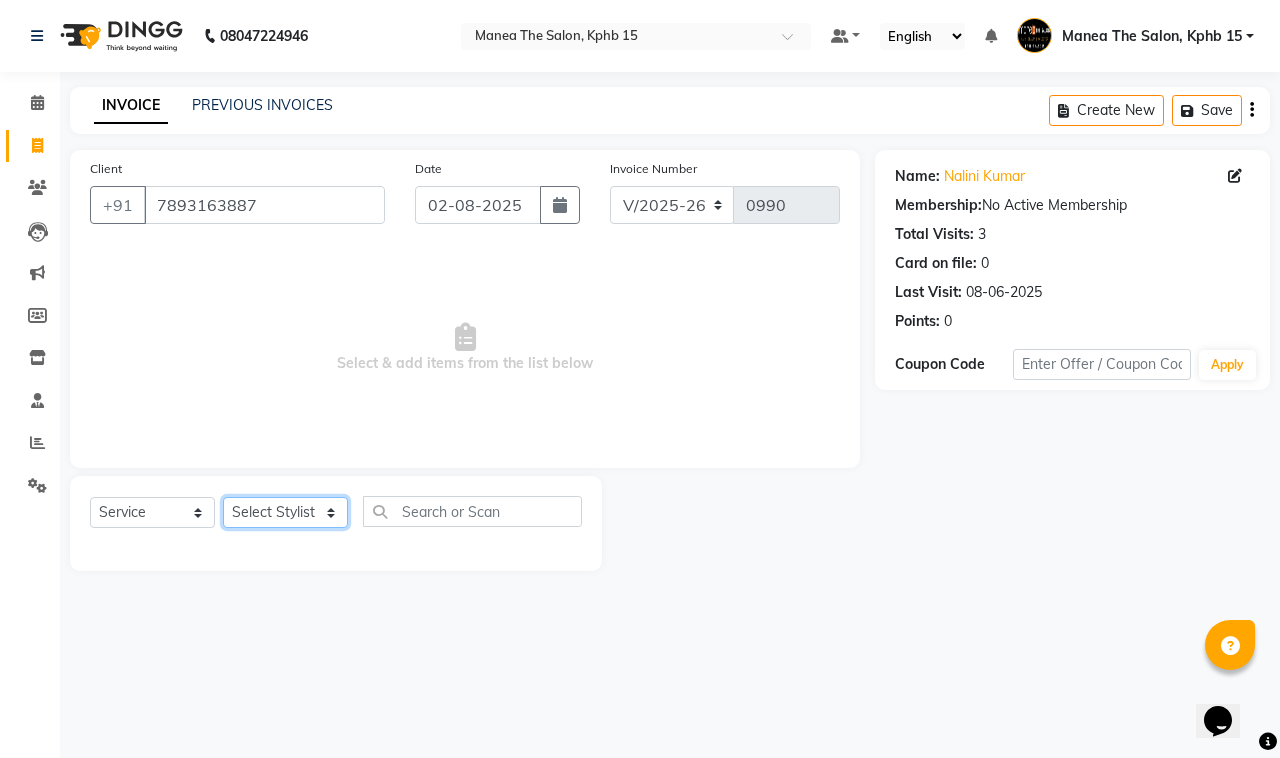 click on "Select Stylist Ayan  MUZAMMIL Nikhil  nitu Raghu Roopa  Shrisha Teju" 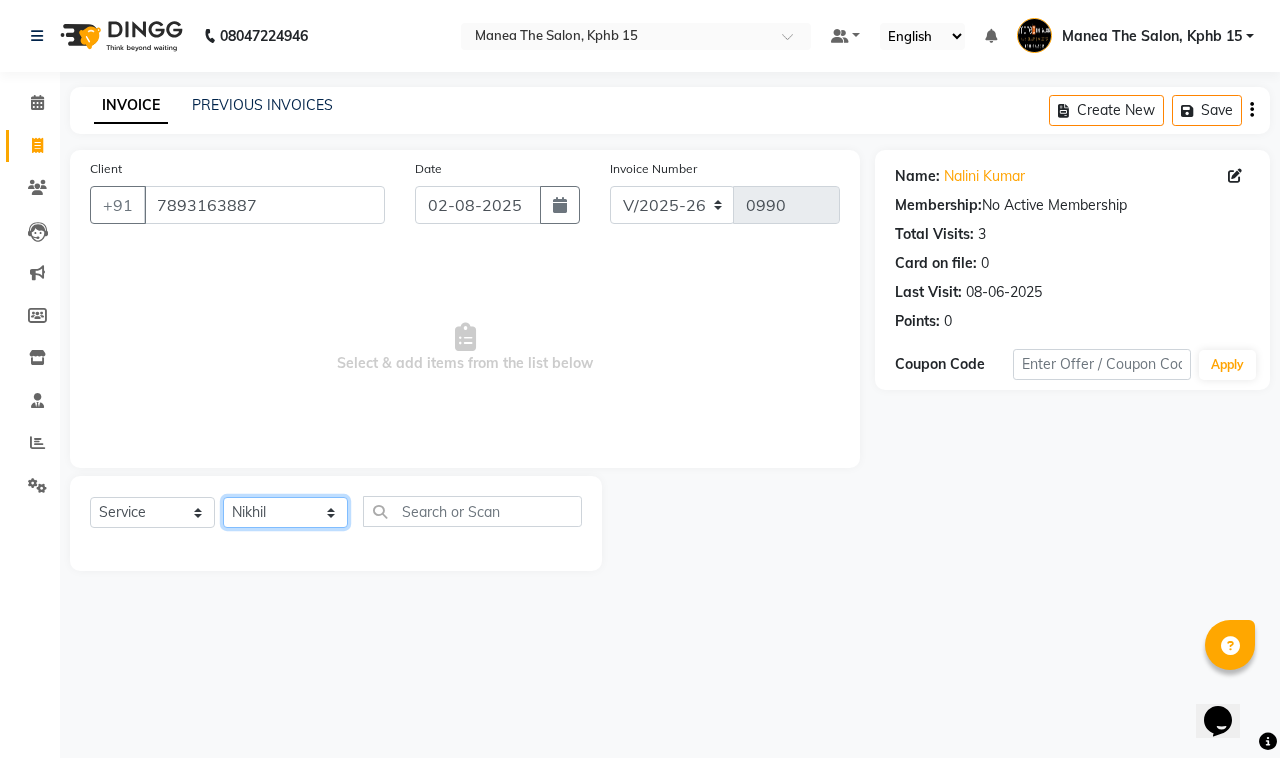 click on "Select Stylist Ayan  MUZAMMIL Nikhil  nitu Raghu Roopa  Shrisha Teju" 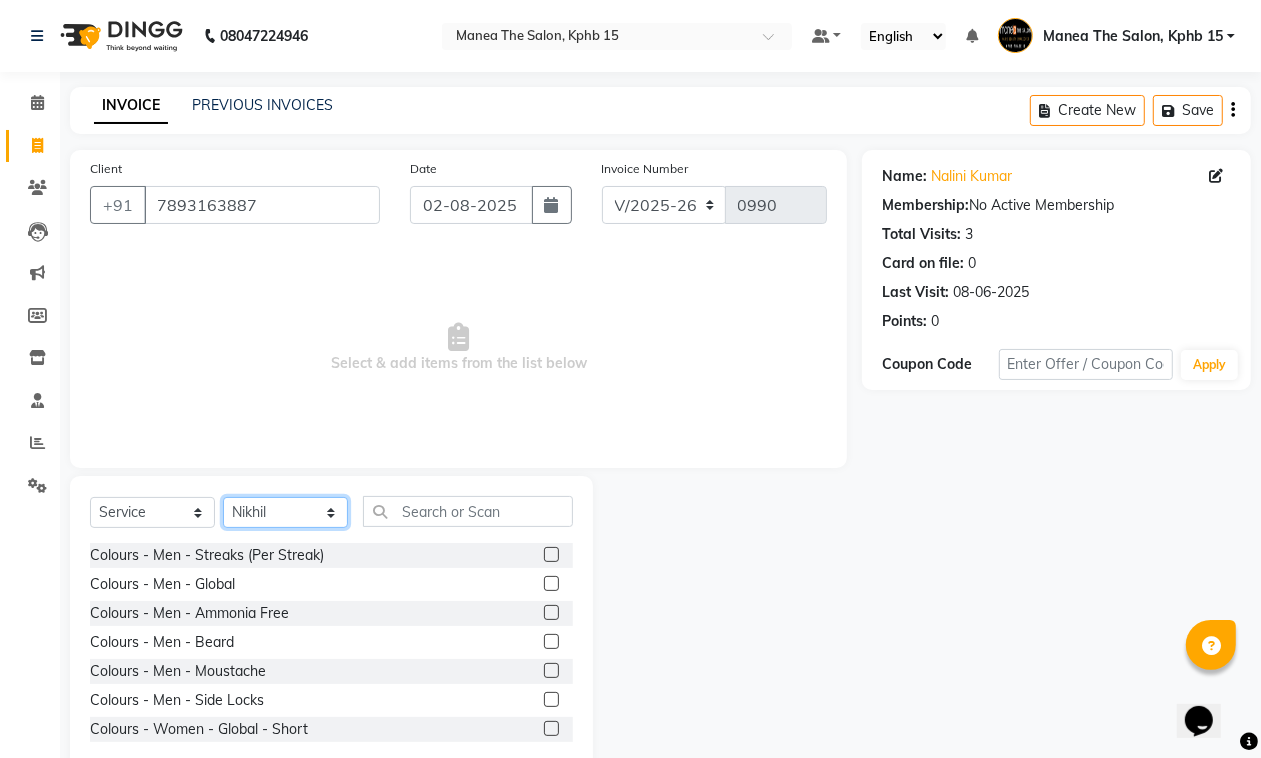 click on "Select Stylist Ayan  MUZAMMIL Nikhil  nitu Raghu Roopa  Shrisha Teju" 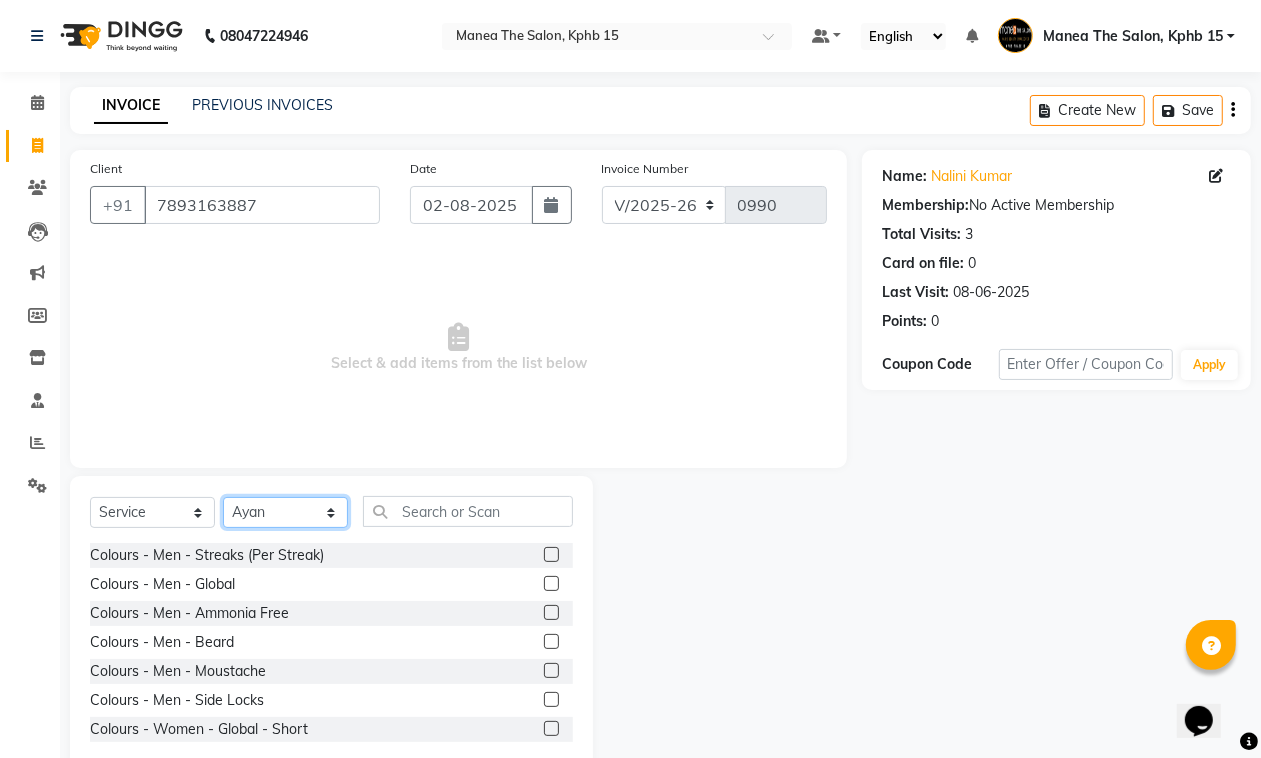 click on "Select Stylist Ayan  MUZAMMIL Nikhil  nitu Raghu Roopa  Shrisha Teju" 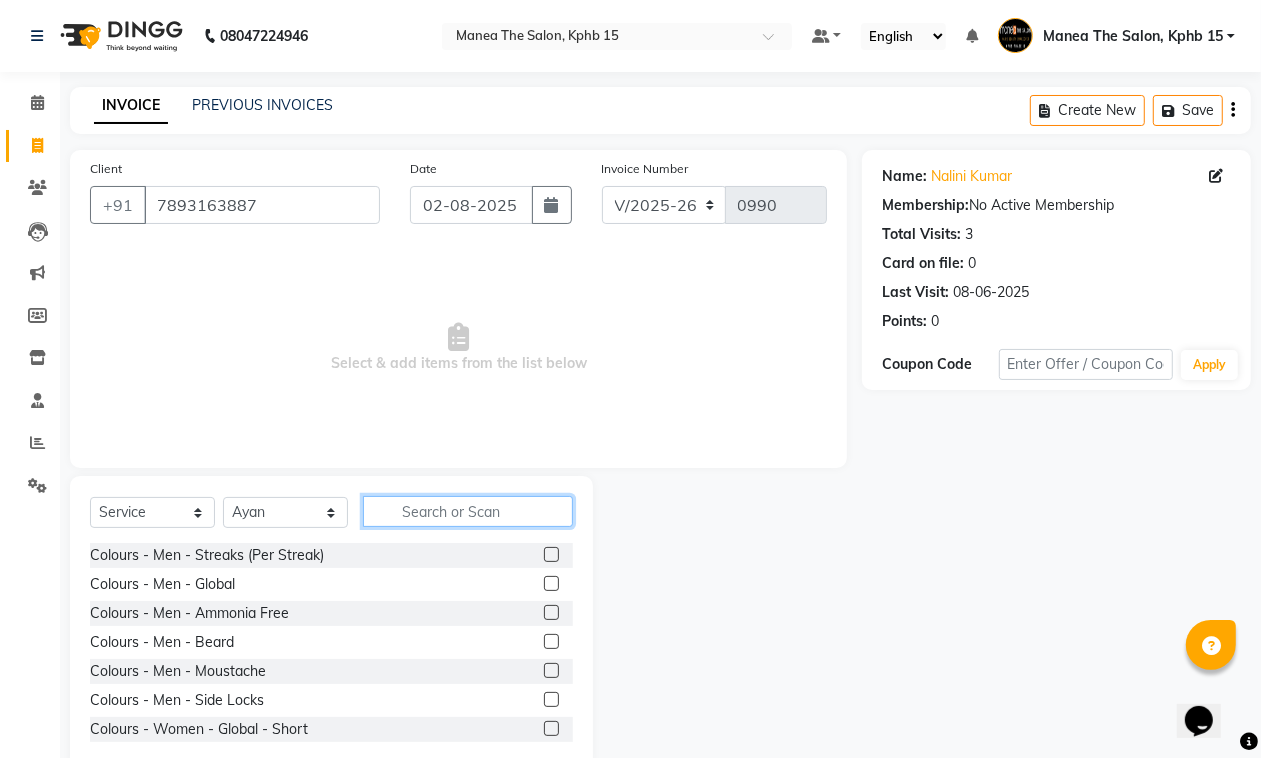 click 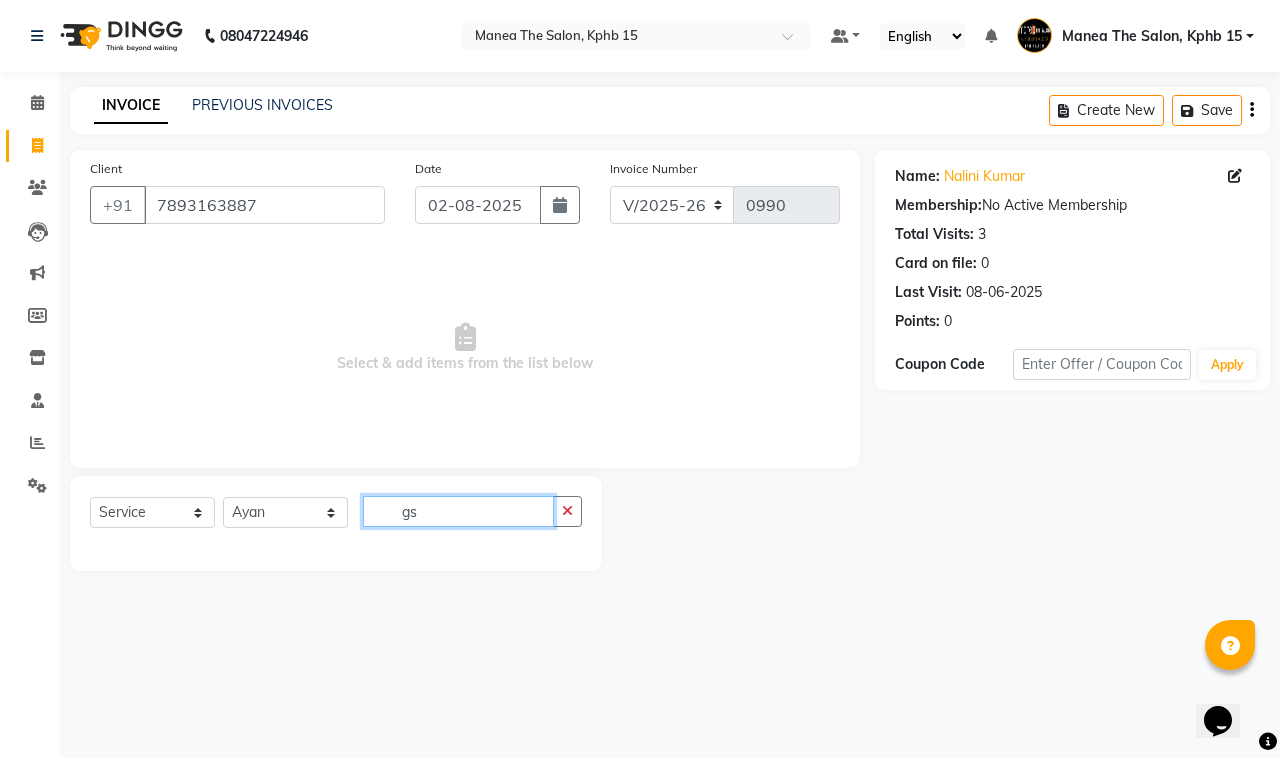 type on "g" 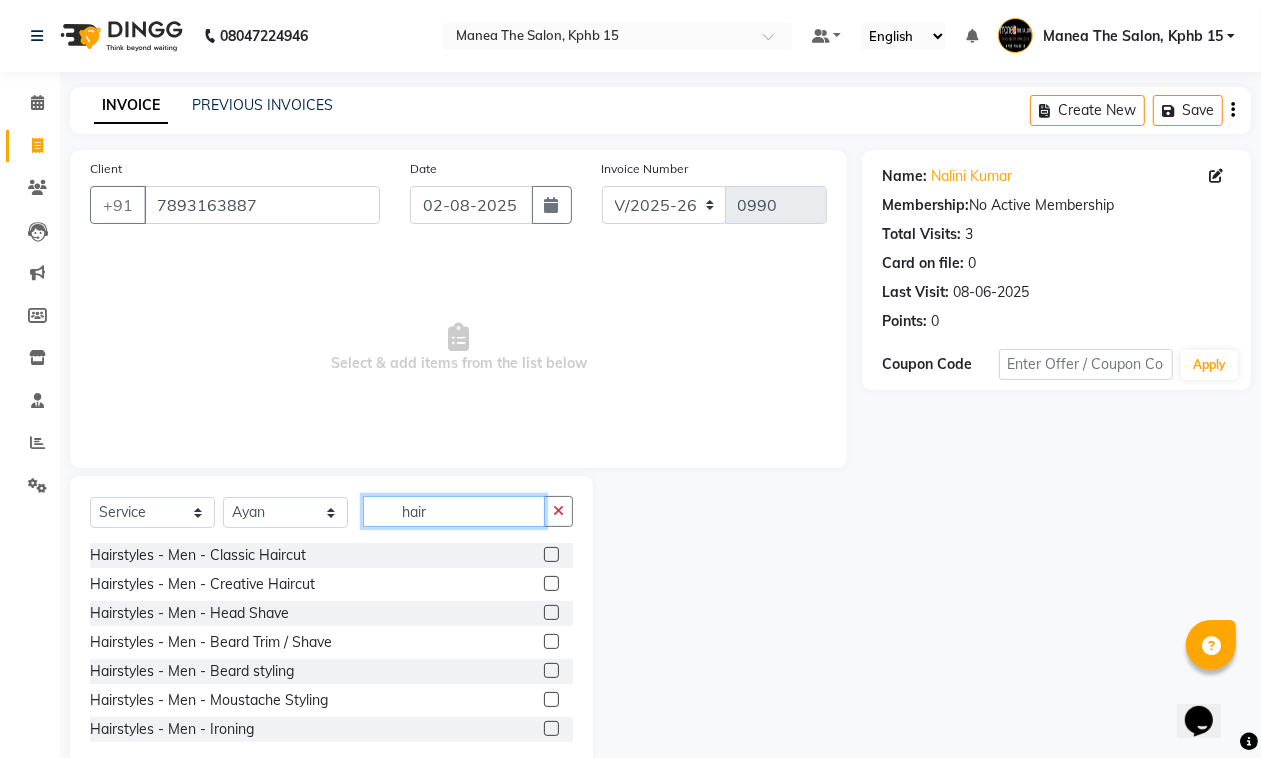 type on "hair" 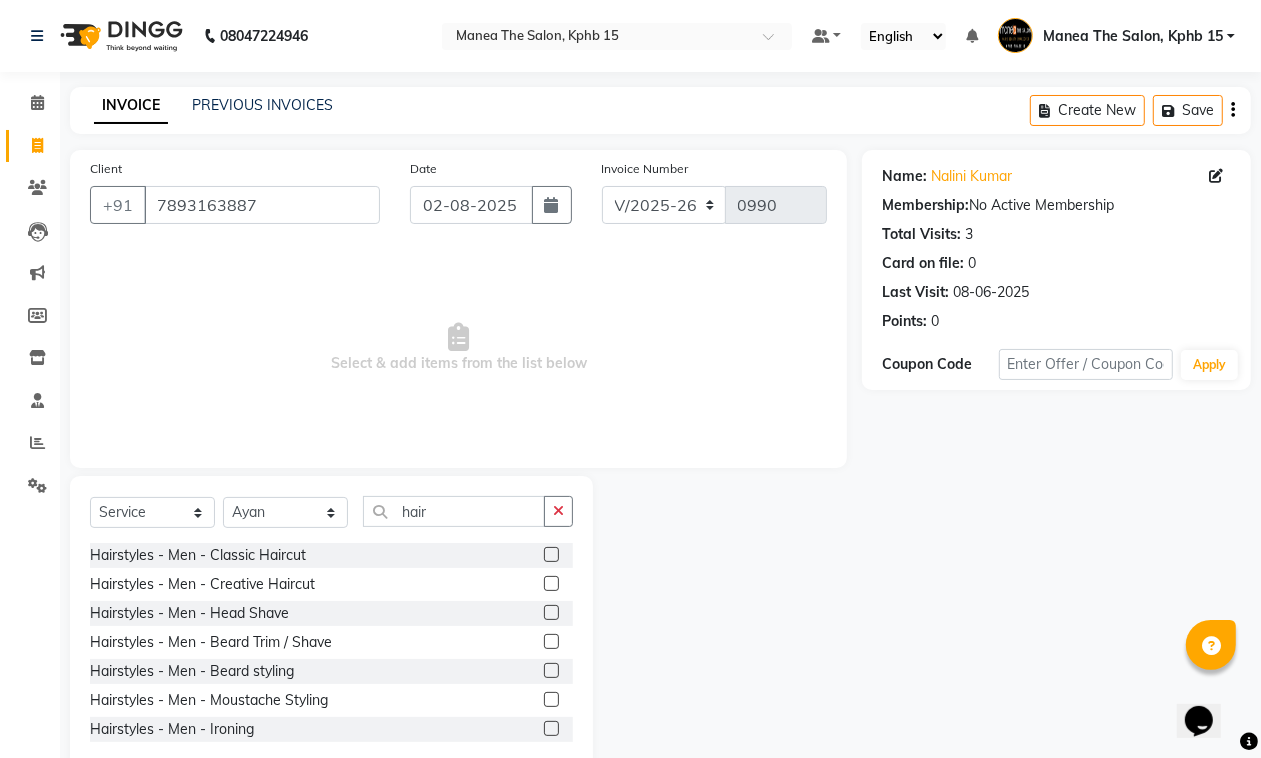 click 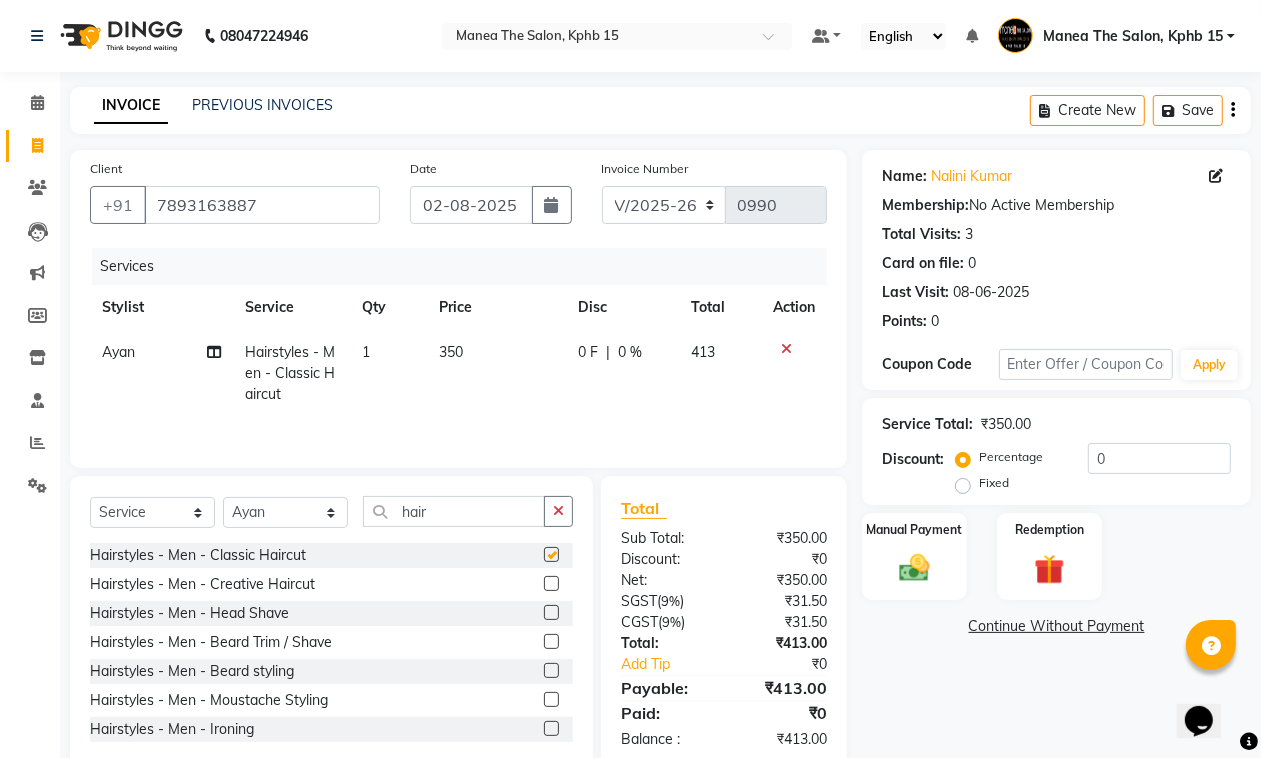 checkbox on "false" 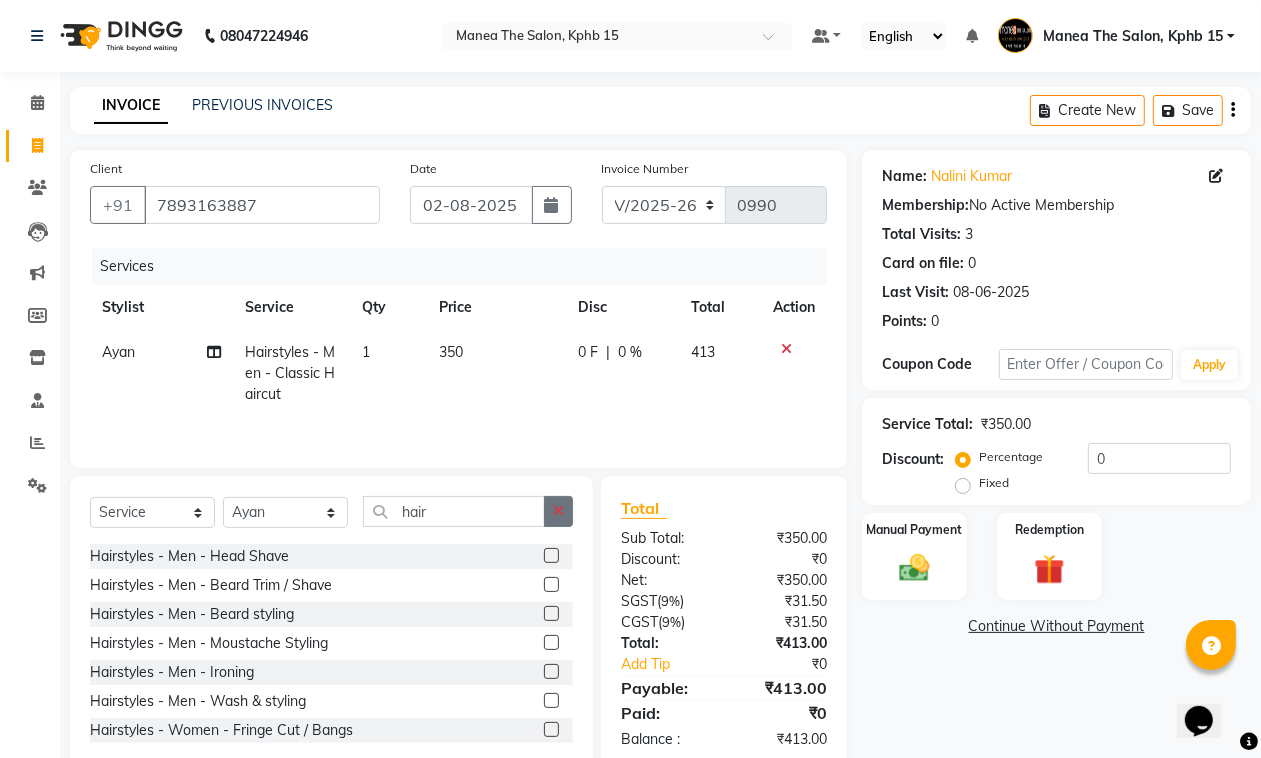 scroll, scrollTop: 0, scrollLeft: 0, axis: both 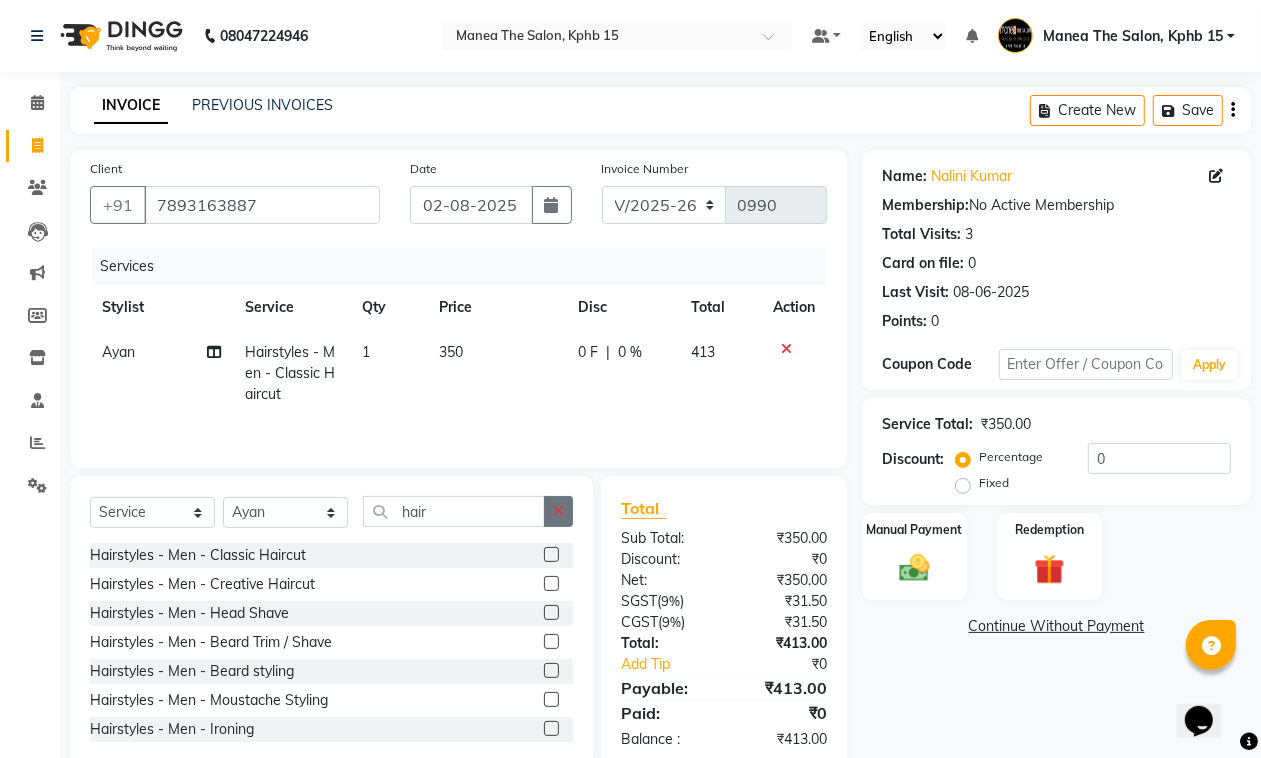 click 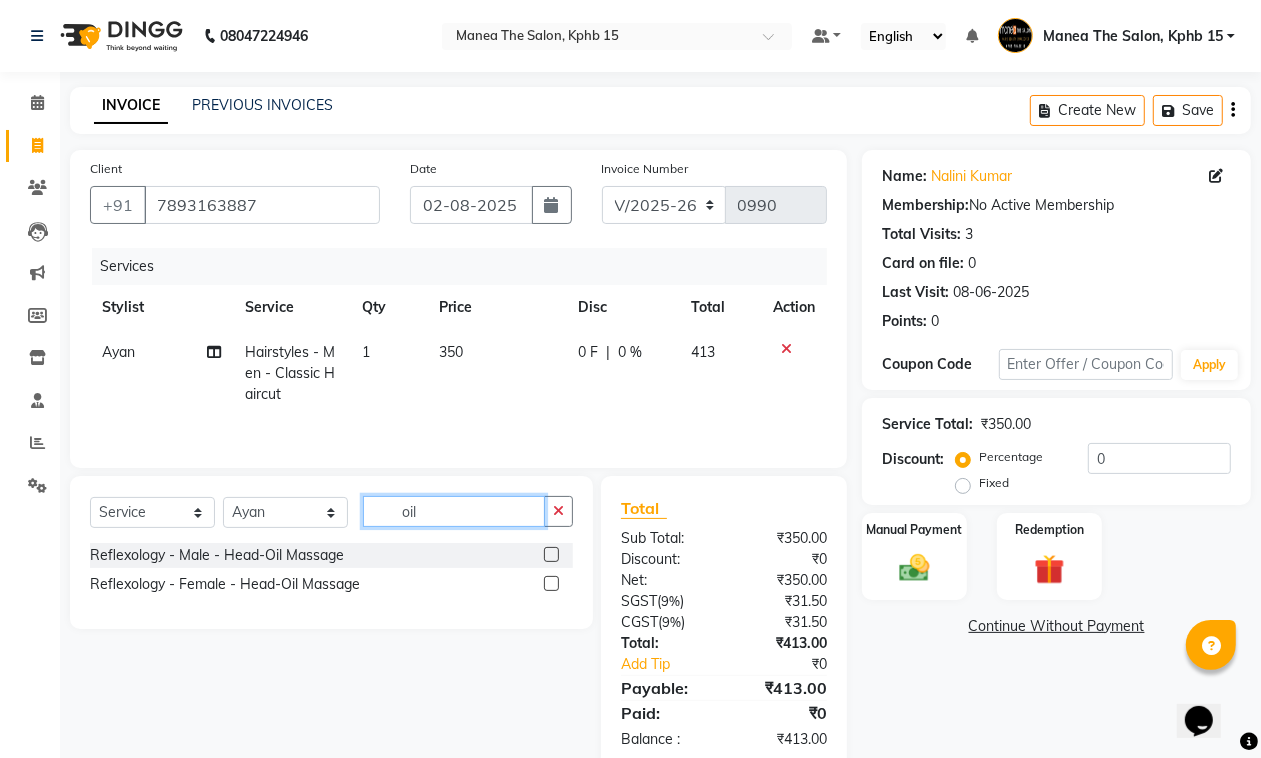 type on "oil" 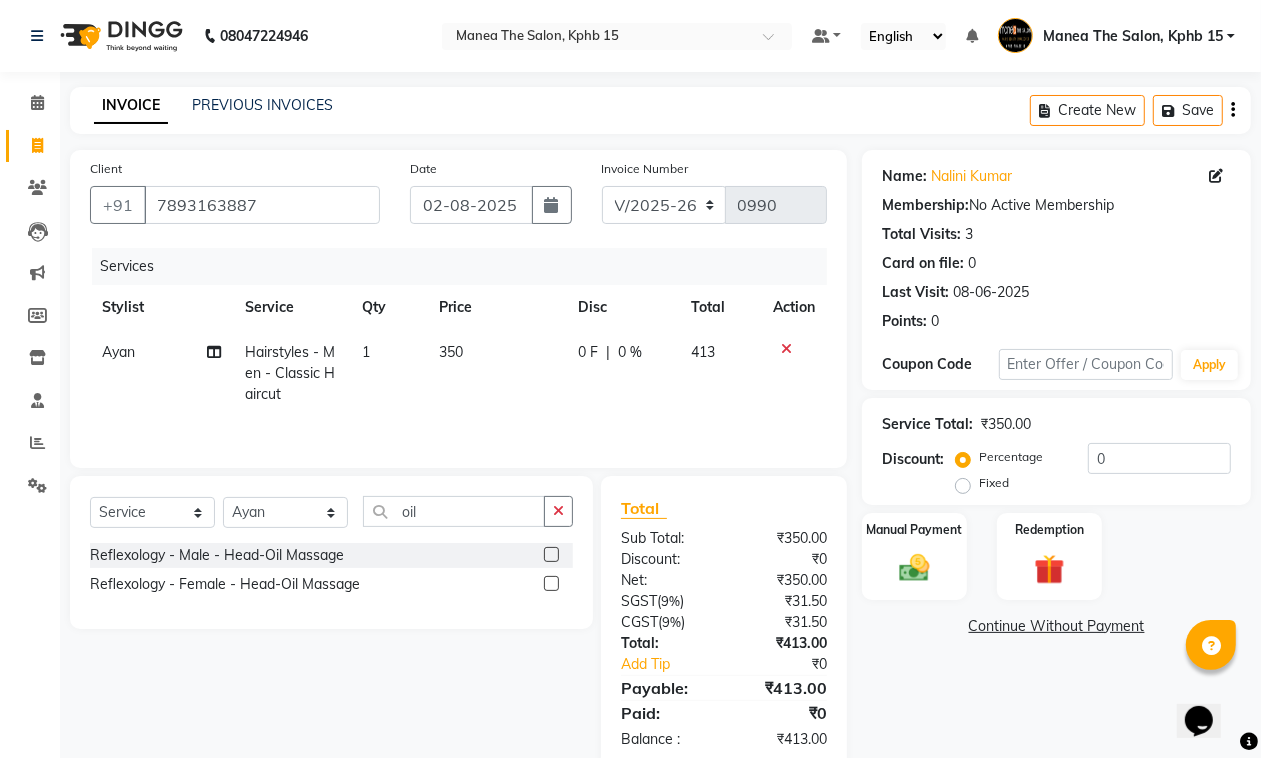 drag, startPoint x: 553, startPoint y: 556, endPoint x: 531, endPoint y: 543, distance: 25.553865 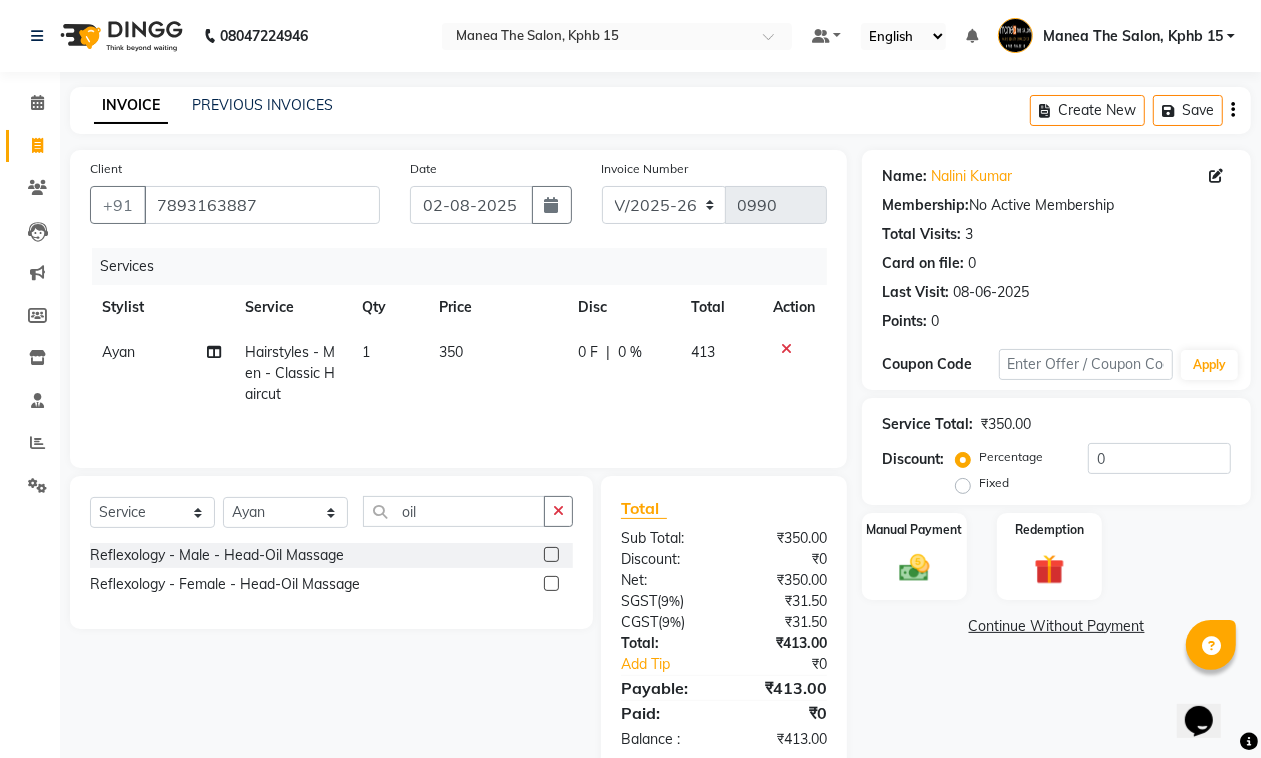 click 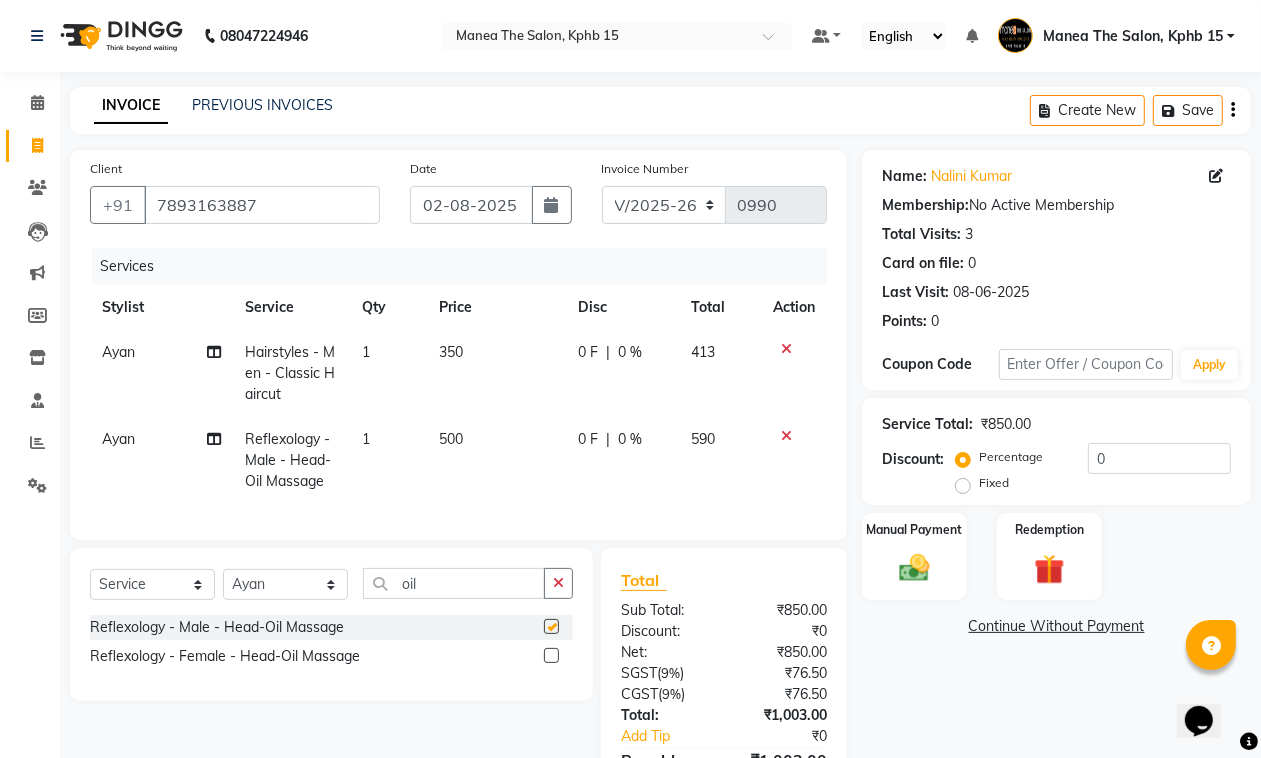 checkbox on "false" 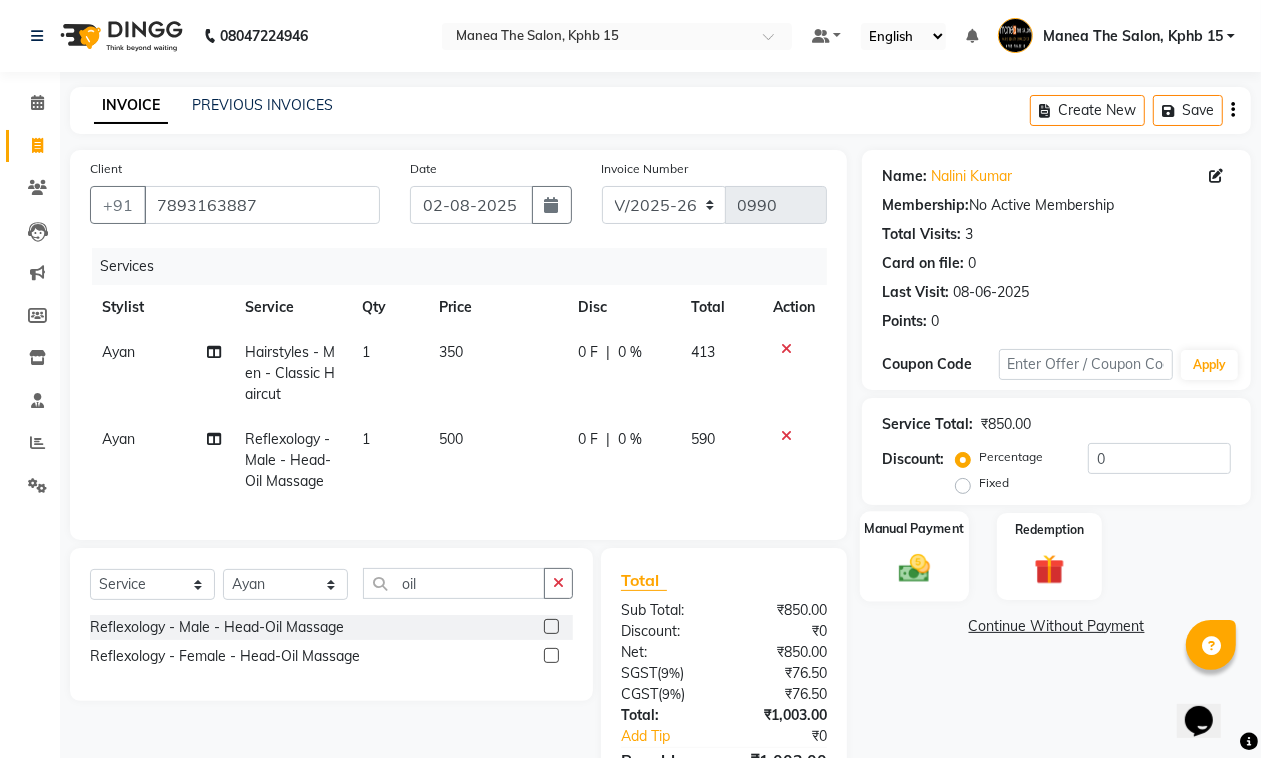 click on "Manual Payment" 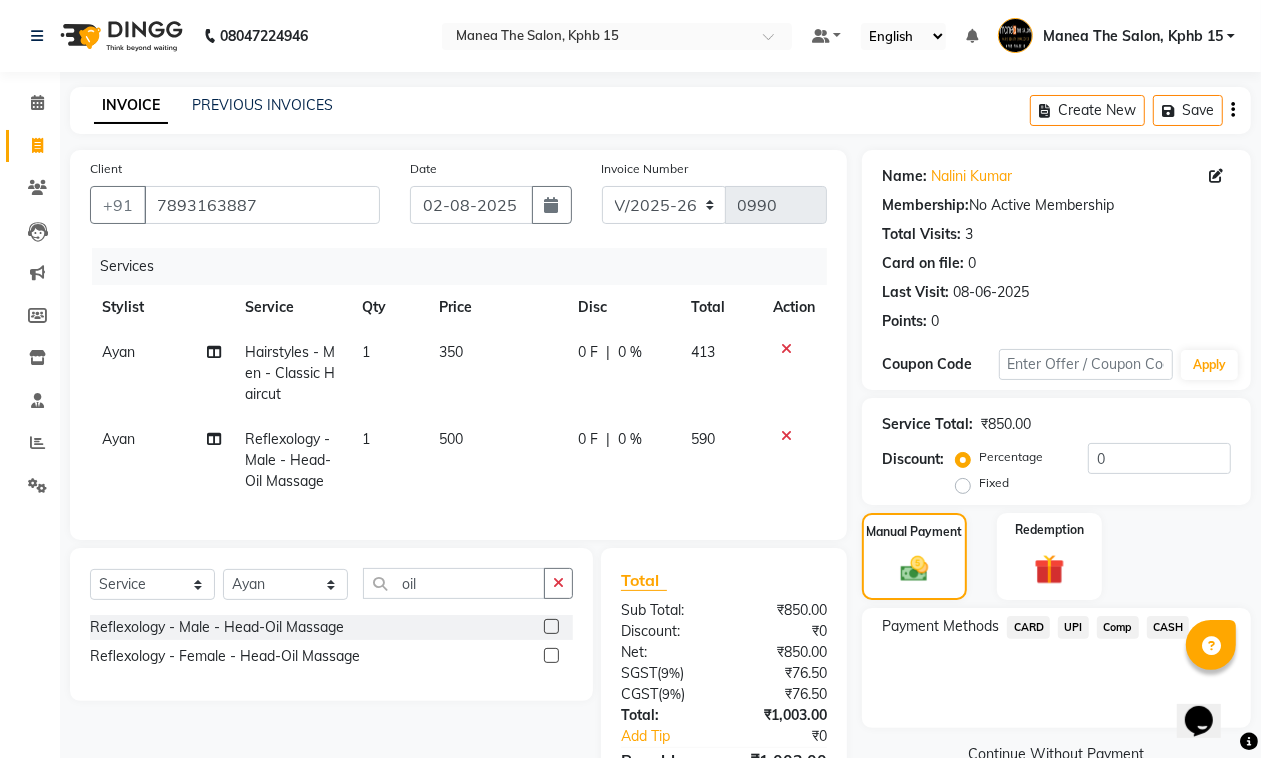 click on "UPI" 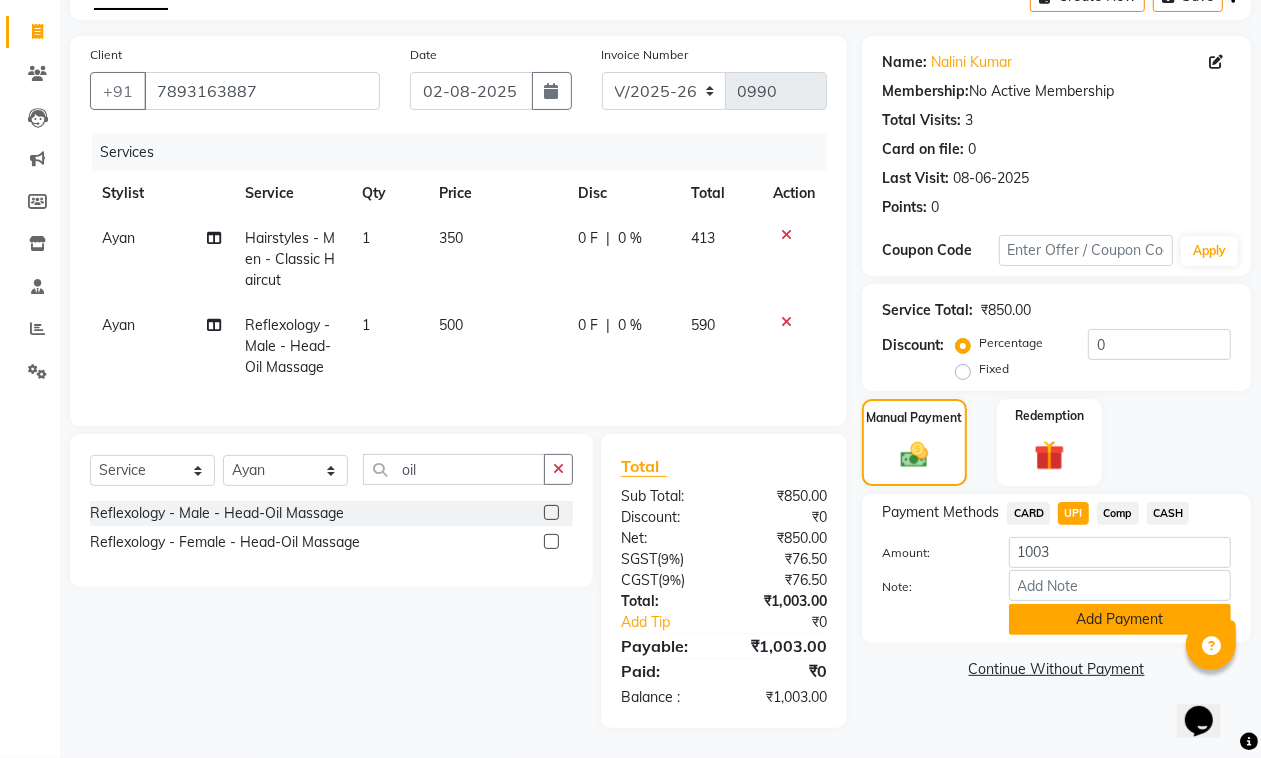 click on "Add Payment" 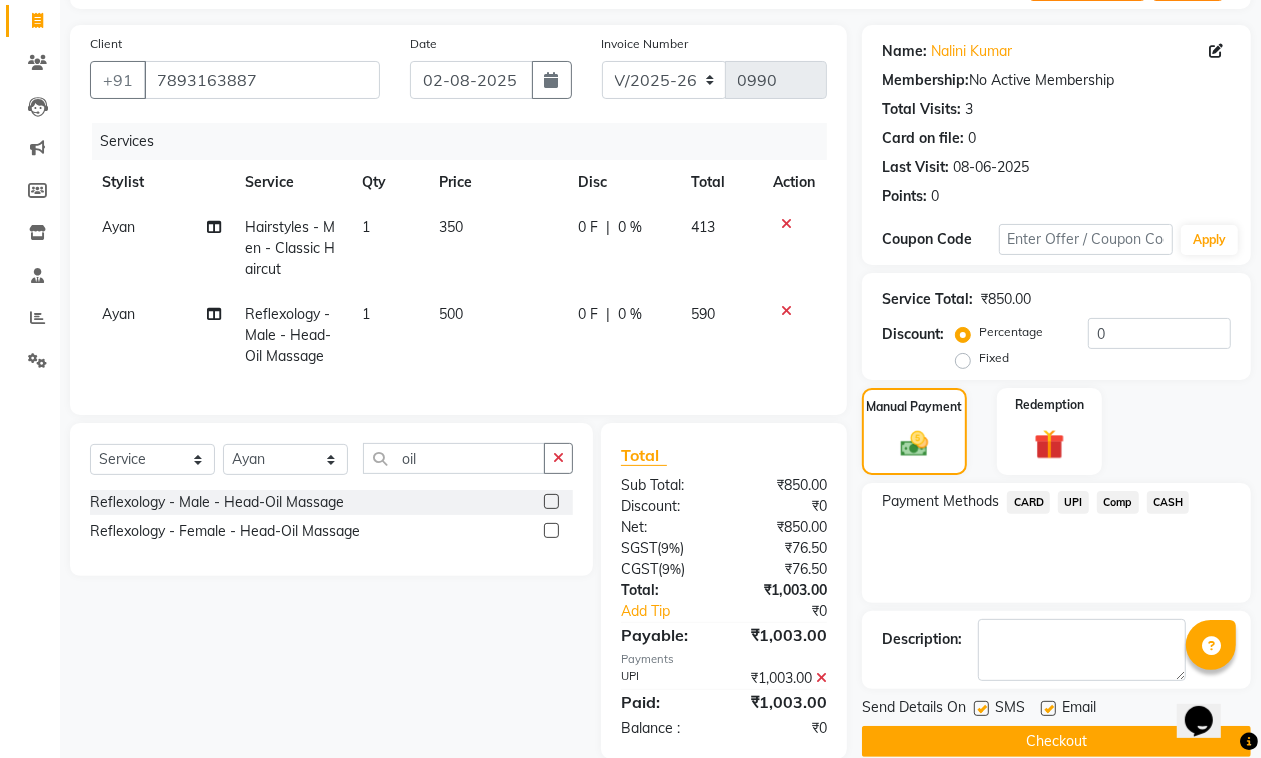 scroll, scrollTop: 173, scrollLeft: 0, axis: vertical 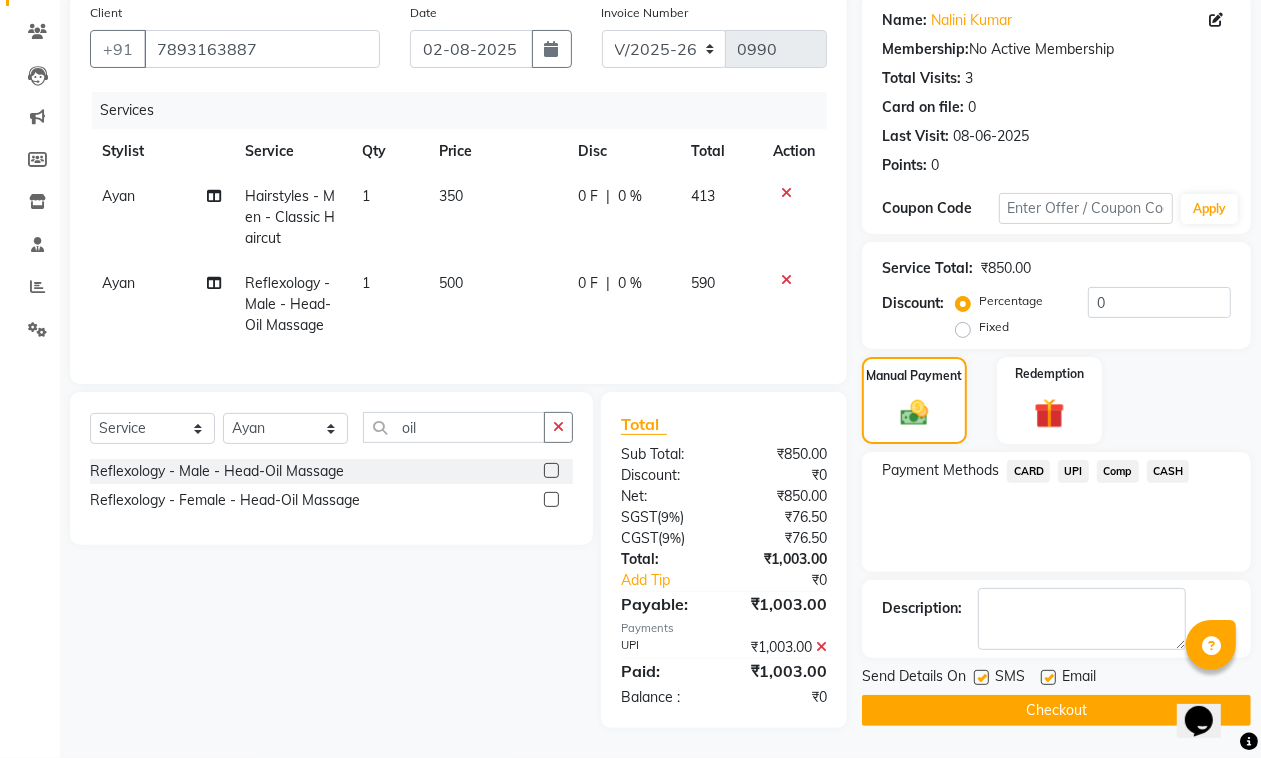click 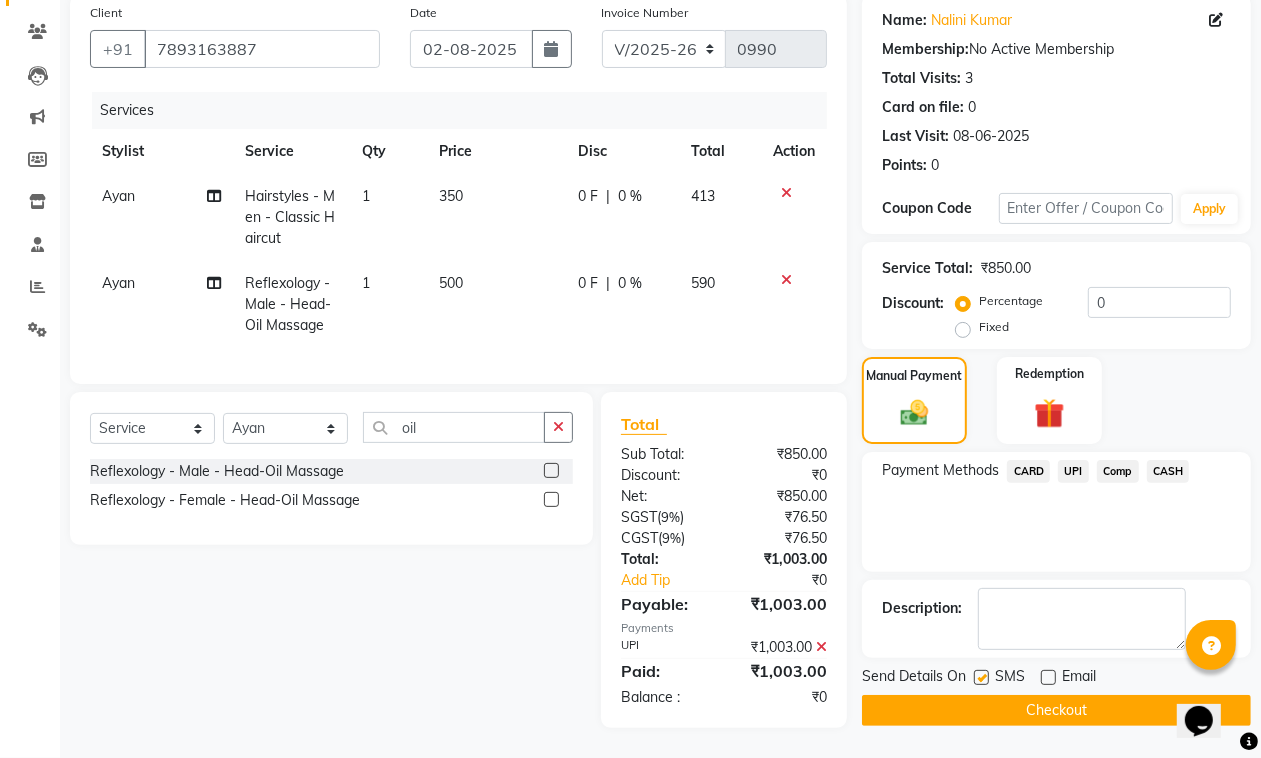 drag, startPoint x: 1043, startPoint y: 667, endPoint x: 1043, endPoint y: 703, distance: 36 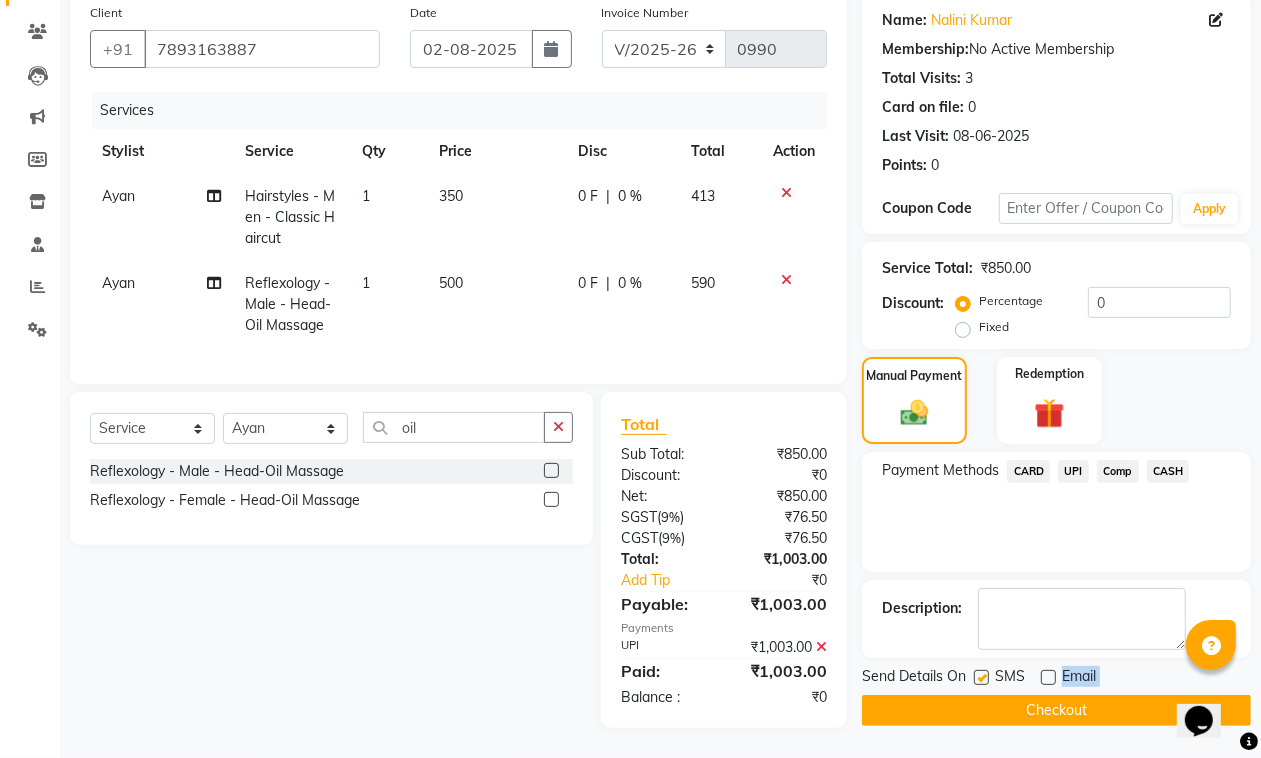 click on "Checkout" 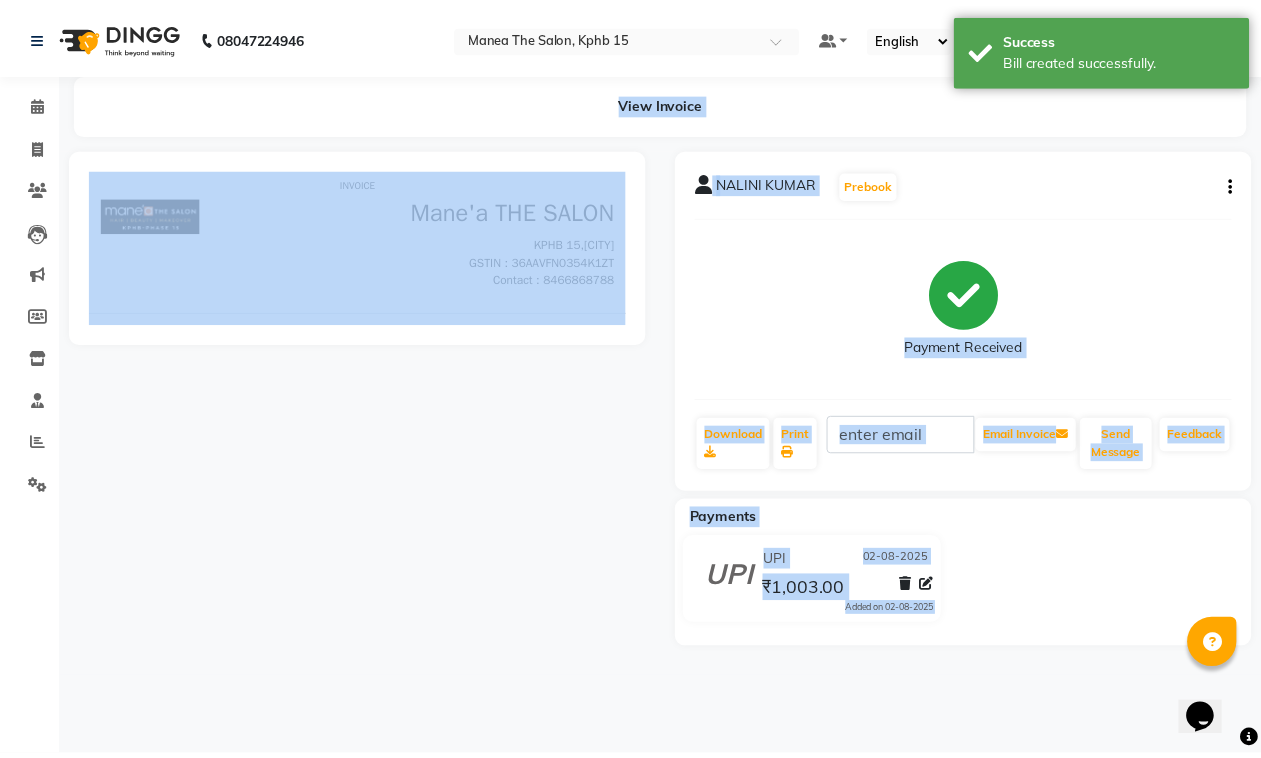 scroll, scrollTop: 0, scrollLeft: 0, axis: both 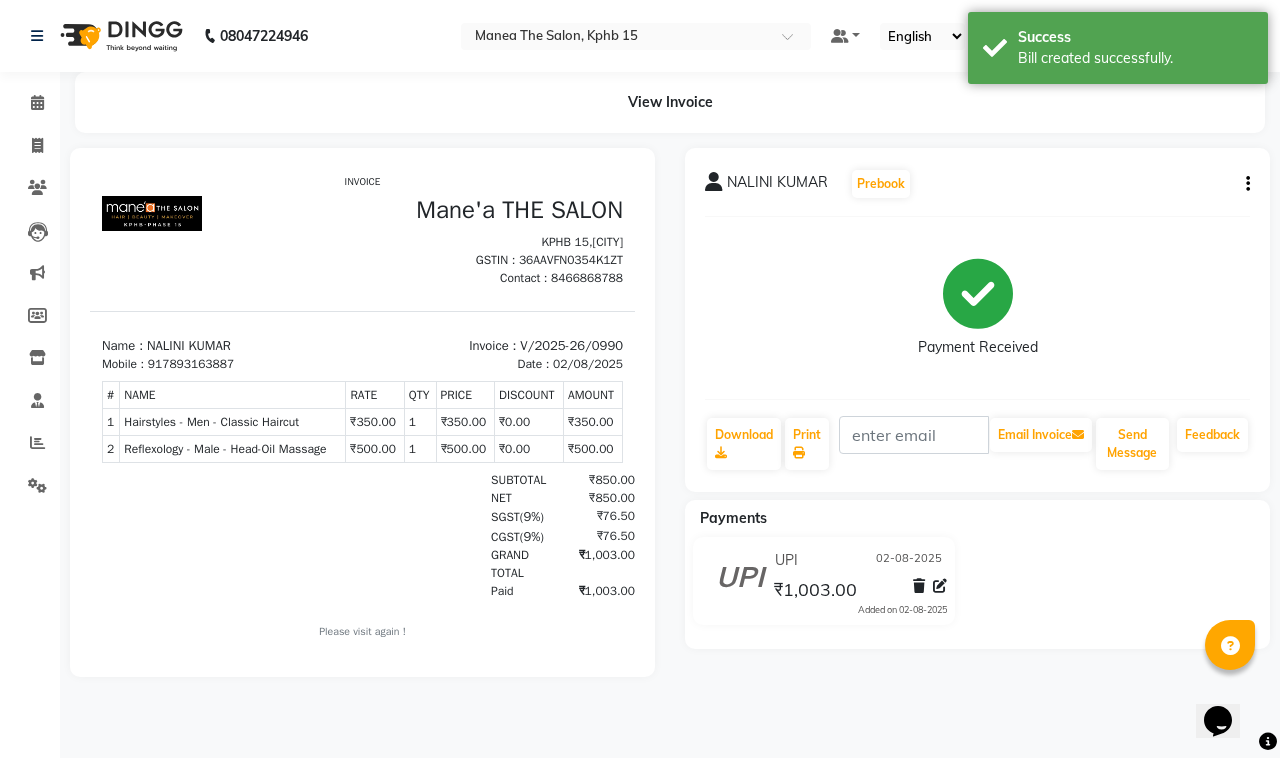 drag, startPoint x: 545, startPoint y: 300, endPoint x: 448, endPoint y: 198, distance: 140.75865 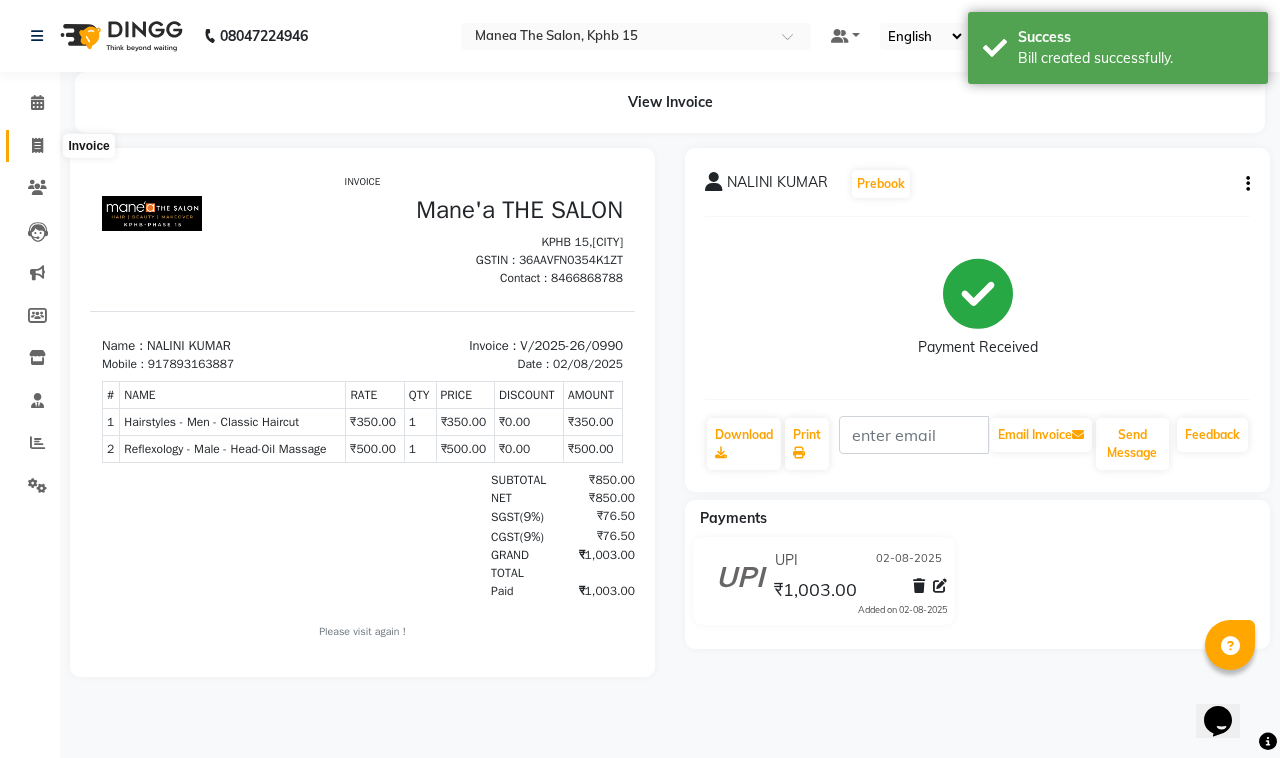 click 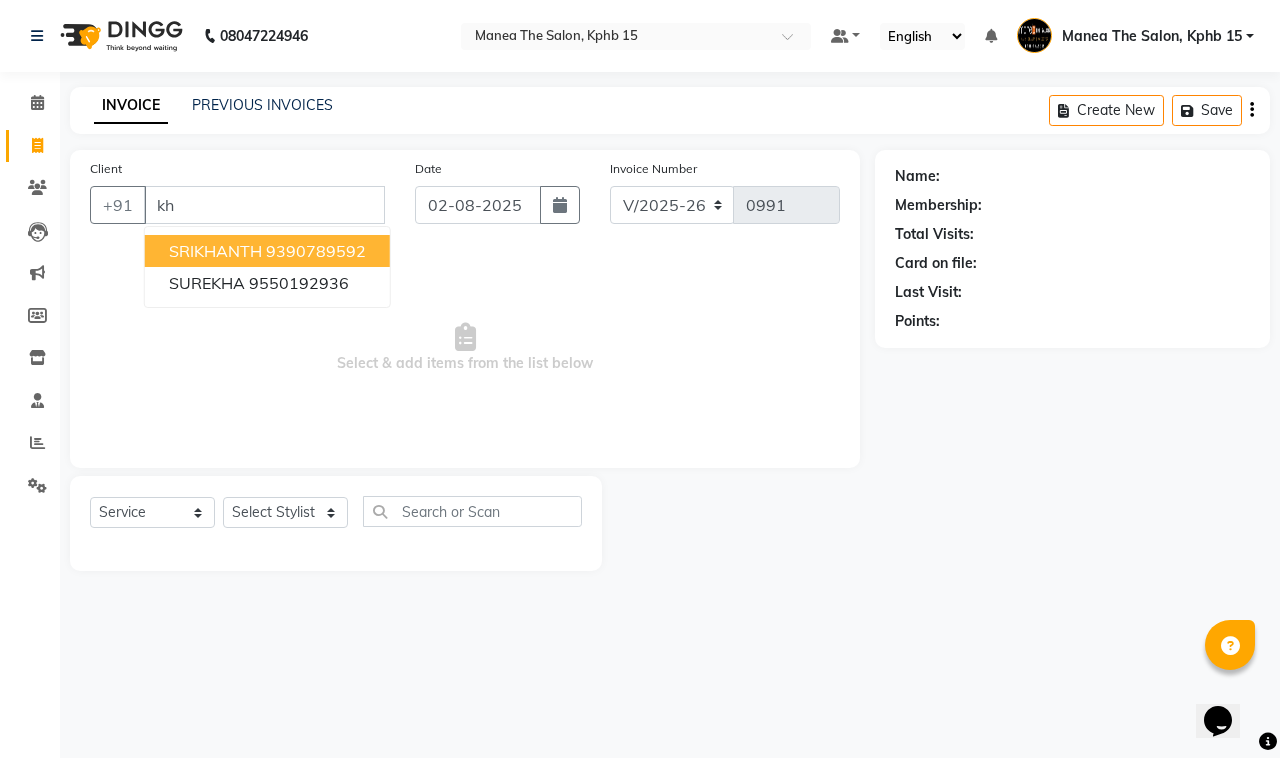 type on "k" 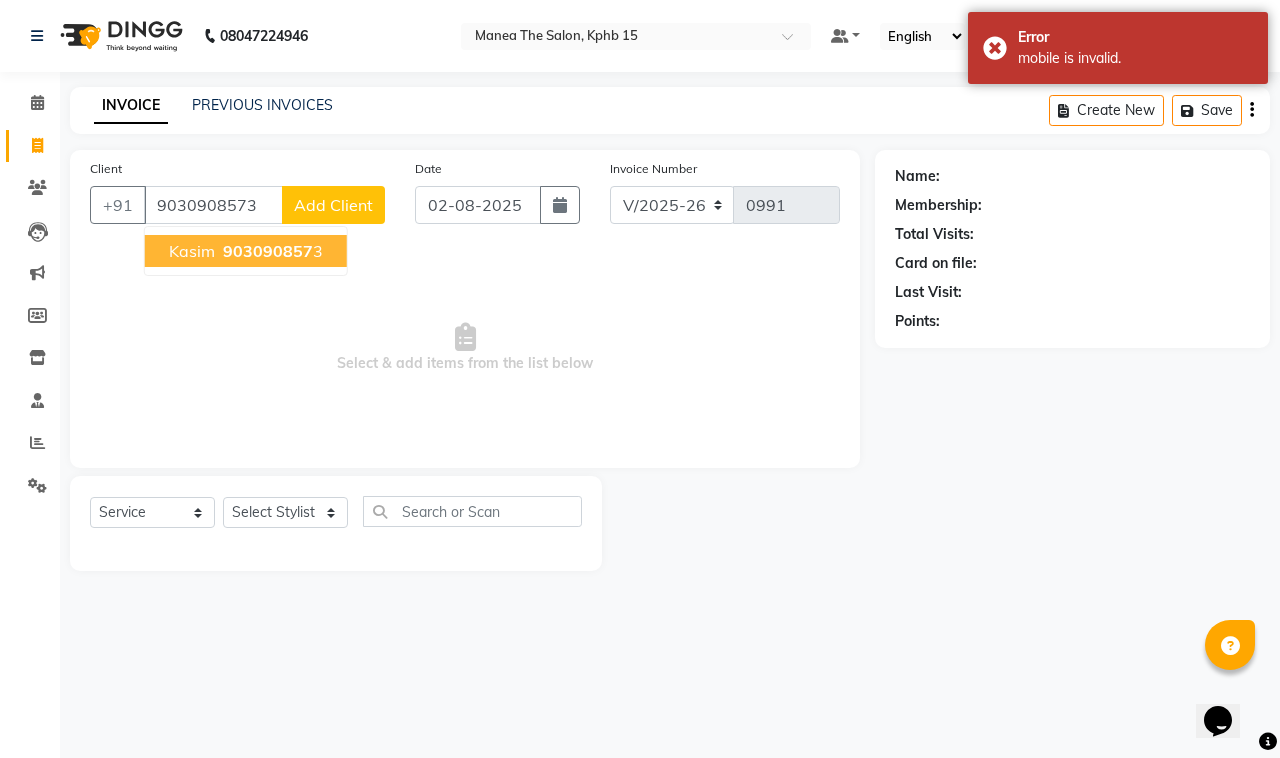 type on "9030908573" 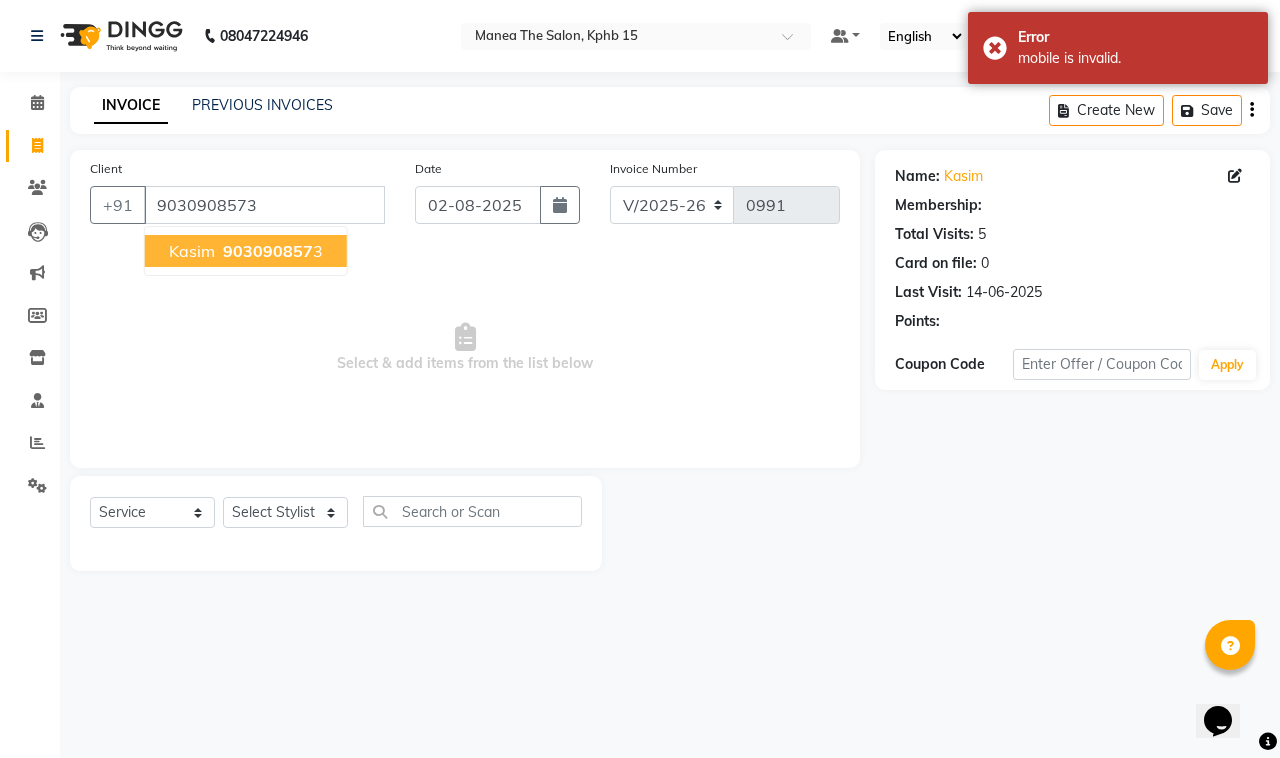 select on "1: Object" 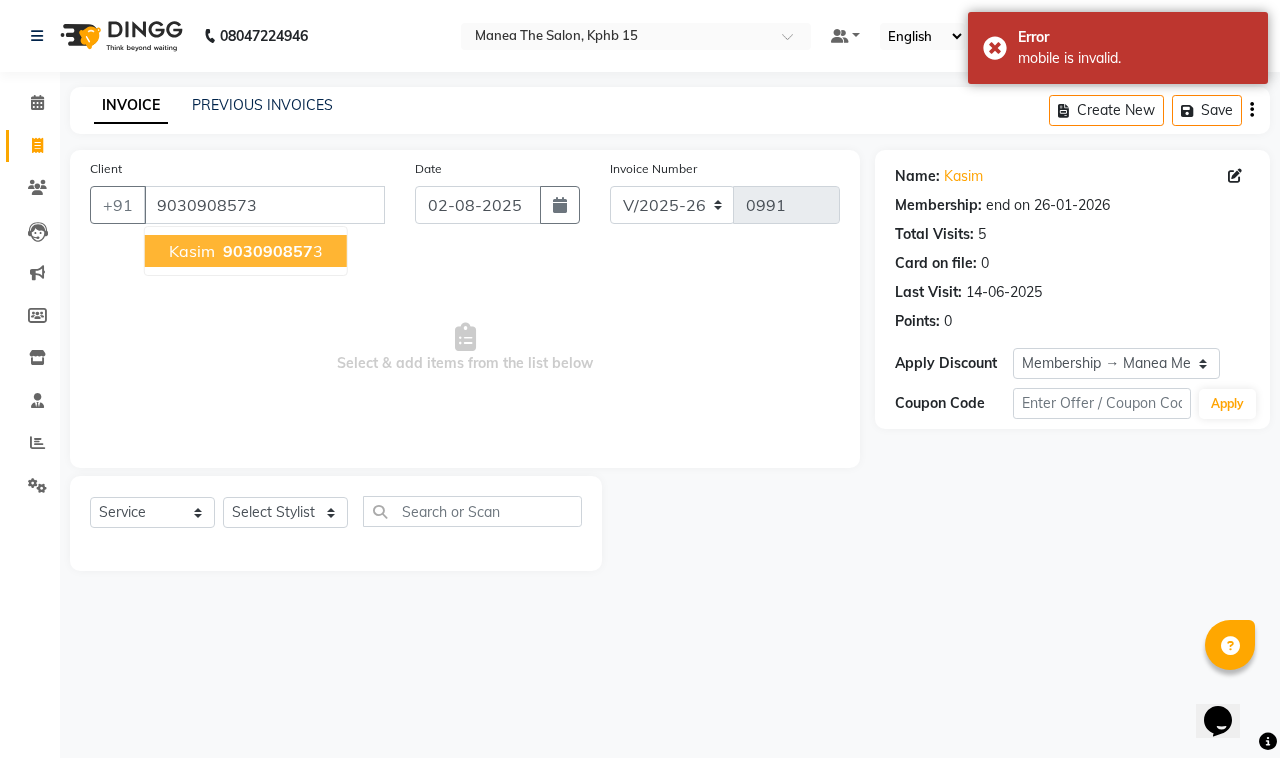 click on "903090857" at bounding box center [268, 251] 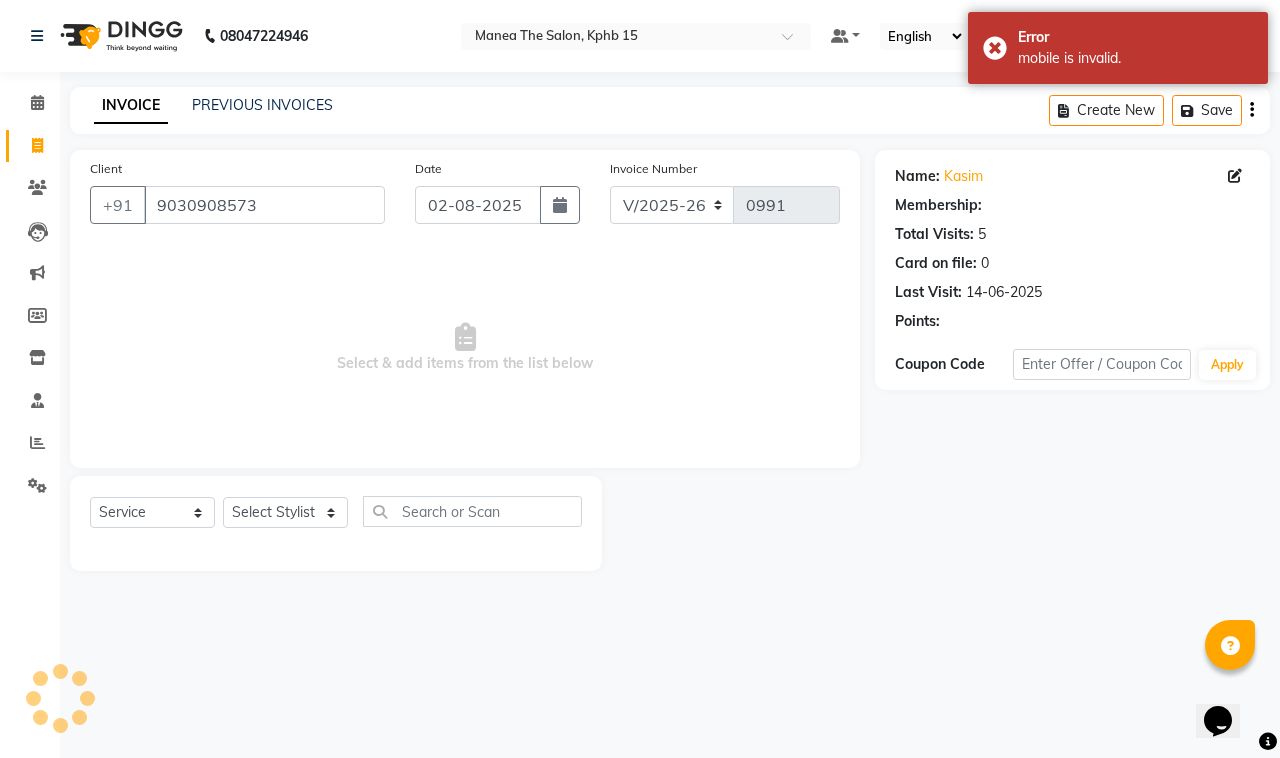 select on "1: Object" 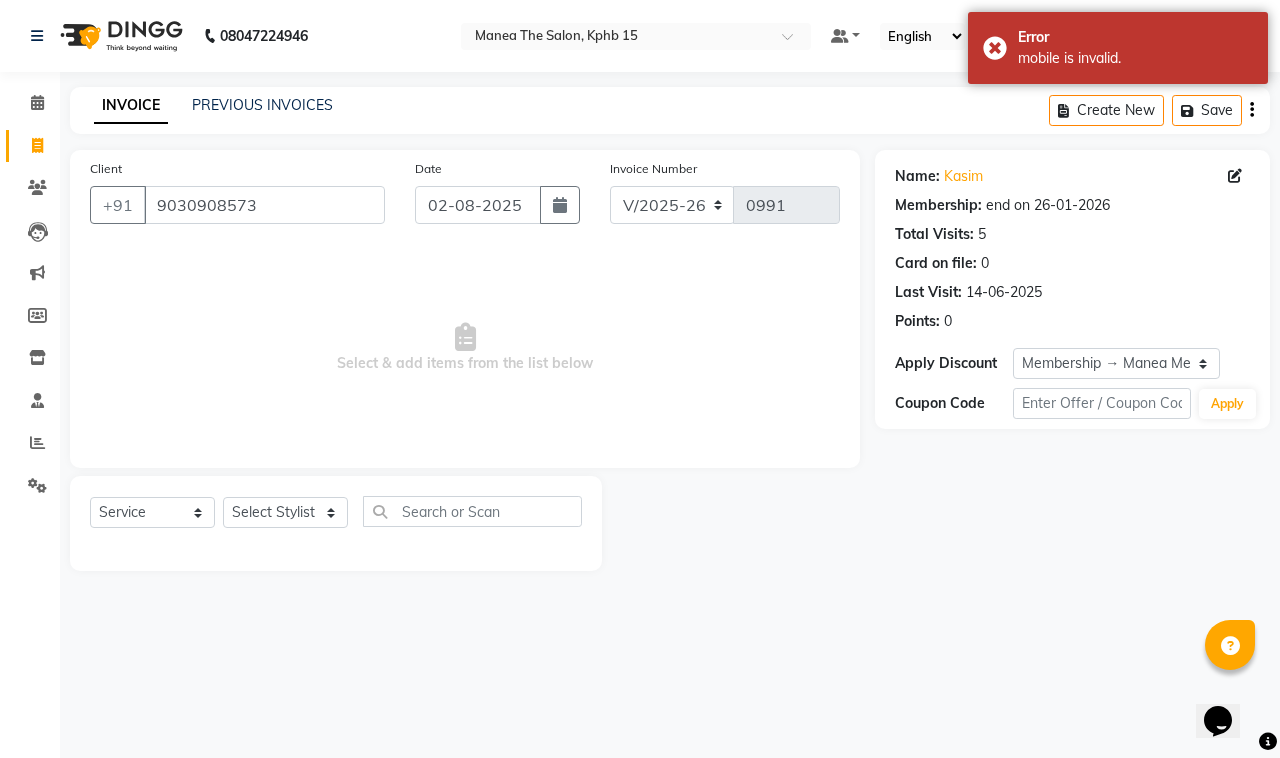 drag, startPoint x: 282, startPoint y: 533, endPoint x: 275, endPoint y: 491, distance: 42.579338 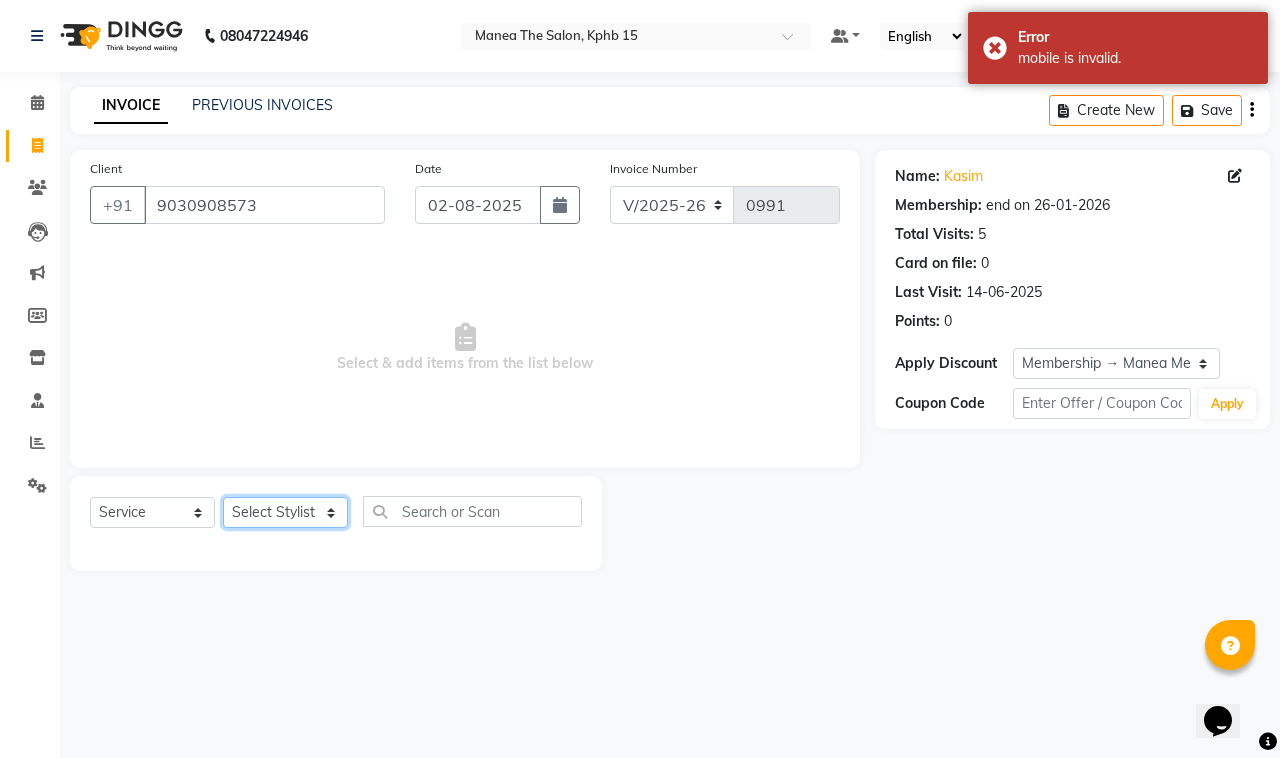 click on "Select Stylist Ayan  MUZAMMIL Nikhil  nitu Raghu Roopa  Shrisha Teju" 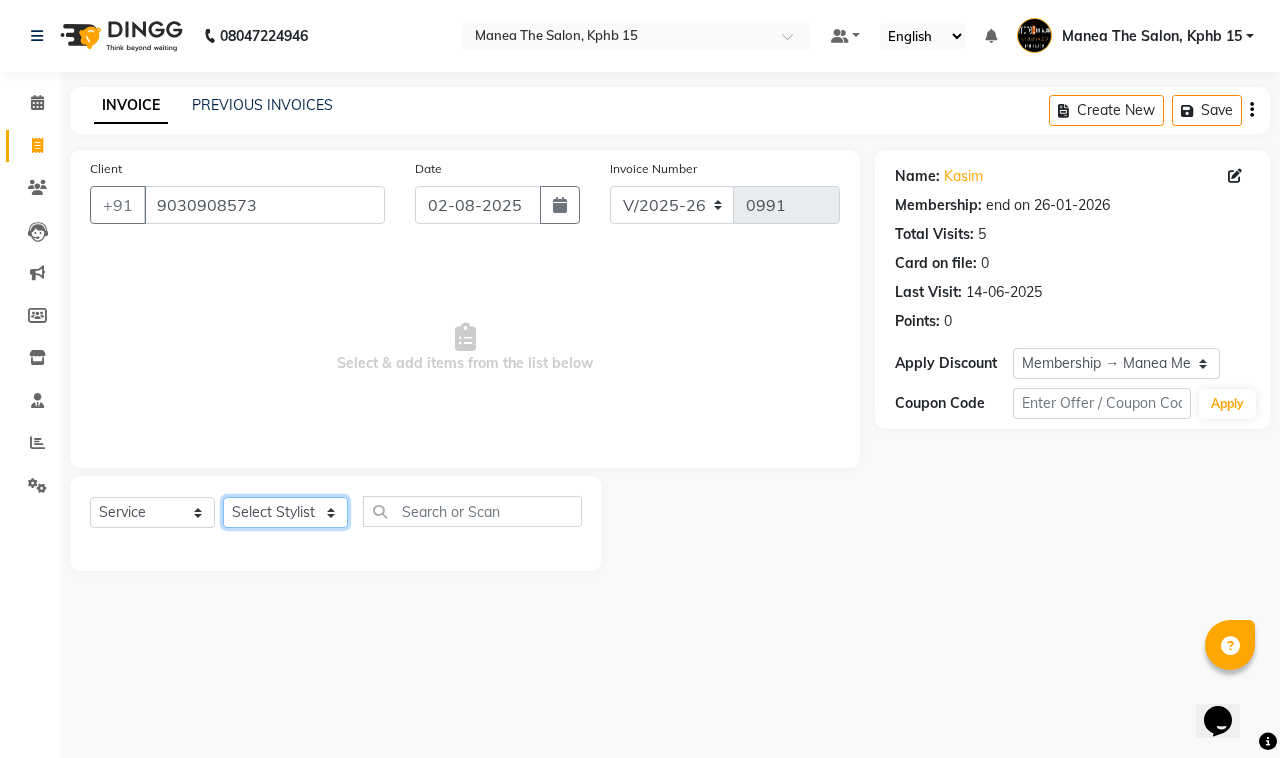 select on "62839" 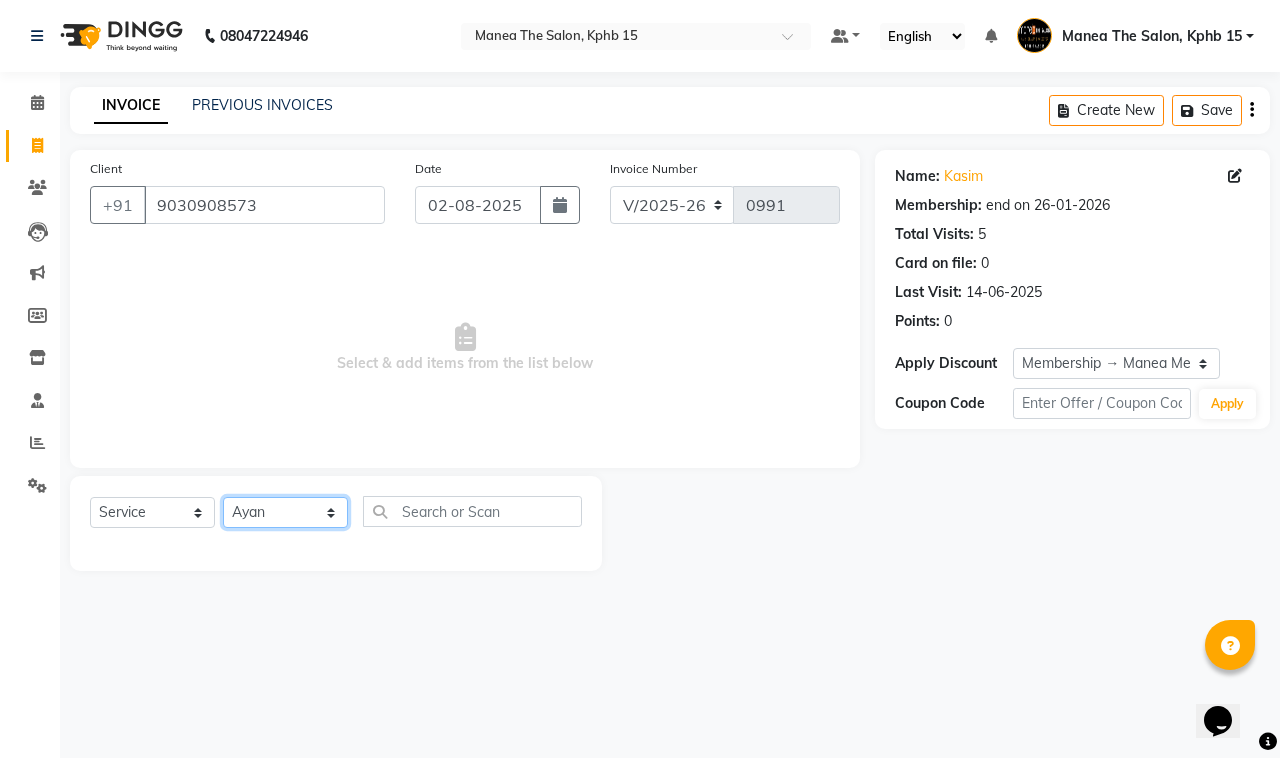 click on "Select Stylist Ayan  MUZAMMIL Nikhil  nitu Raghu Roopa  Shrisha Teju" 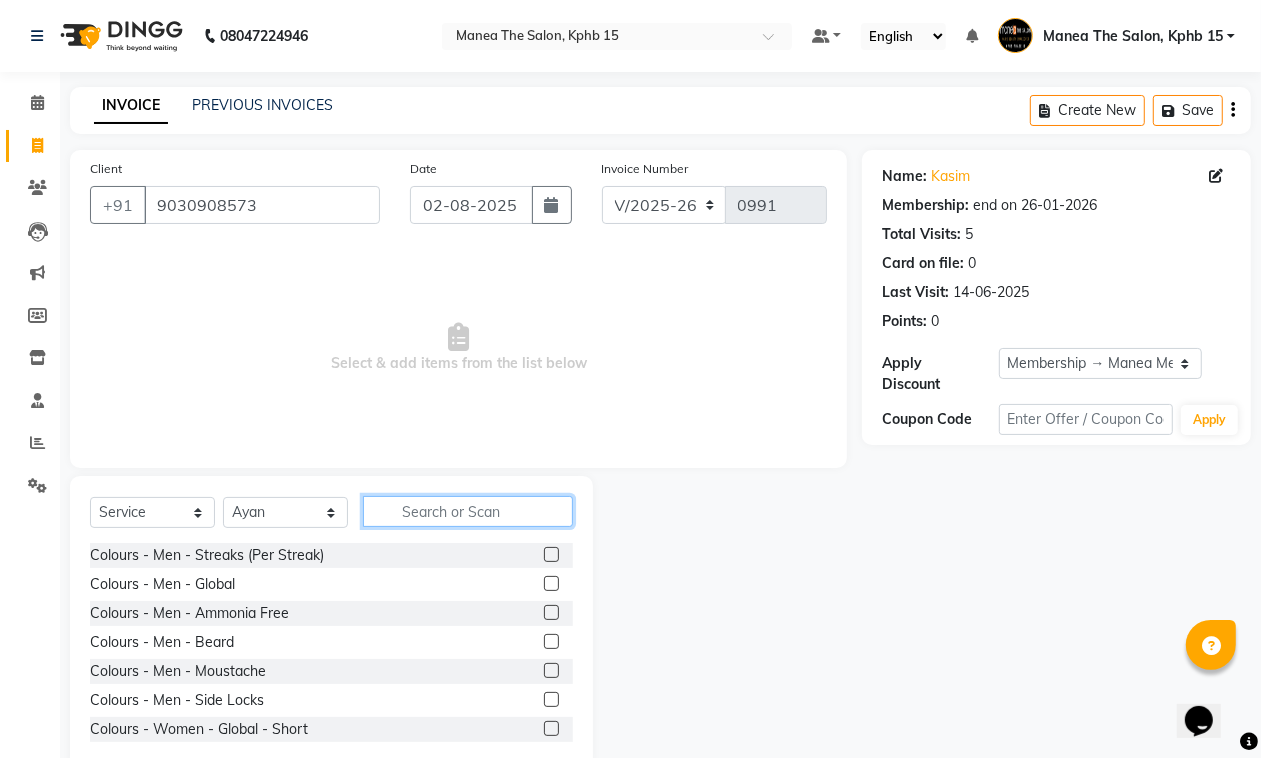 click 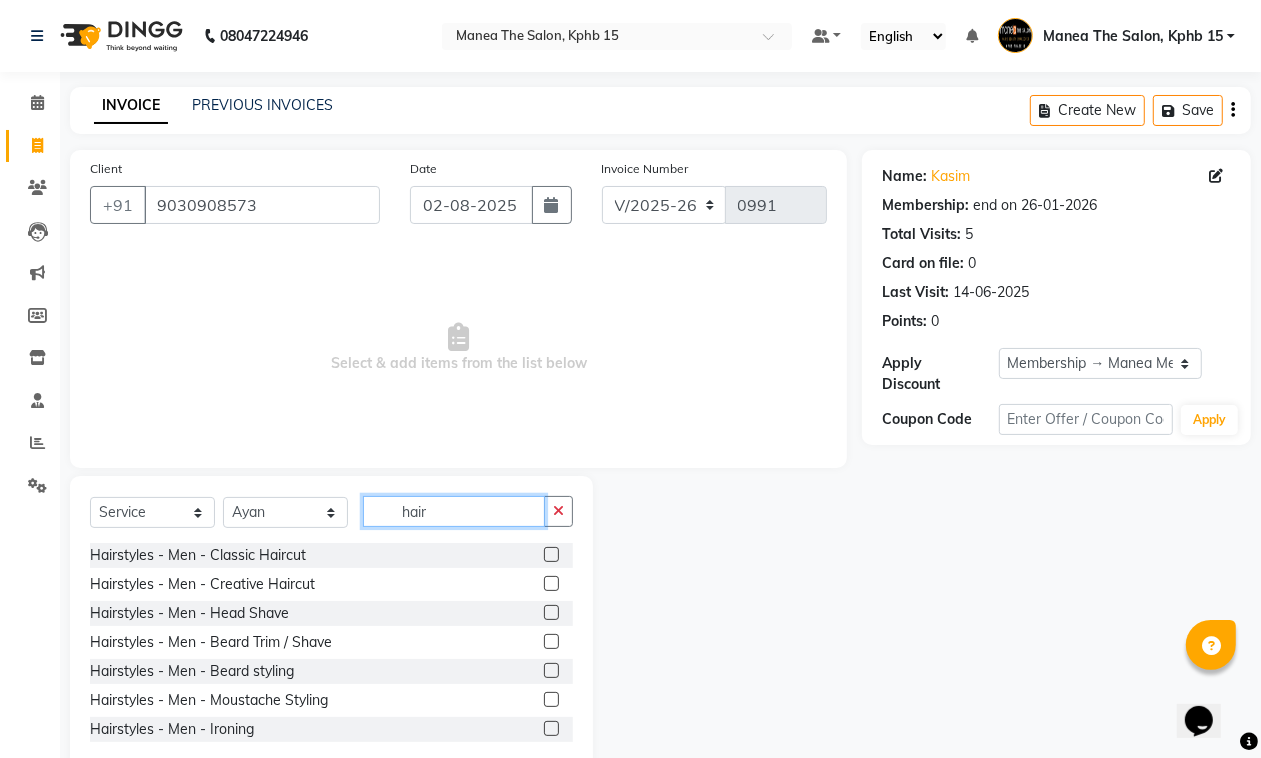 type on "hair" 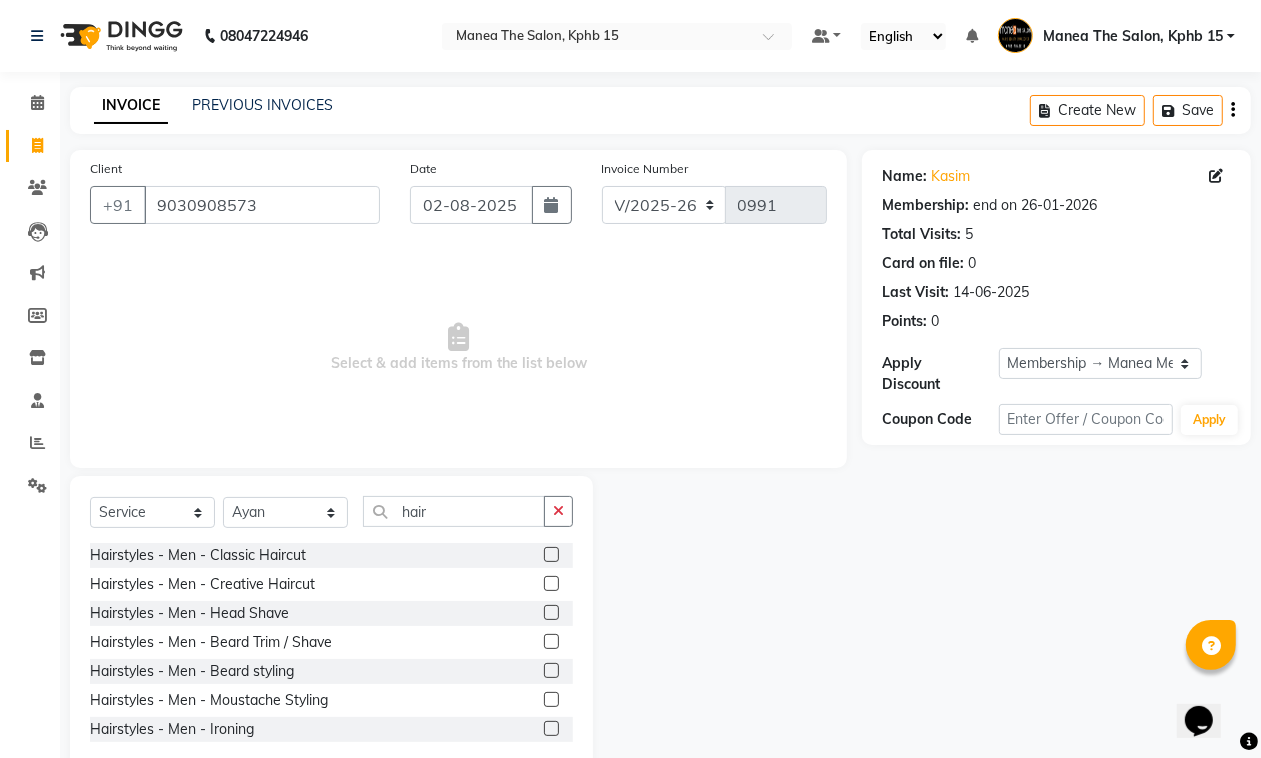 click 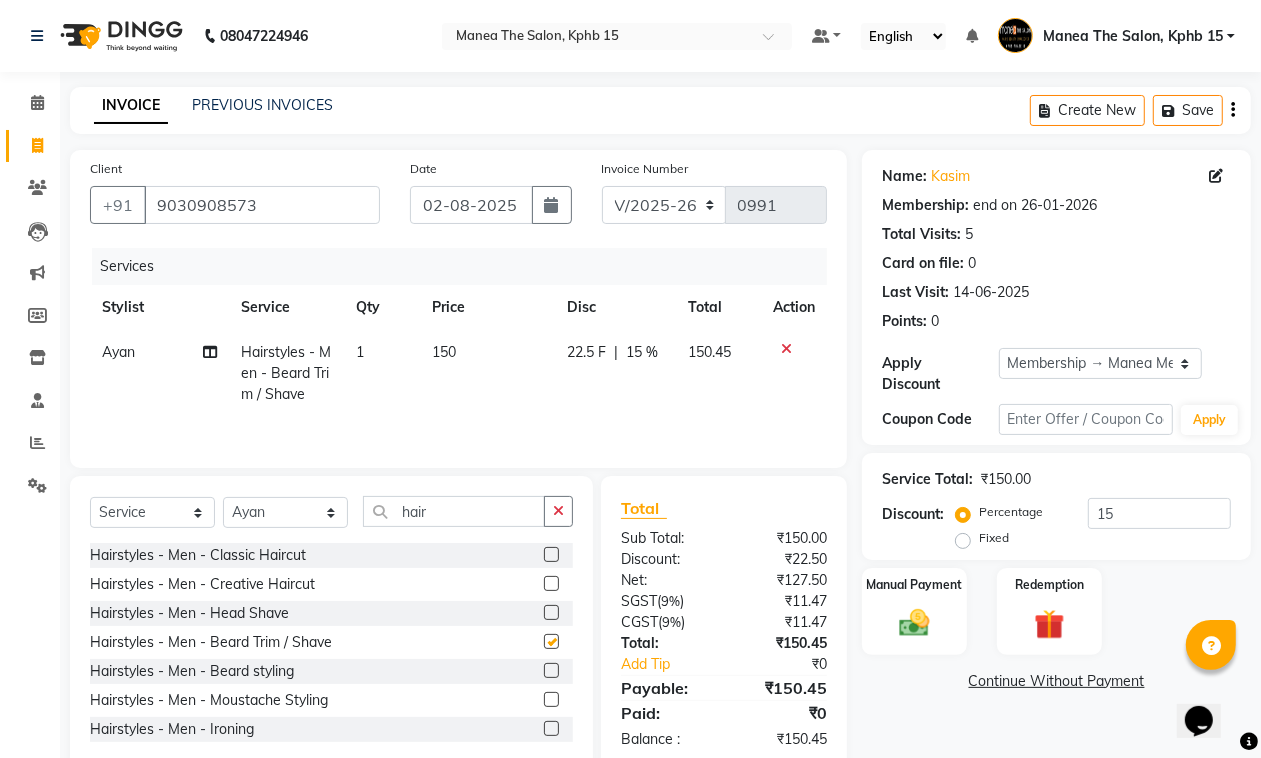 checkbox on "false" 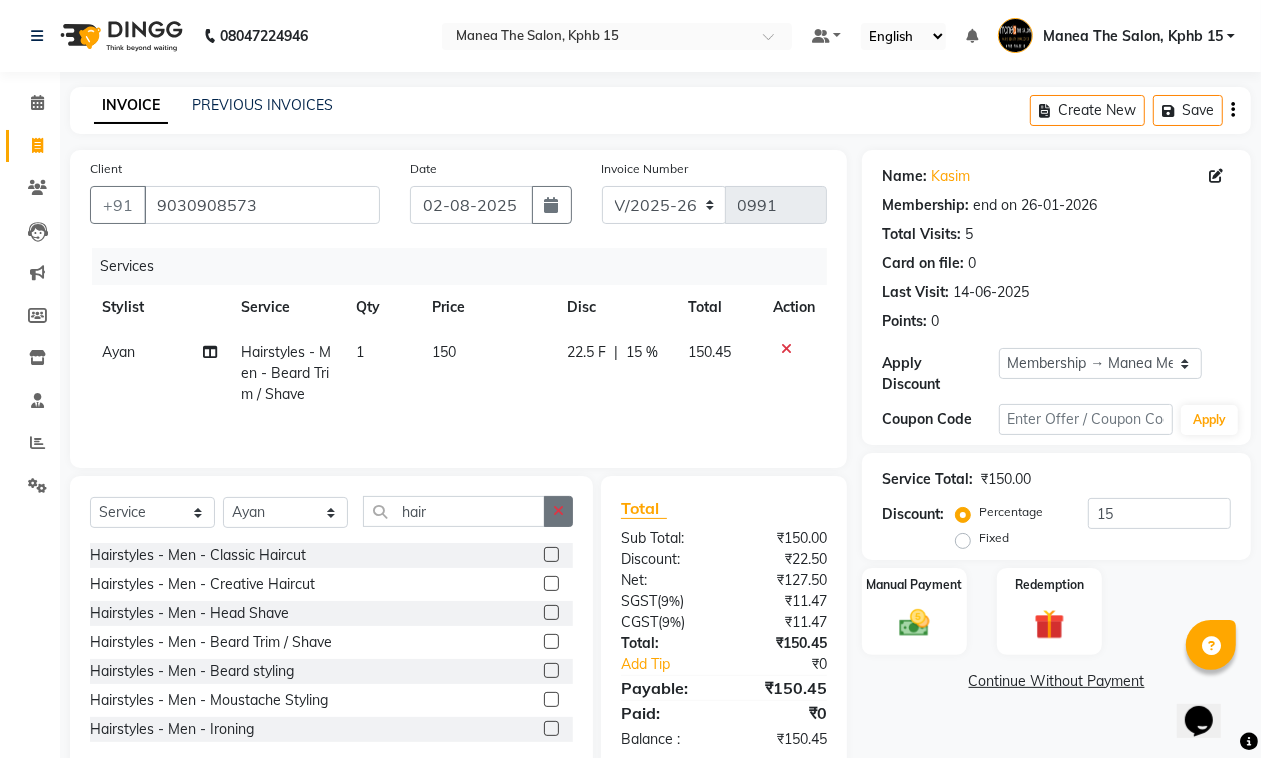 click 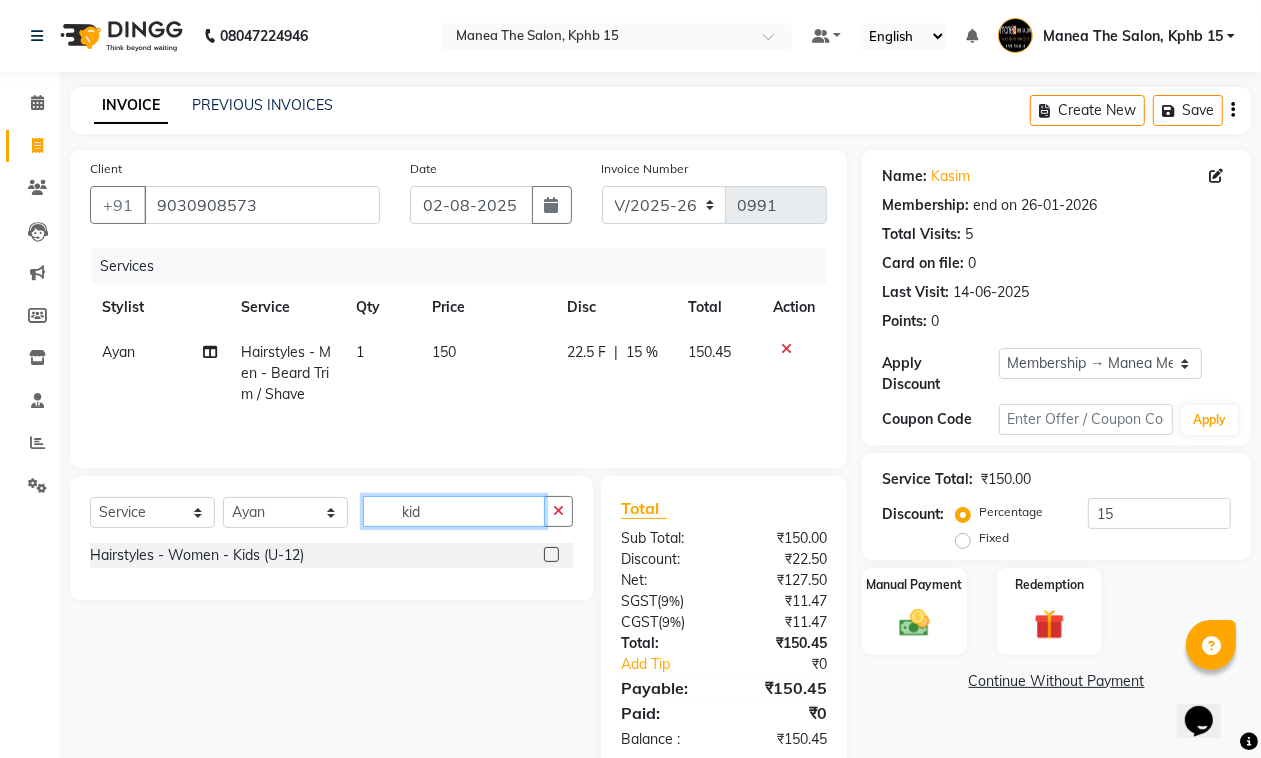 type on "kid" 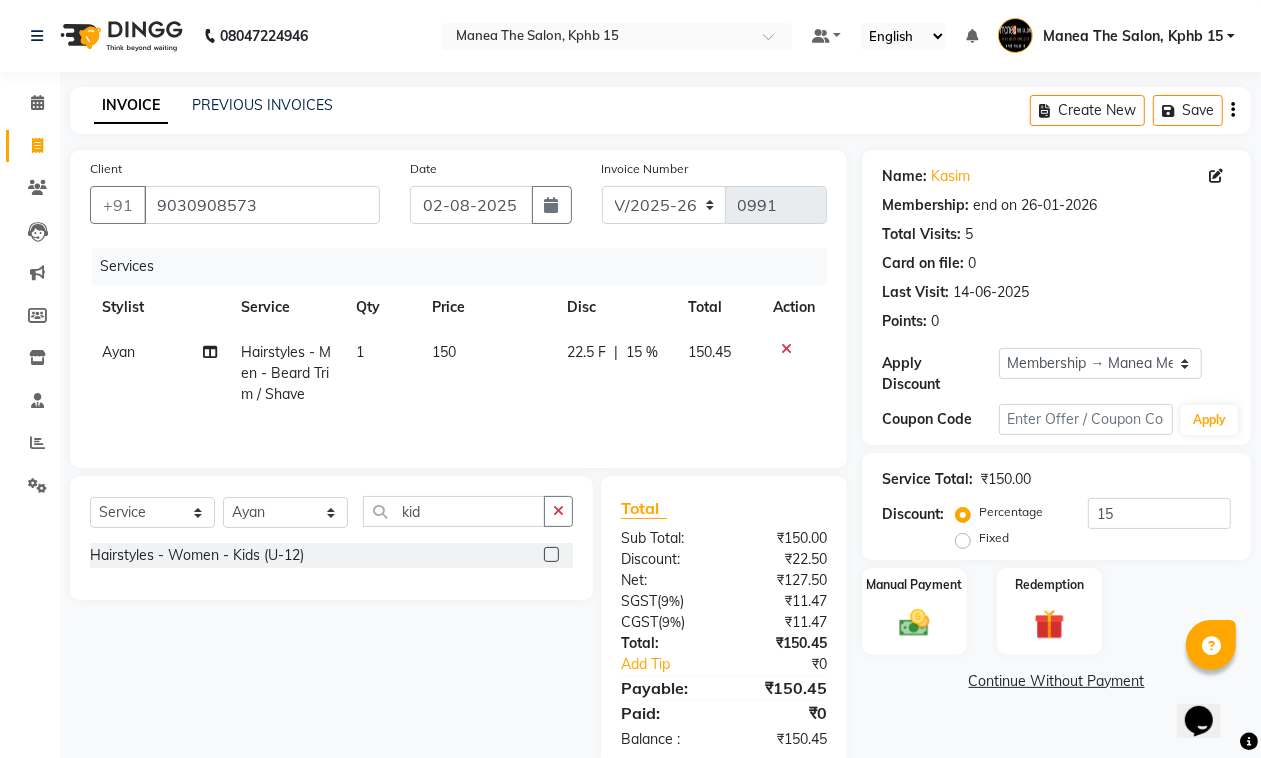 click 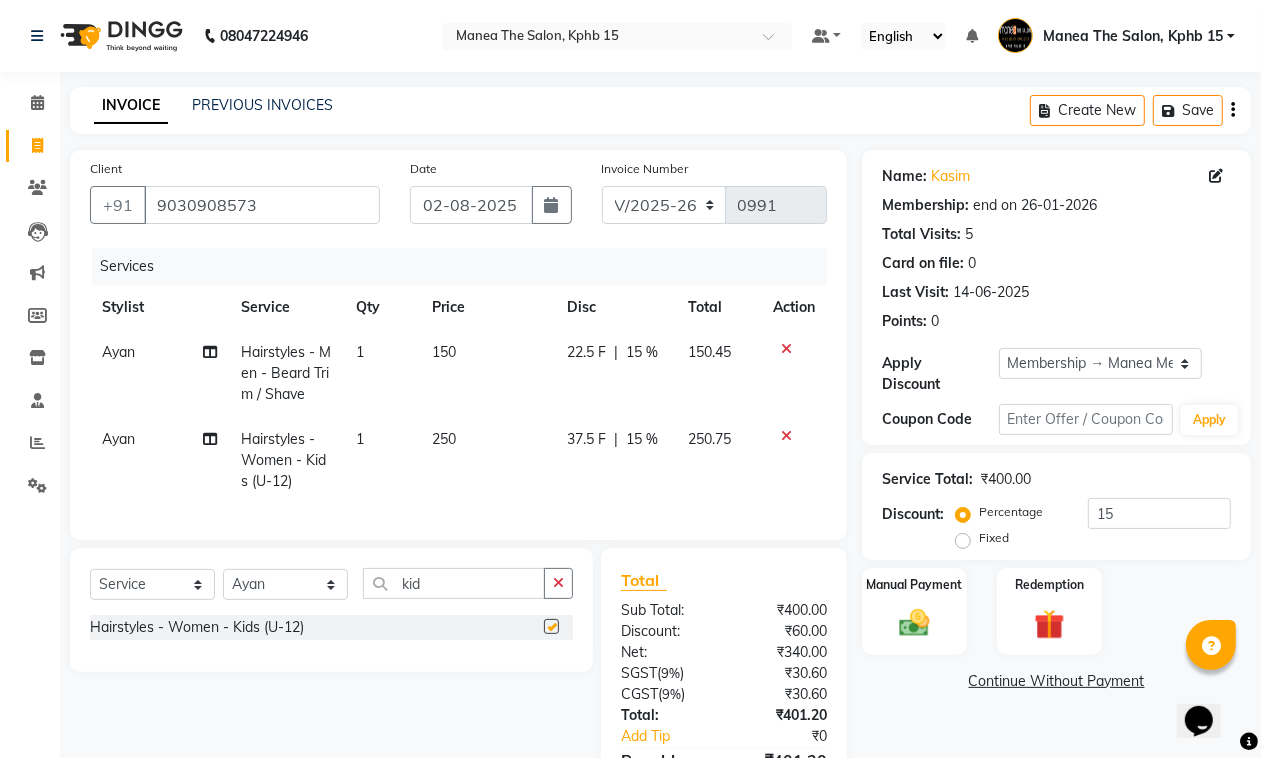 checkbox on "false" 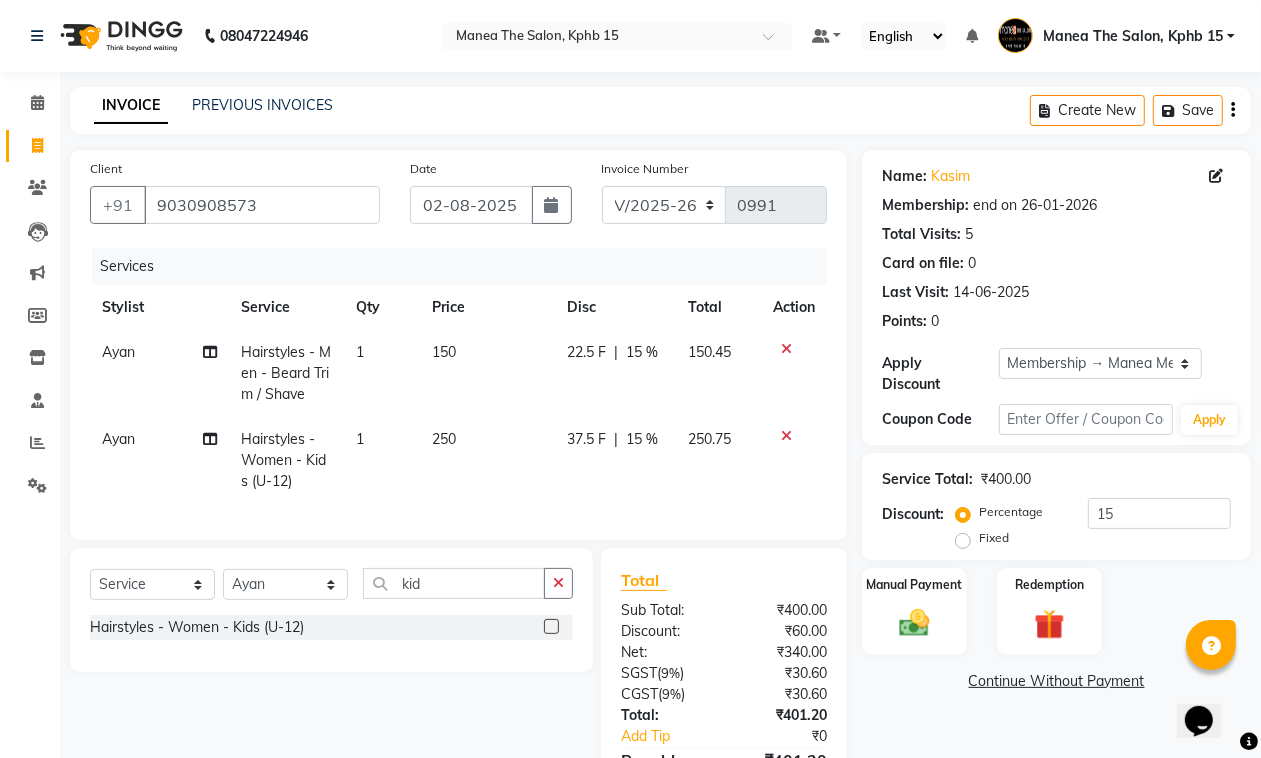 click on "250" 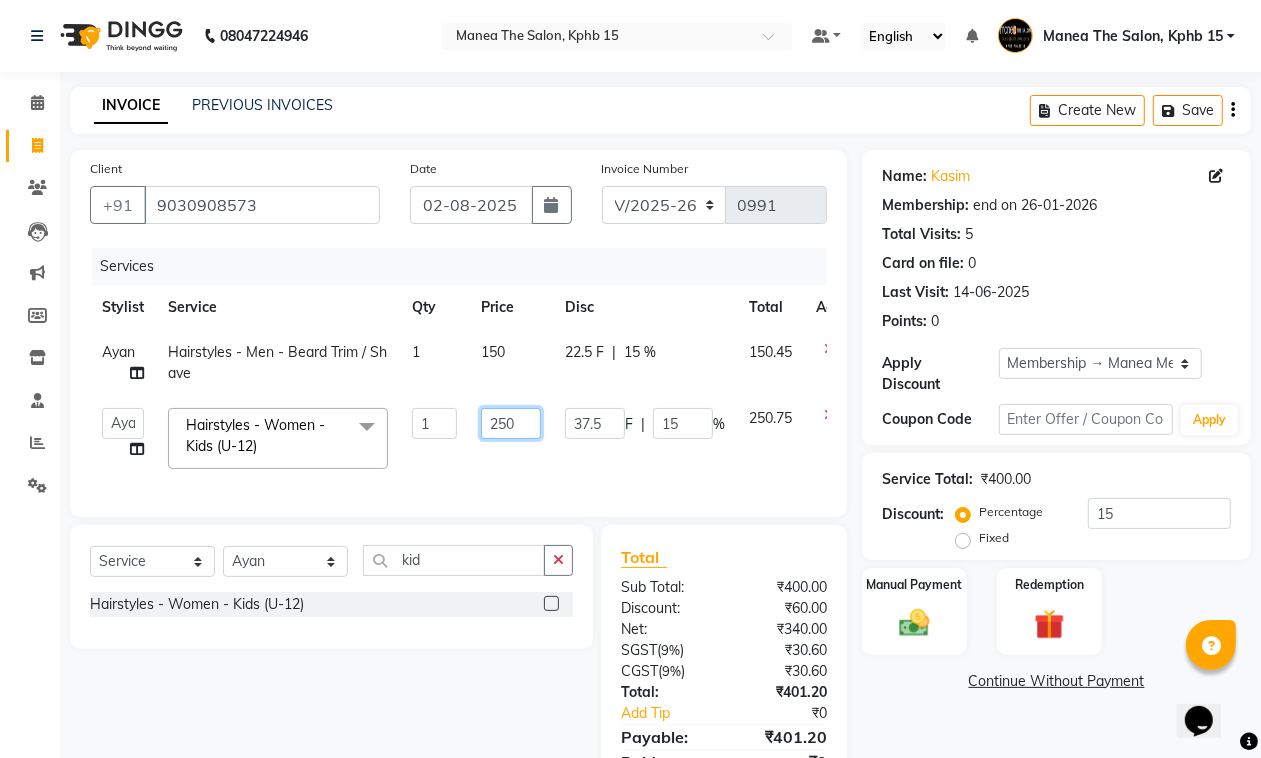 click on "250" 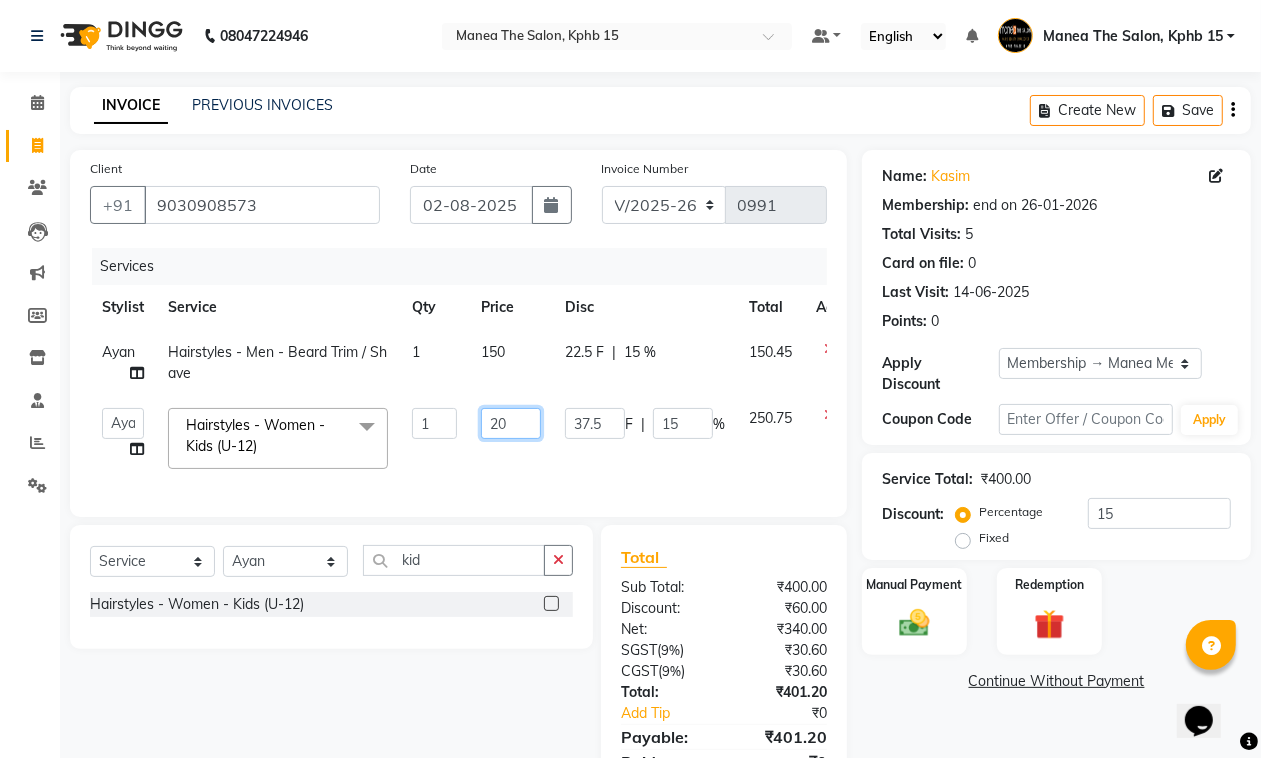 type on "200" 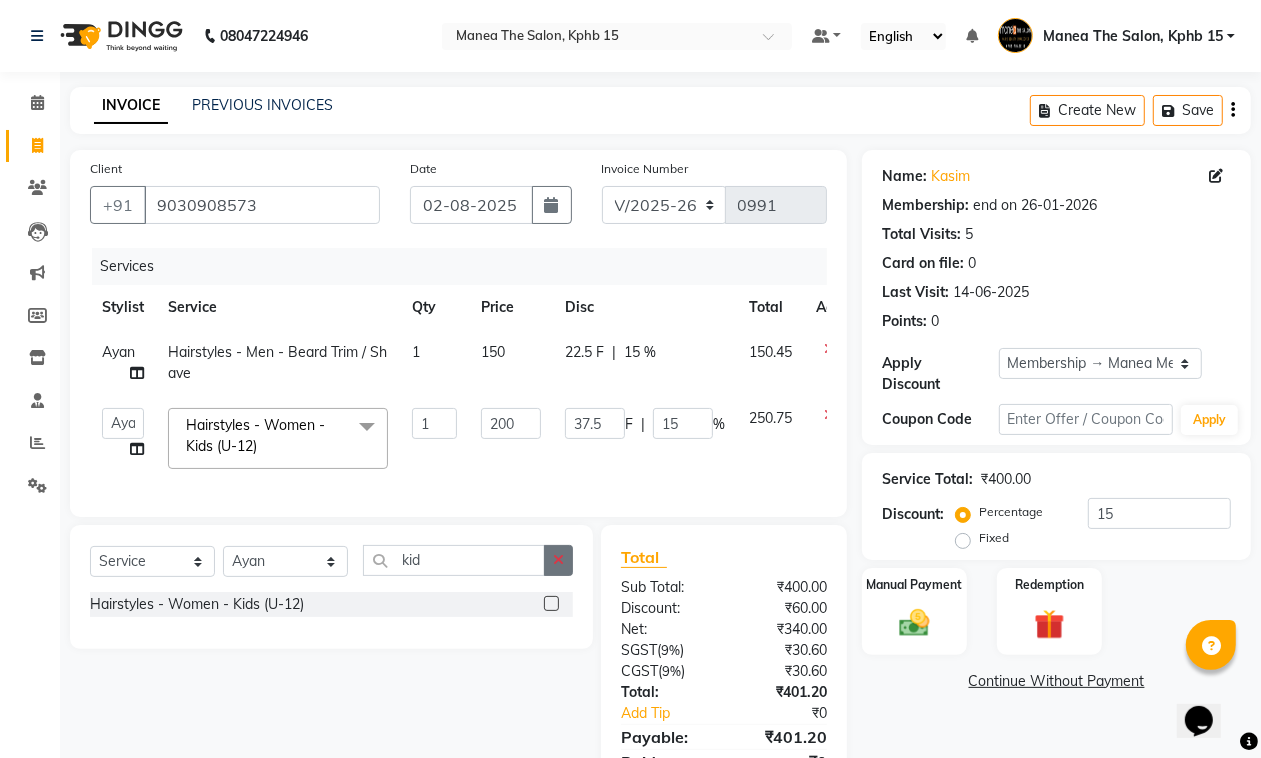 click 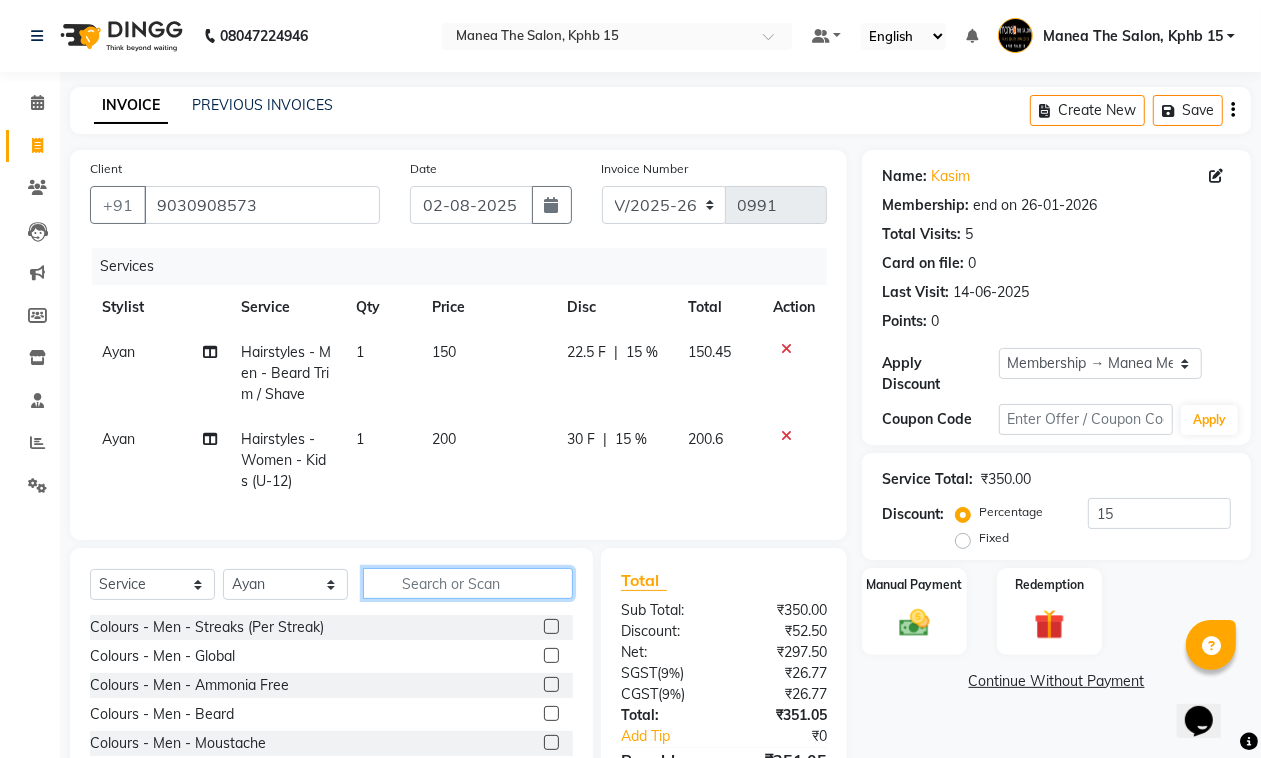 click 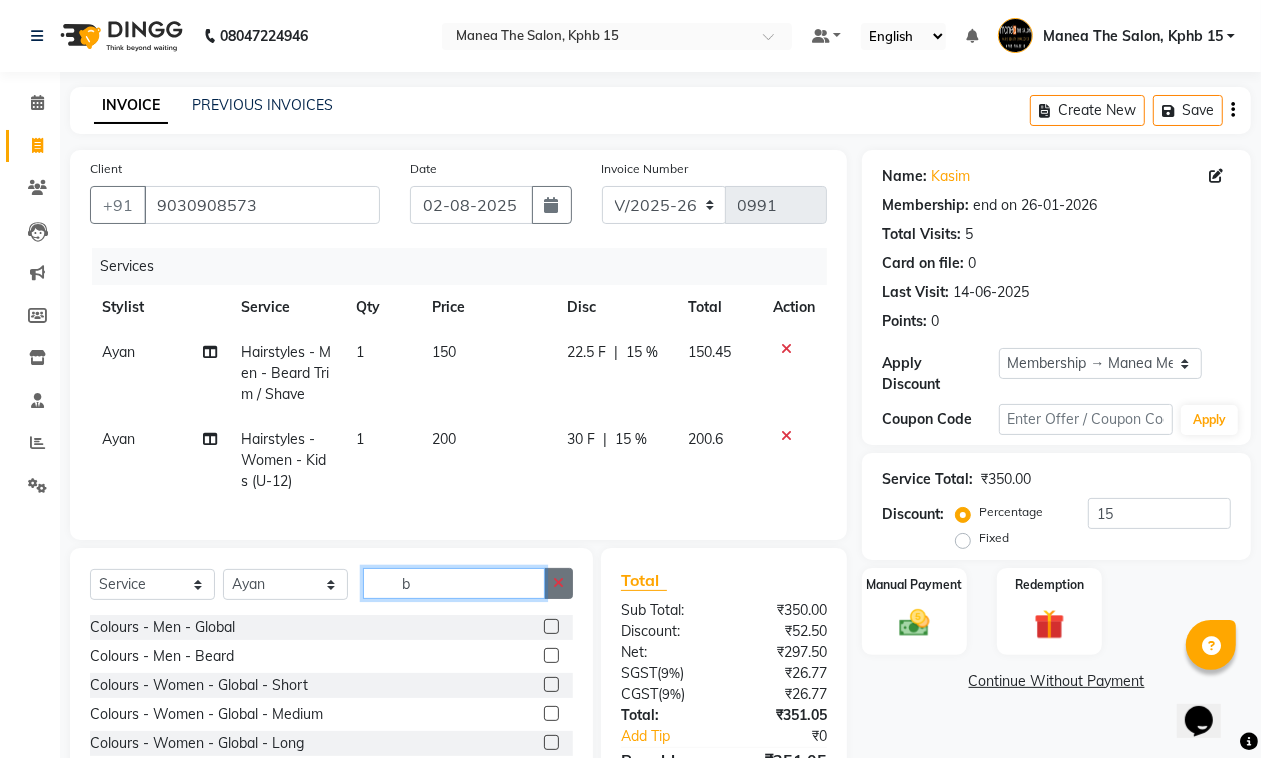 type on "b" 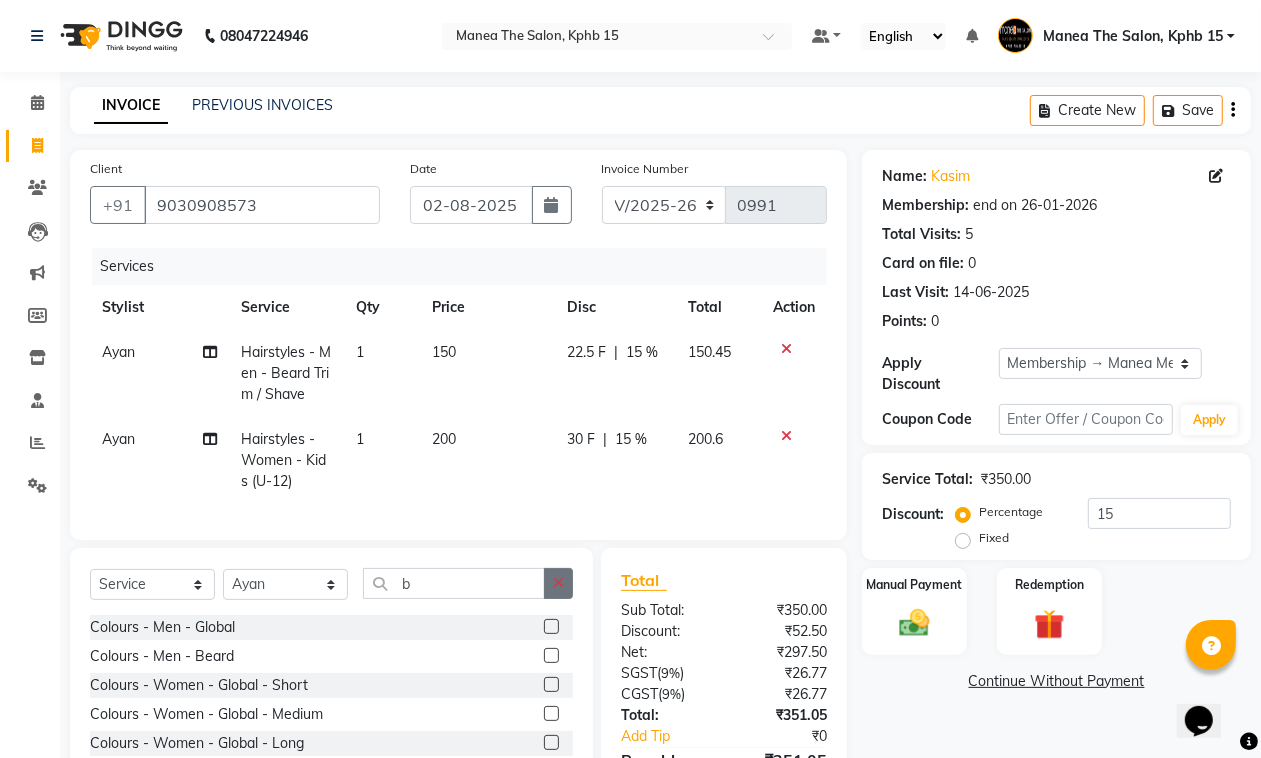 click 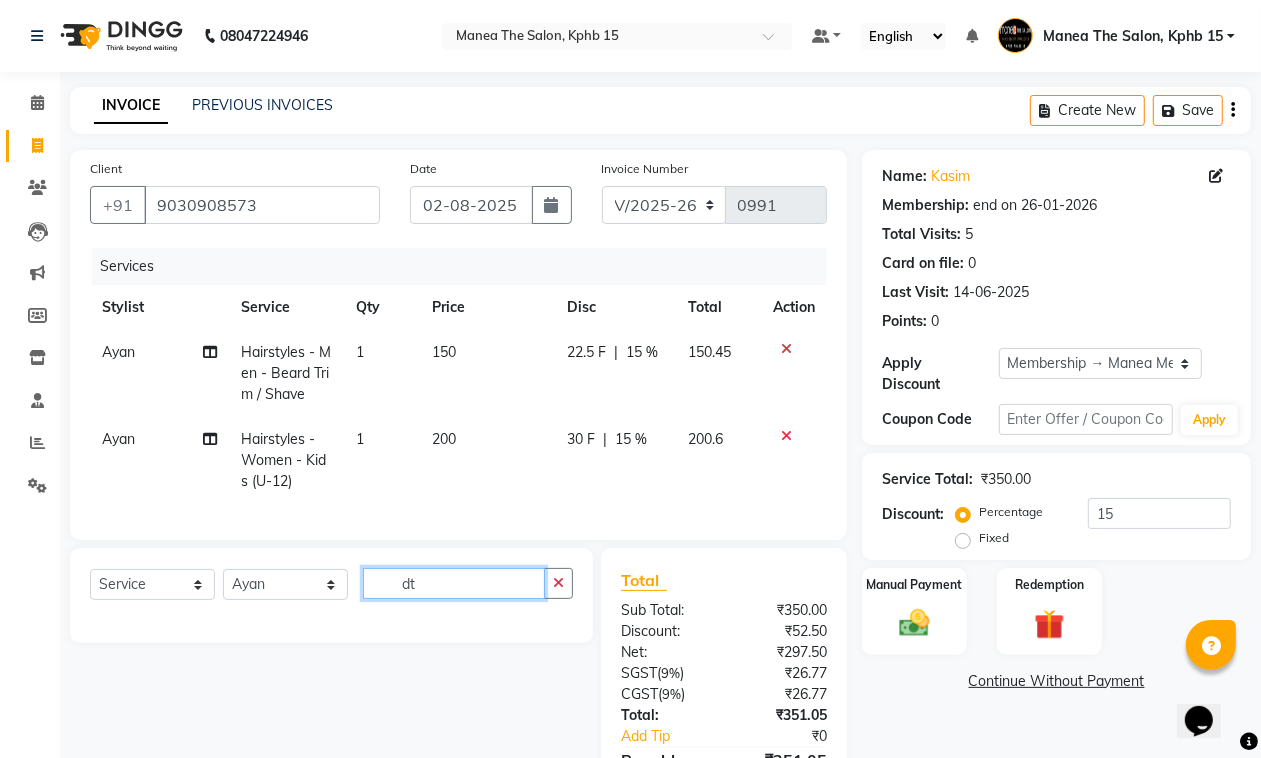 type on "d" 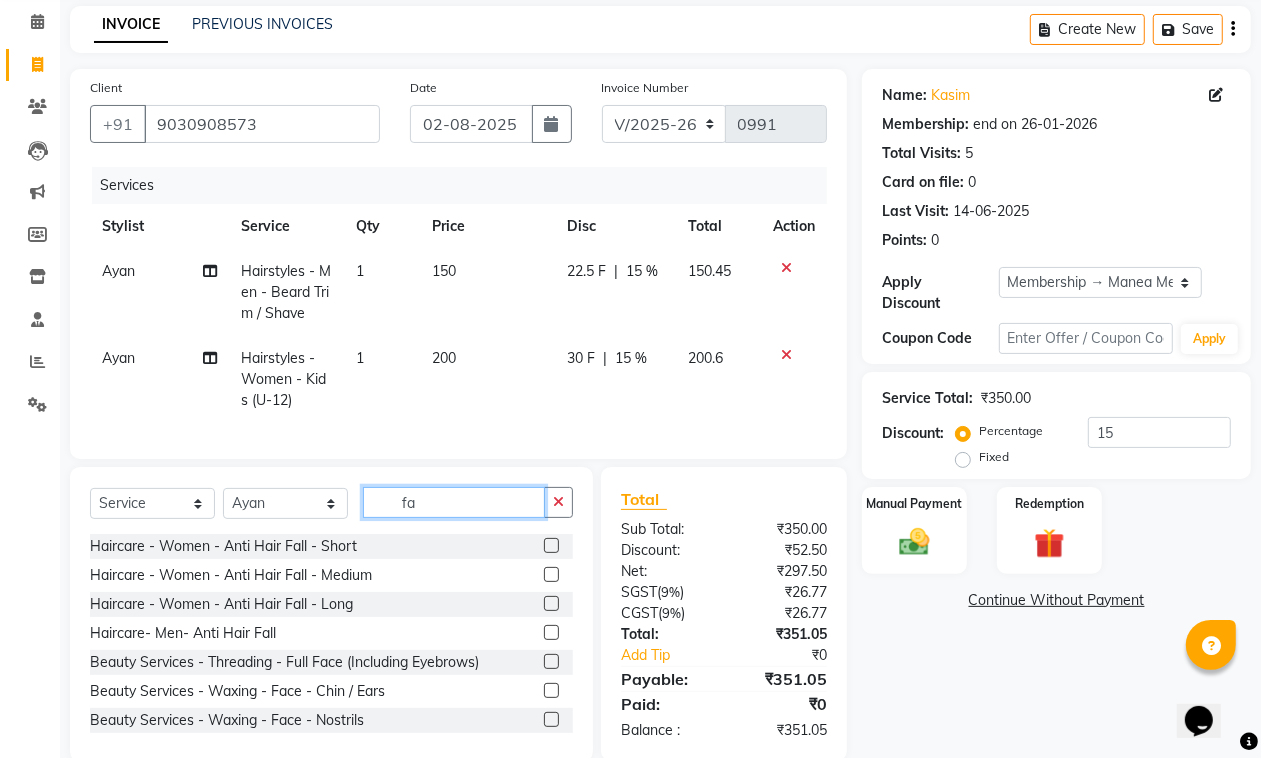 scroll, scrollTop: 125, scrollLeft: 0, axis: vertical 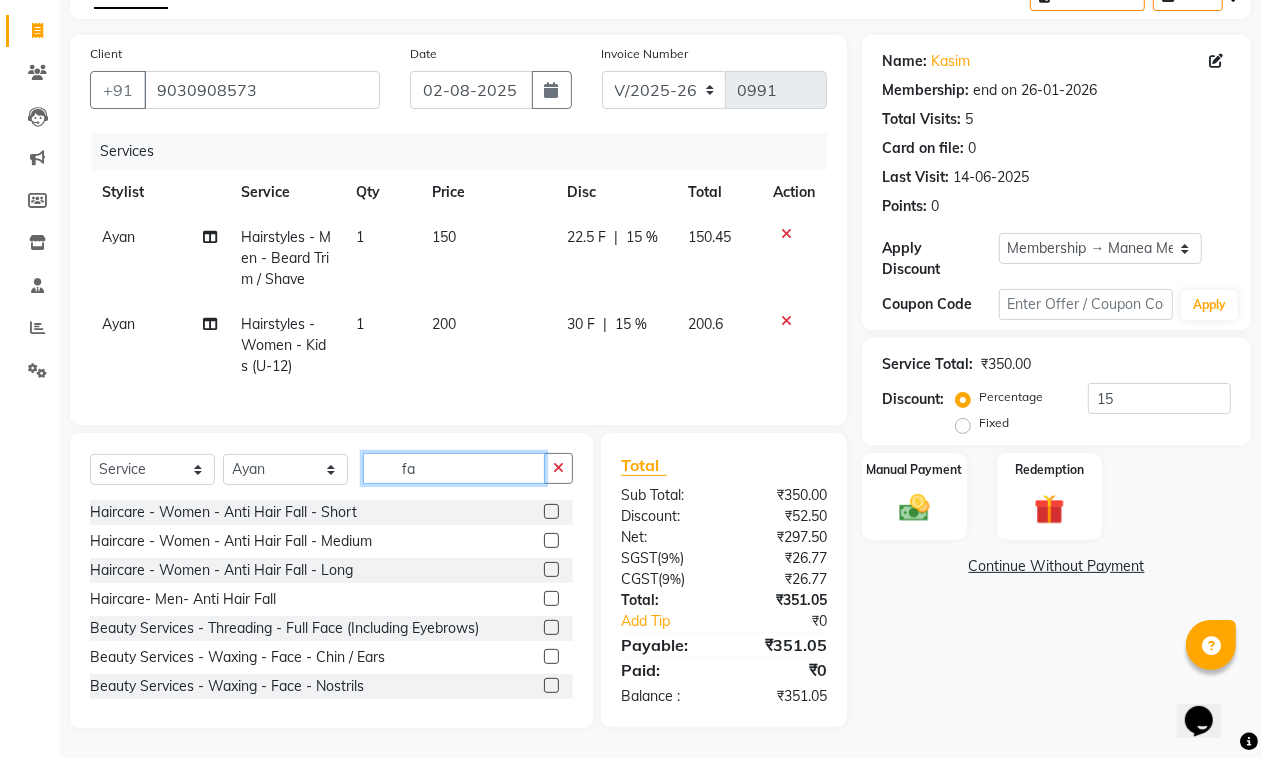 type on "f" 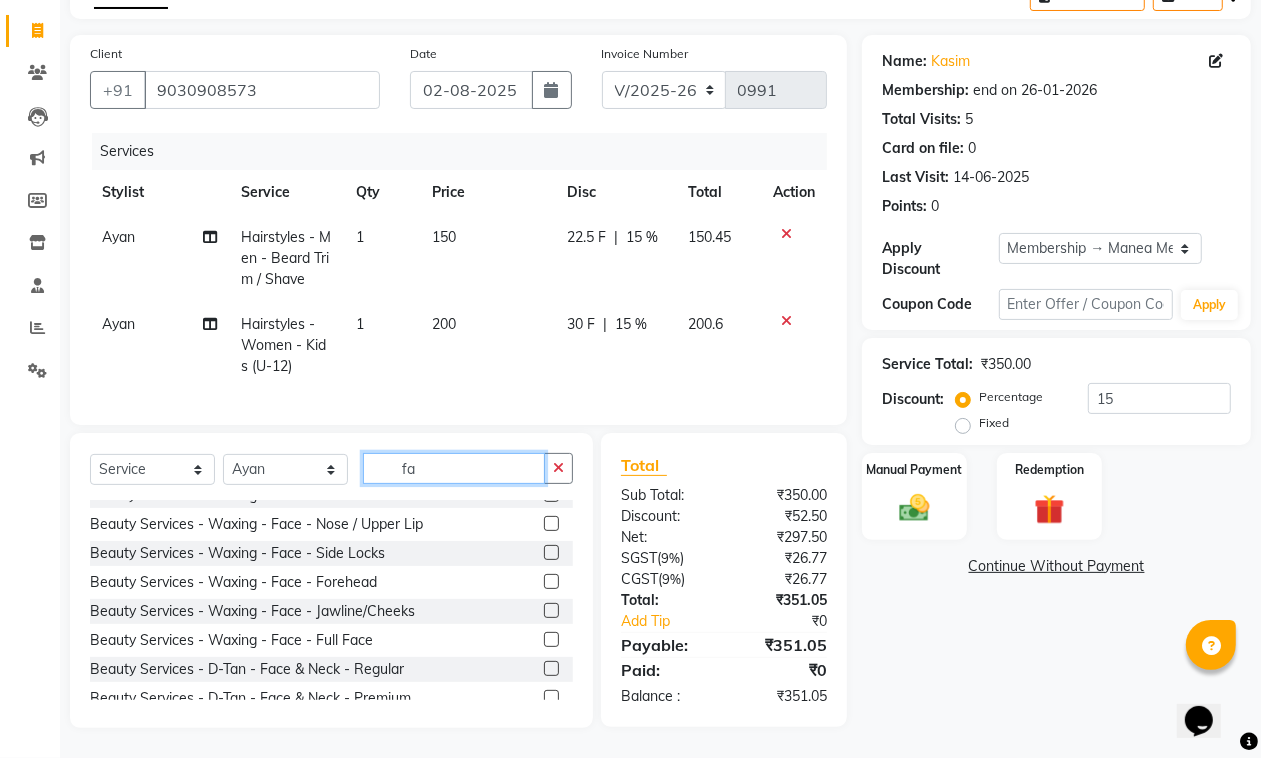 scroll, scrollTop: 250, scrollLeft: 0, axis: vertical 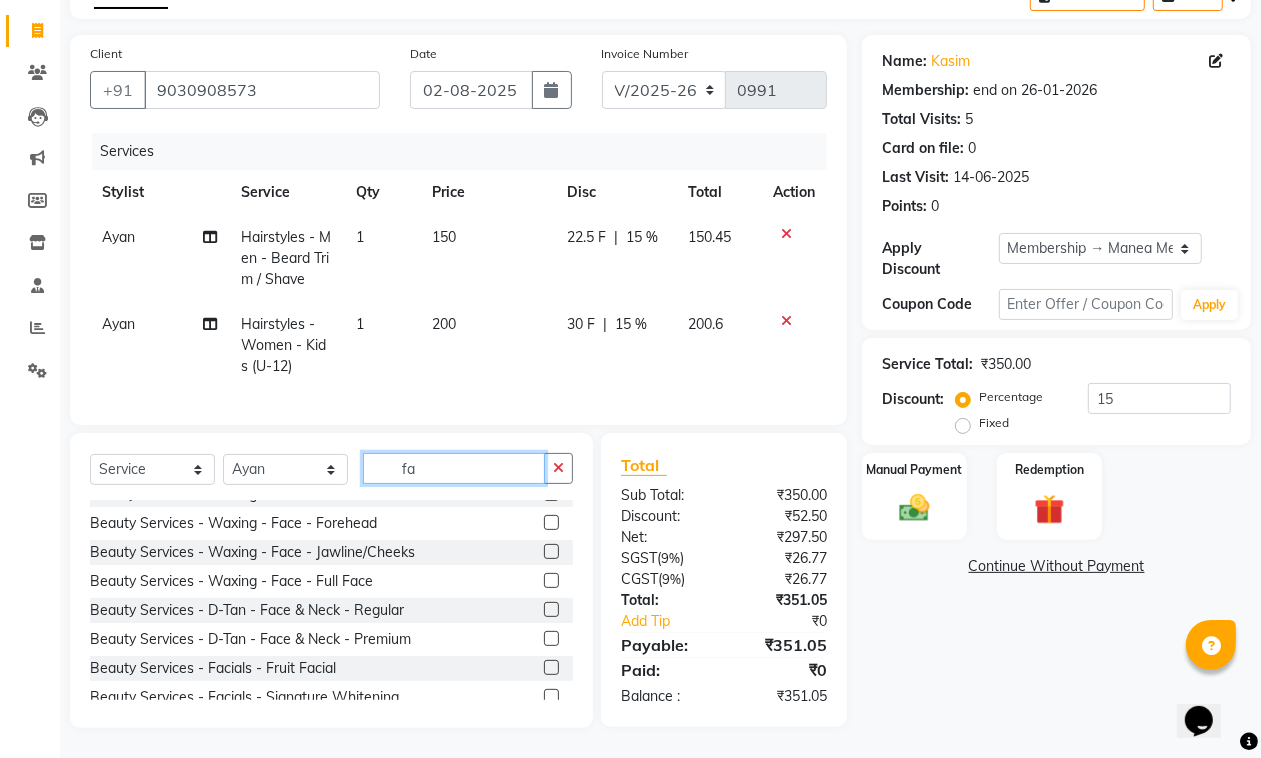 type on "fa" 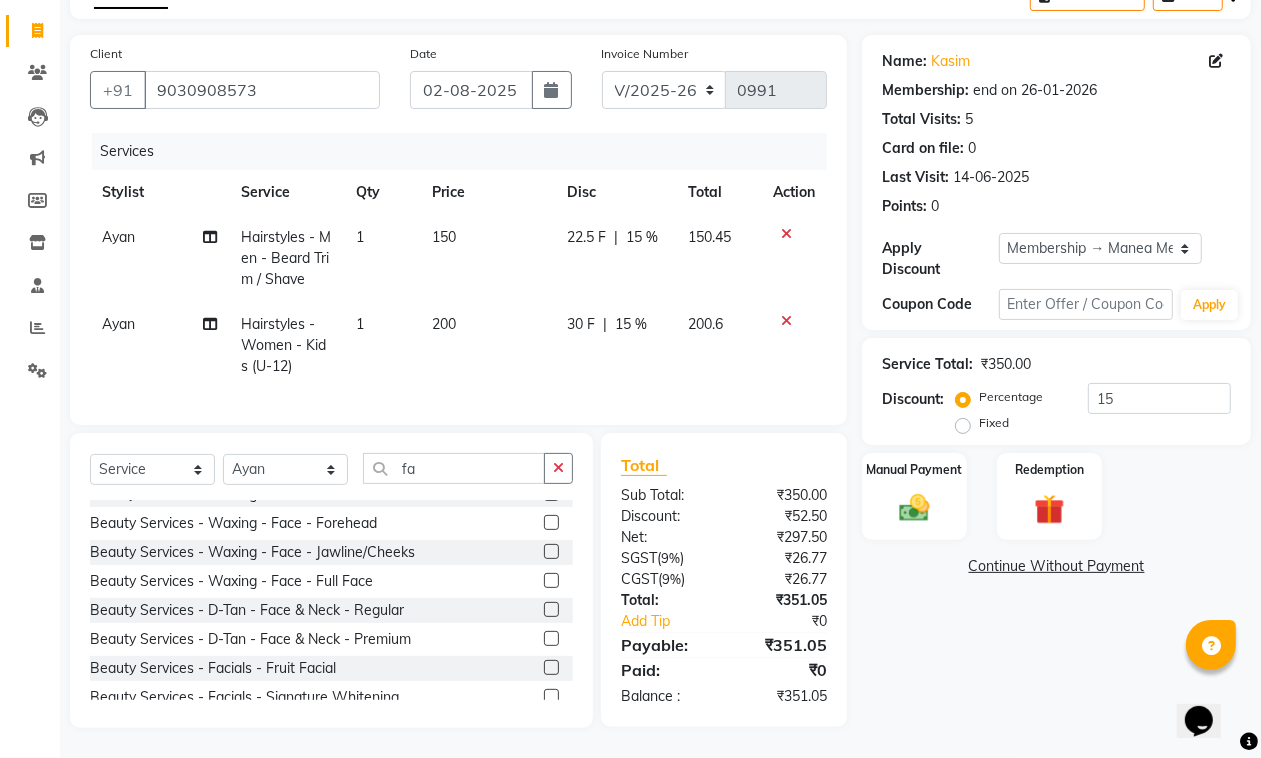 click 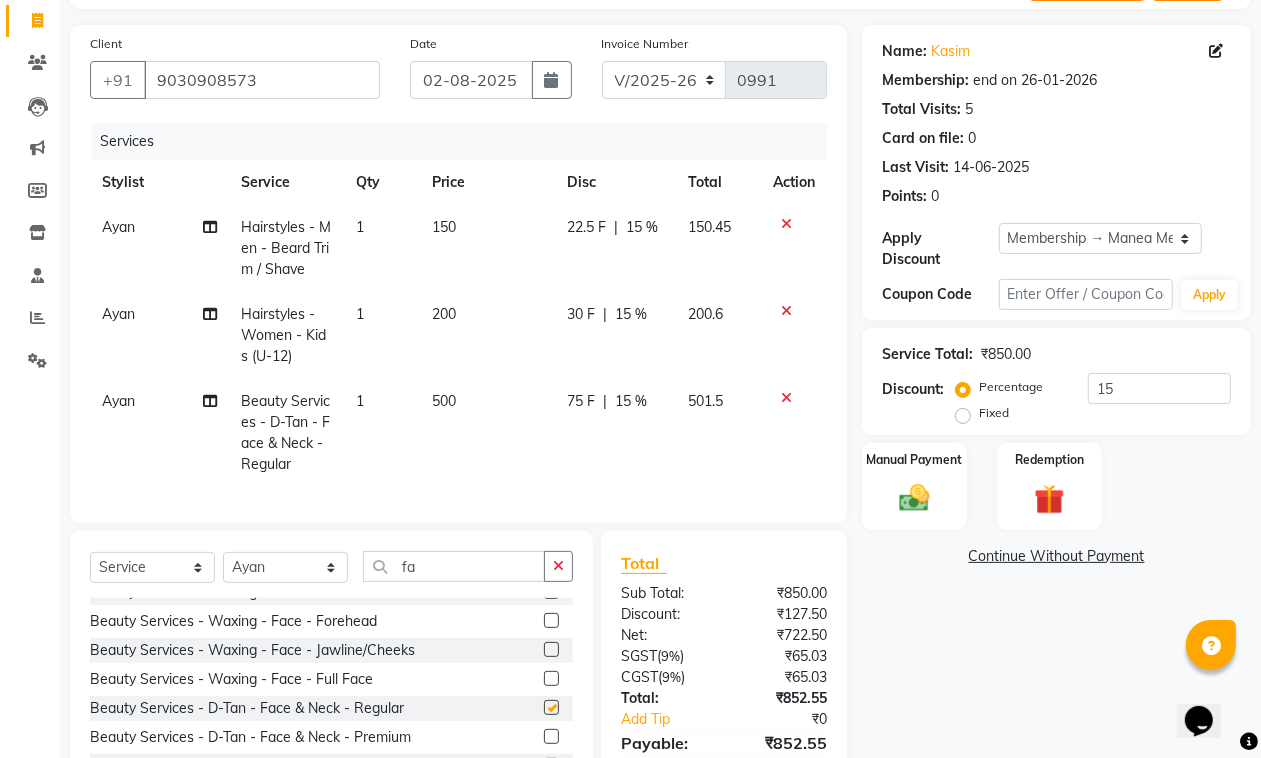 checkbox on "false" 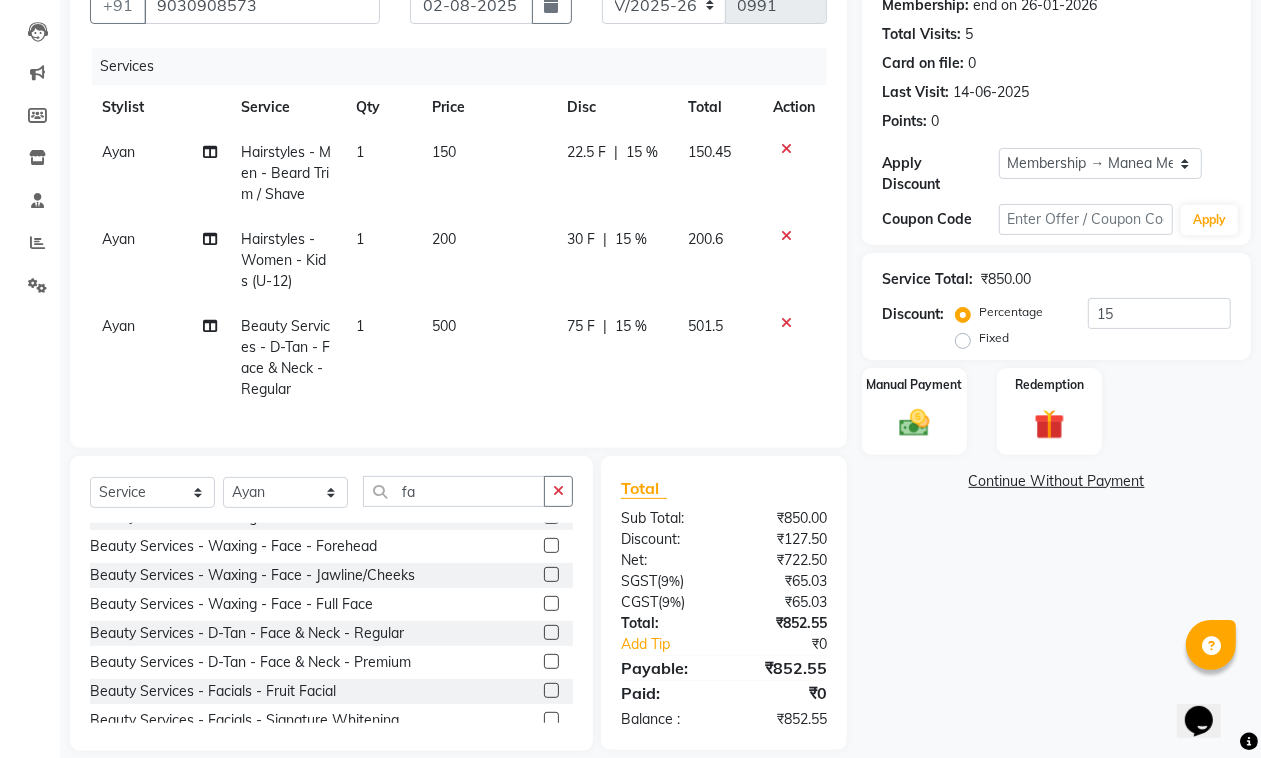 scroll, scrollTop: 241, scrollLeft: 0, axis: vertical 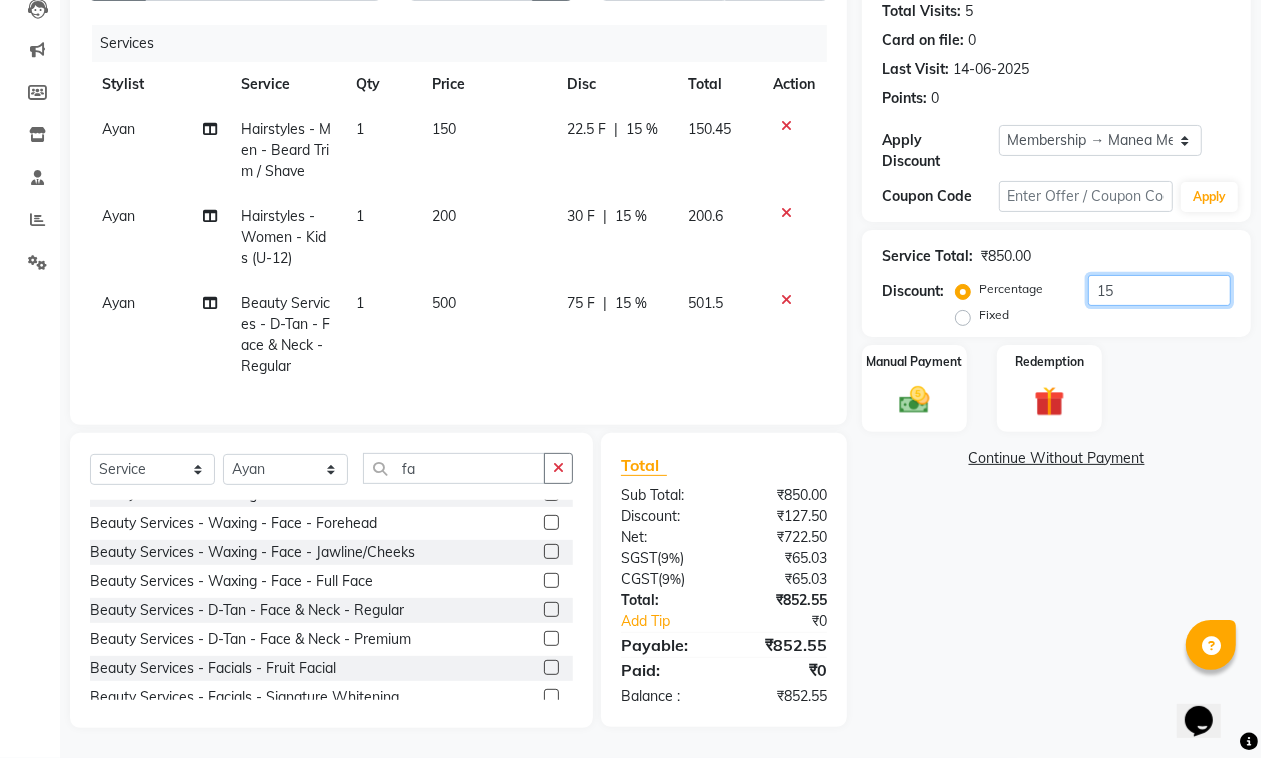 click on "15" 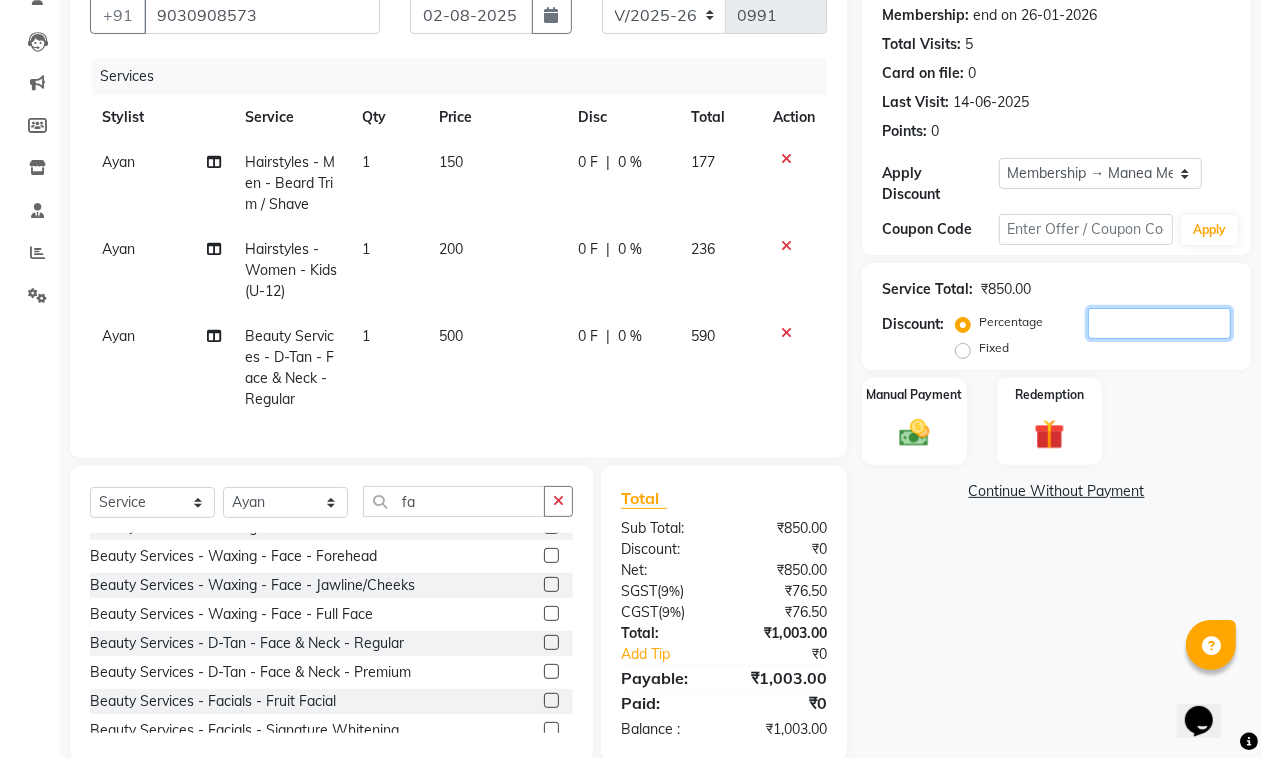 scroll, scrollTop: 241, scrollLeft: 0, axis: vertical 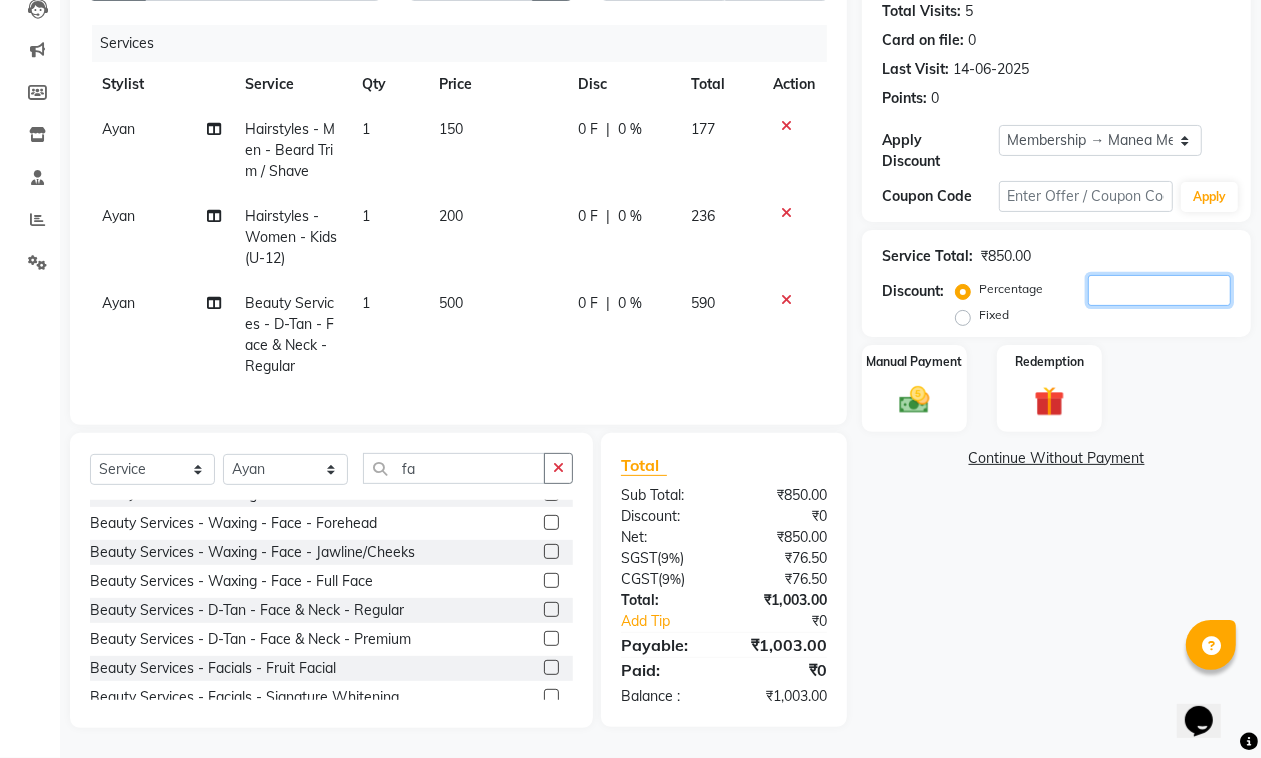 type 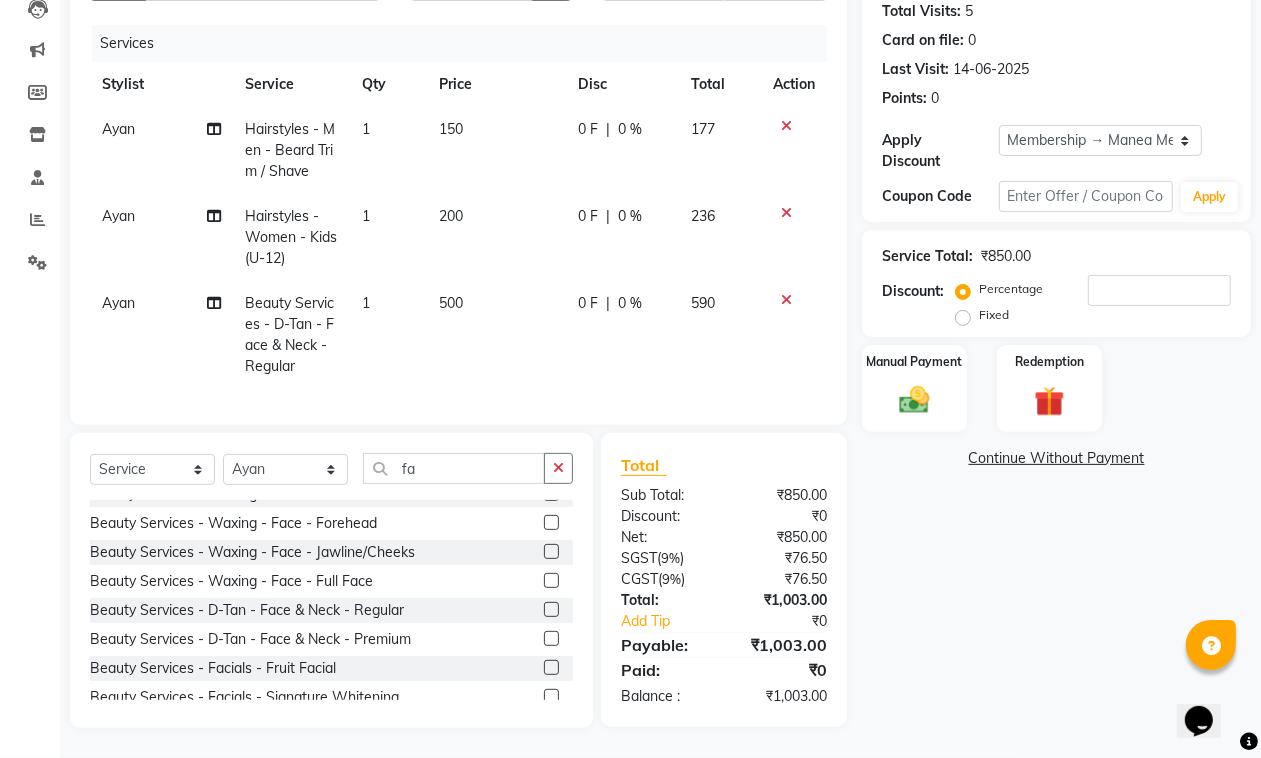 click on "500" 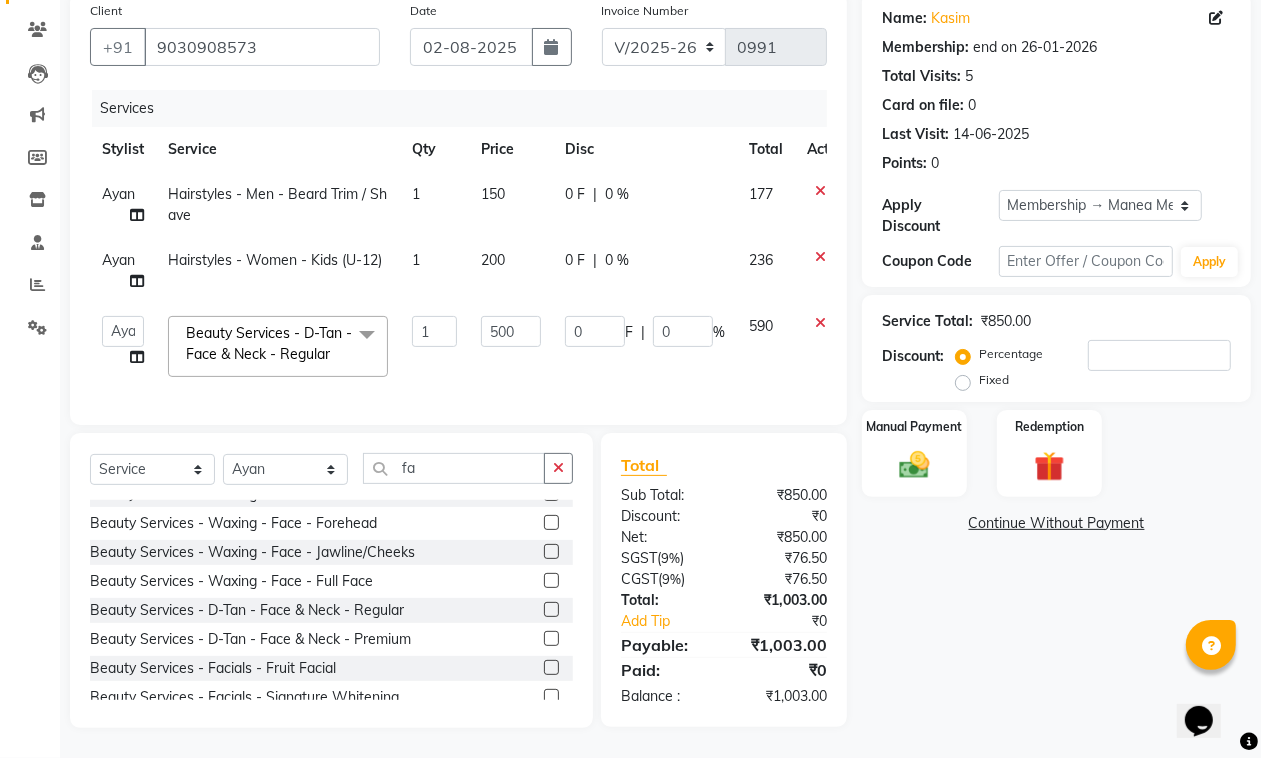 scroll, scrollTop: 197, scrollLeft: 0, axis: vertical 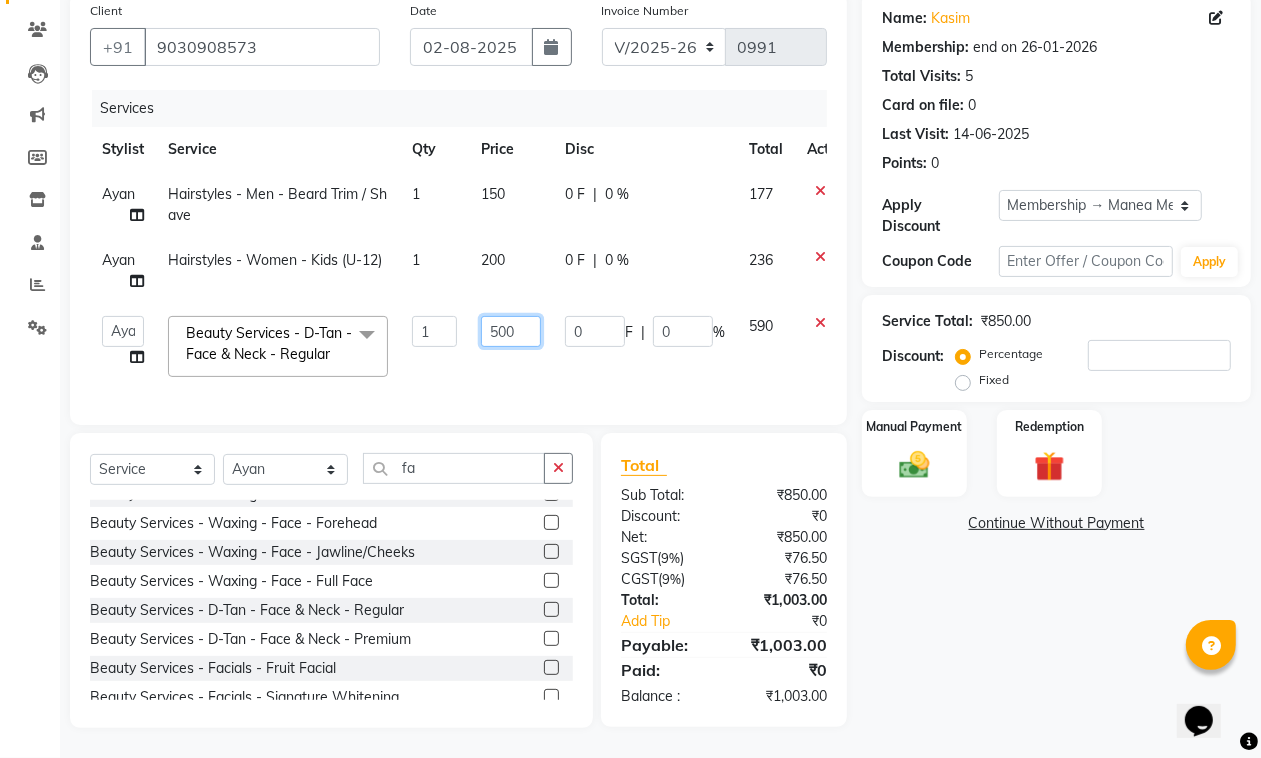 click on "500" 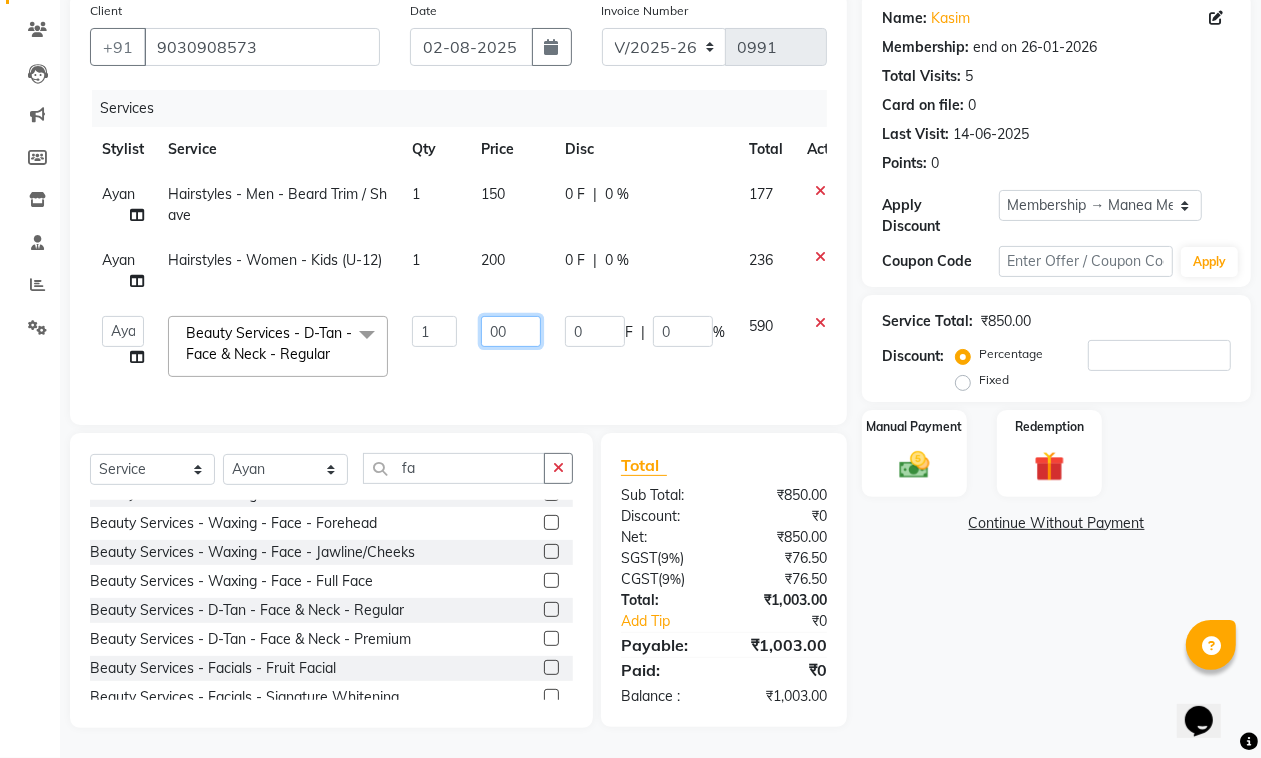 type on "200" 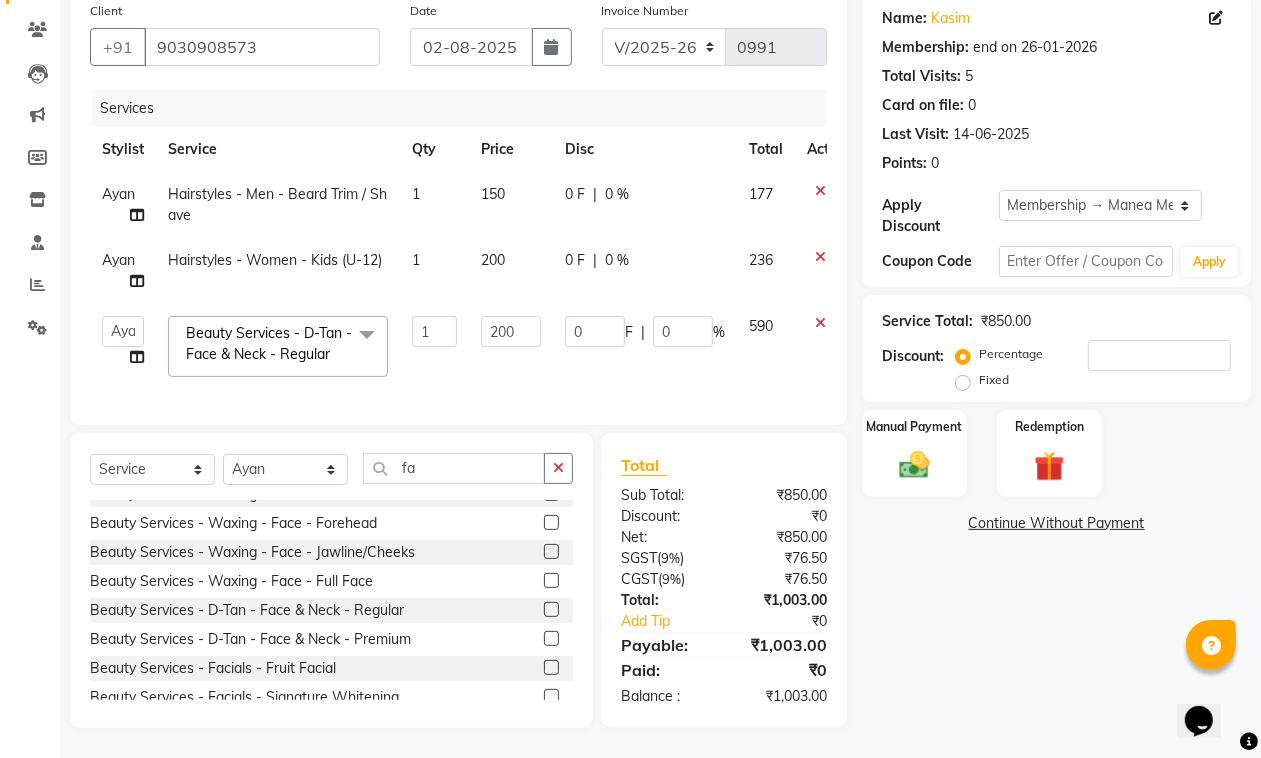 click on "Ayan    MUZAMMIL   Nikhil    nitu   Raghu   Roopa    Shrisha   Teju  Beauty Services - D-Tan - Face & Neck - Regular  x Colours - Men - Streaks (Per Streak) Colours - Men - Global Colours - Men - Ammonia Free Colours - Men - Beard Colours - Men - Moustache Colours - Men - Side Locks Colours - Women - Global - Short Colours - Women - Global - Medium Colours - Women - Global - Long Colours - Women - Ammonia - Short Colours - Women - Ammonia - Medium Colours - Women - Ammonia - Long Colours - Women - Root Touch-up Colours - Women - Ammonia Free Colours - Women - Highlight - Short Colours - Women - Highlight - Medium Colours - Women - Highlight - Long Colours - Women - Highlight - Per Streak Colours - Women - Balayage Colours - Women - Toner Colours - Women - Ombre Colours - Women - Ammonia free - Short Colours - Women - Ammonia free - Medium Colours - Women - Ammonia Free - Long Colours - Women - Root Touch-up Ammonia Free Beauty Essentials - Hands & Feet Treatments - Classic Cocoa Pedicure COMBO 799 COMBO 999" 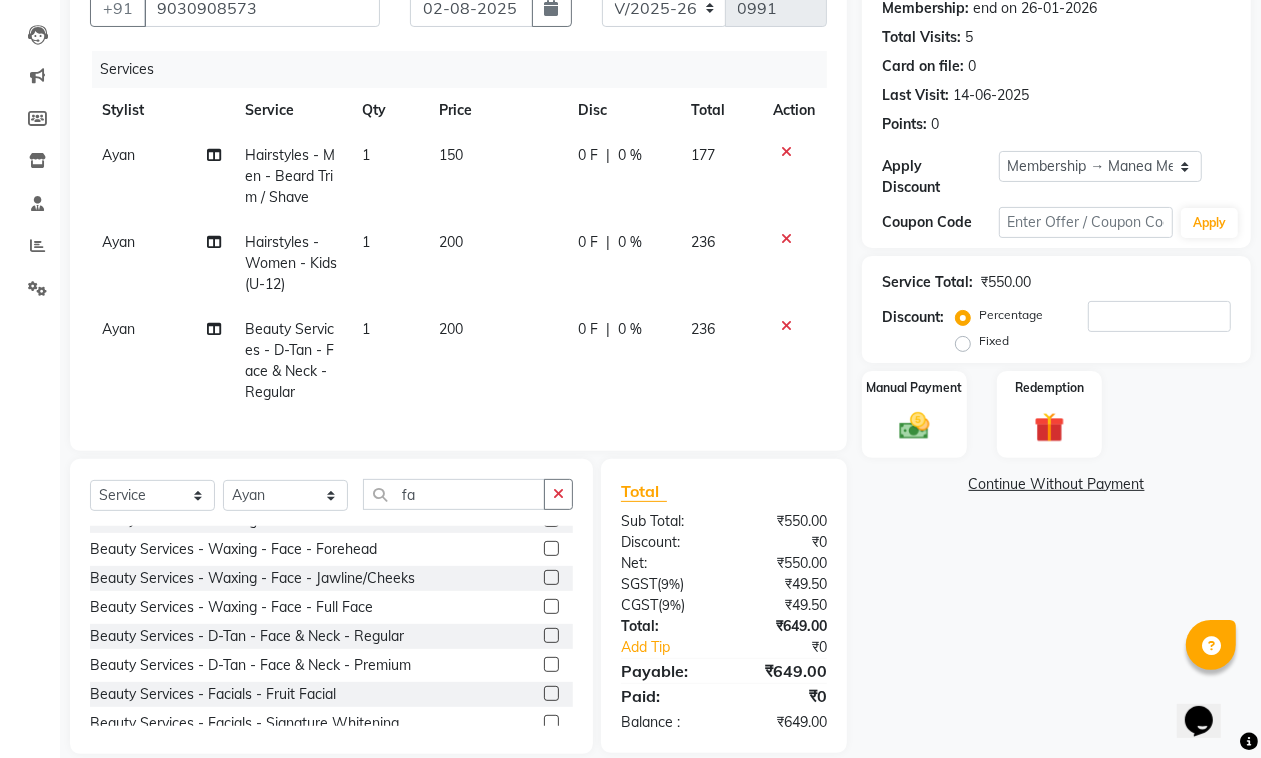 click on "200" 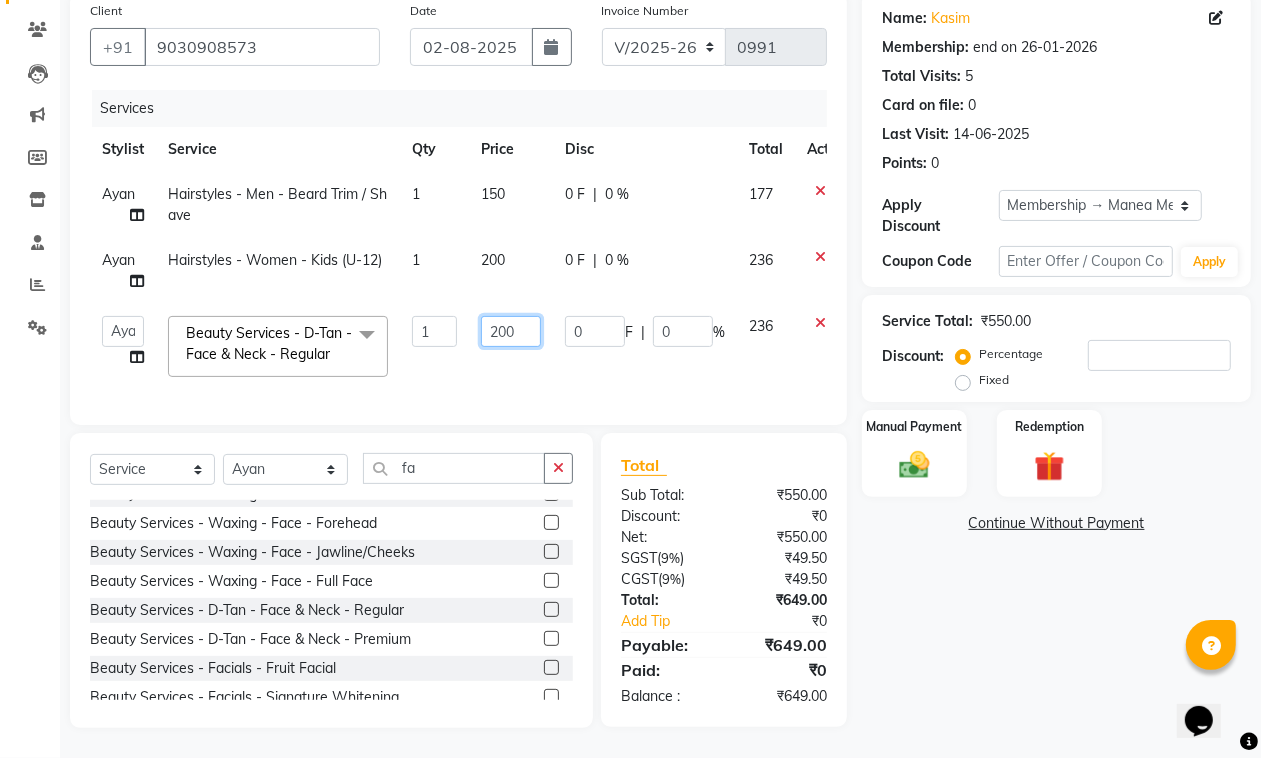 click on "200" 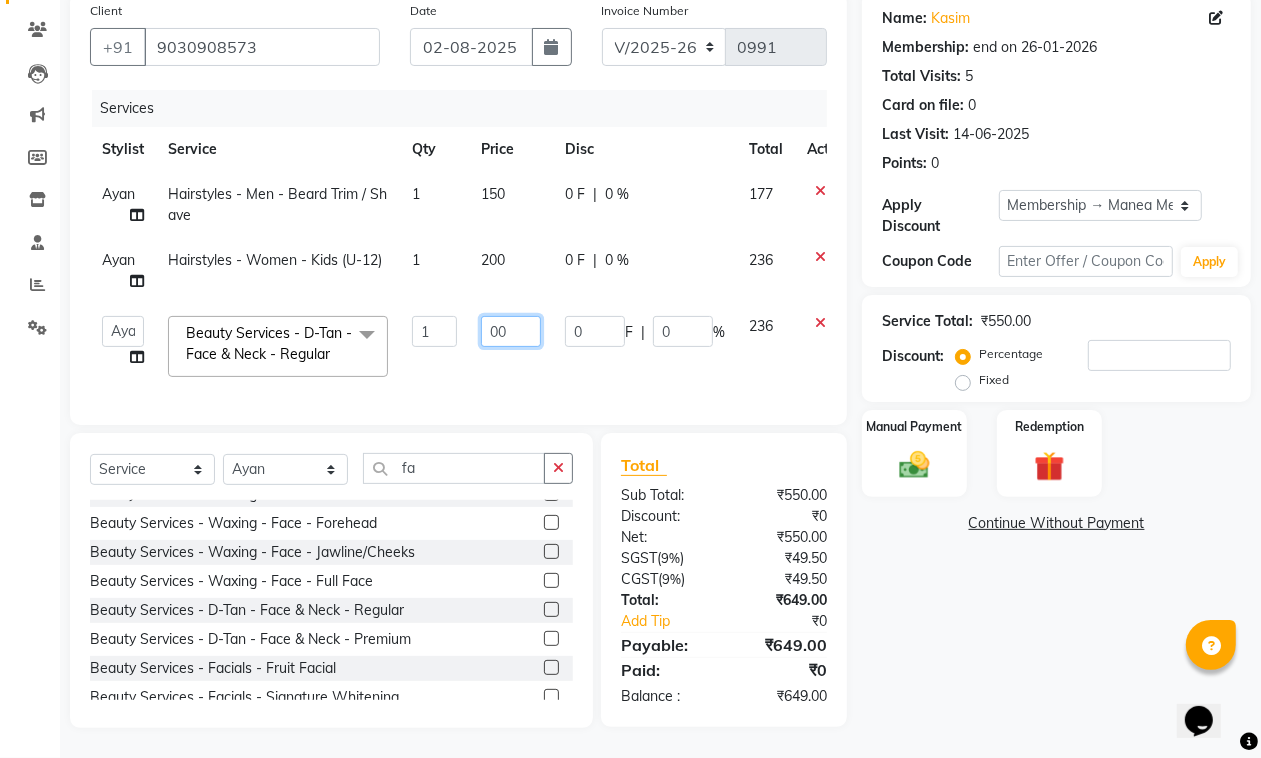 type on "400" 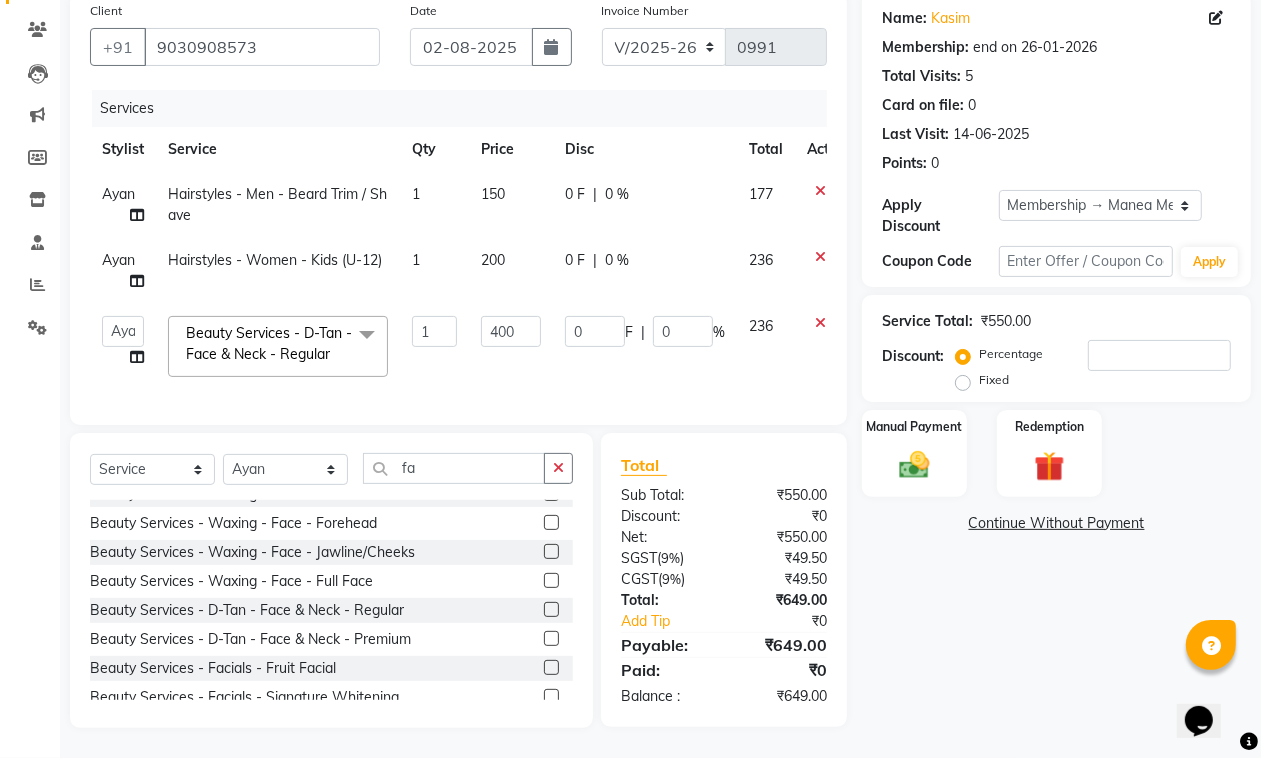 click on "400" 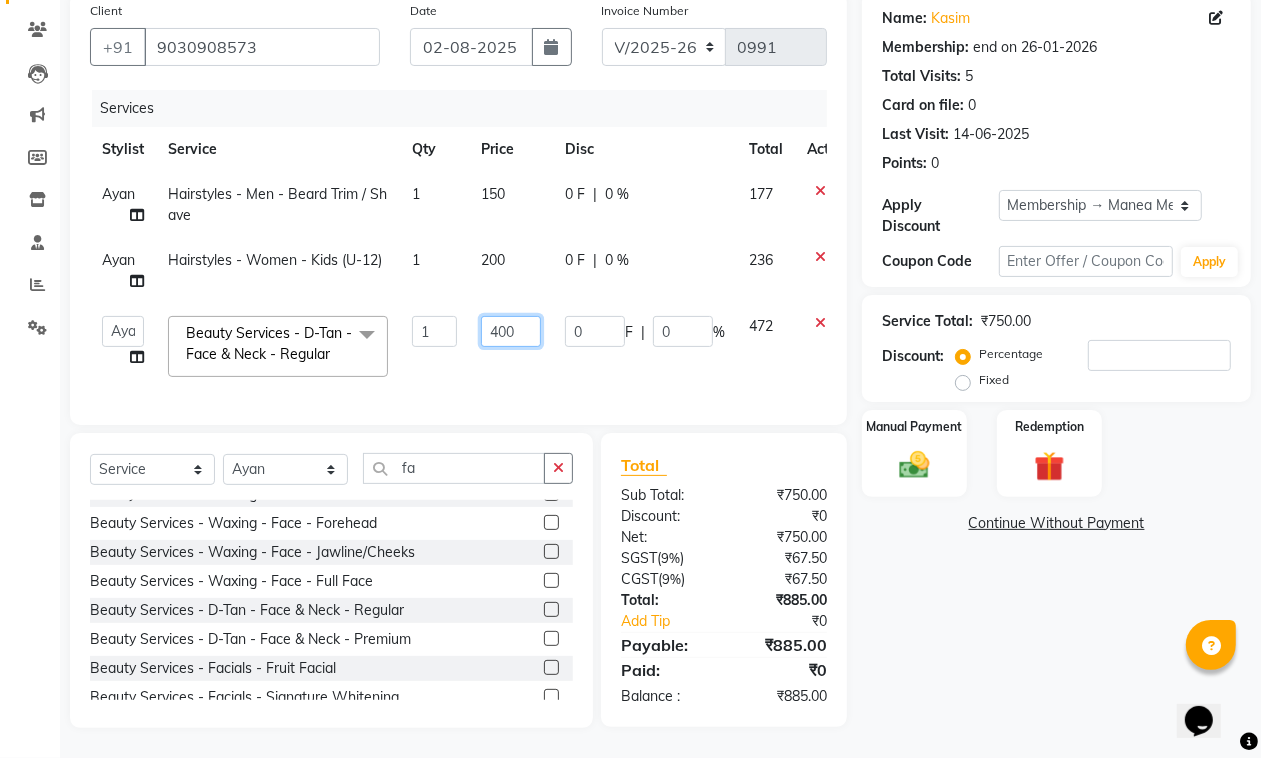click on "400" 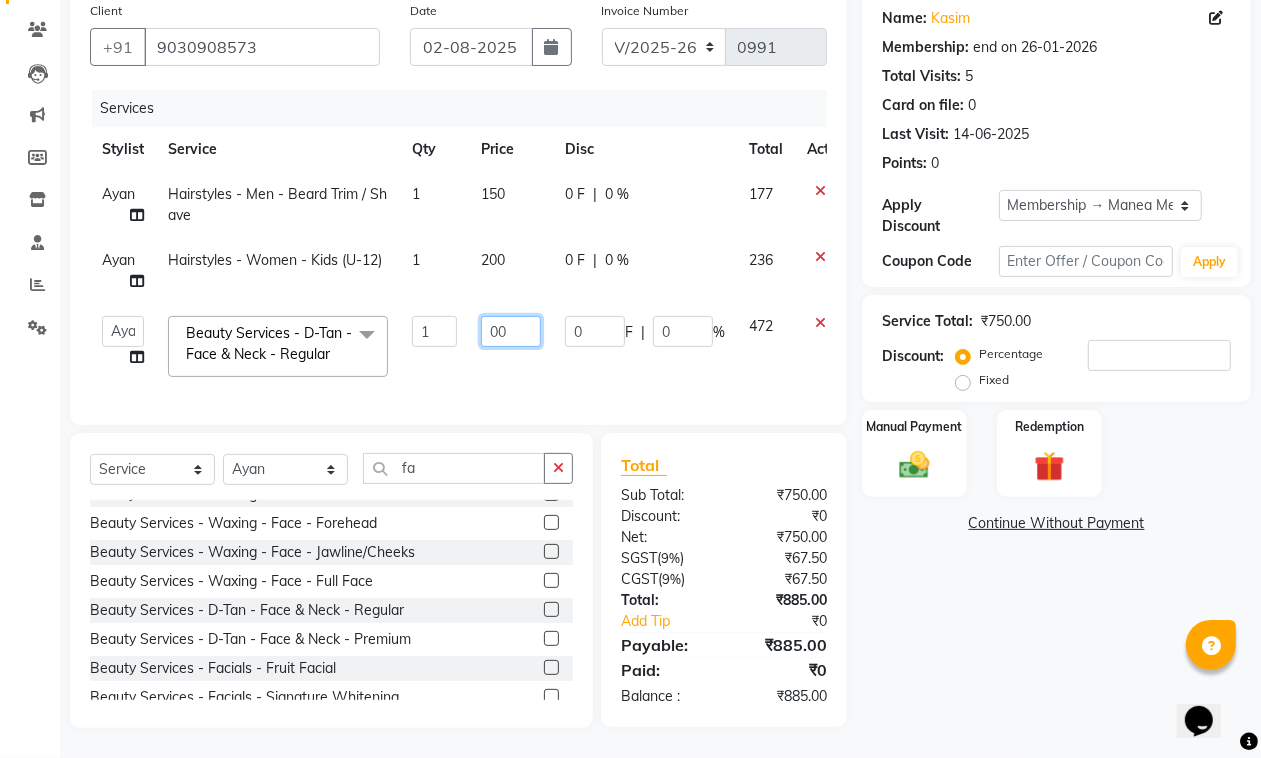 type on "300" 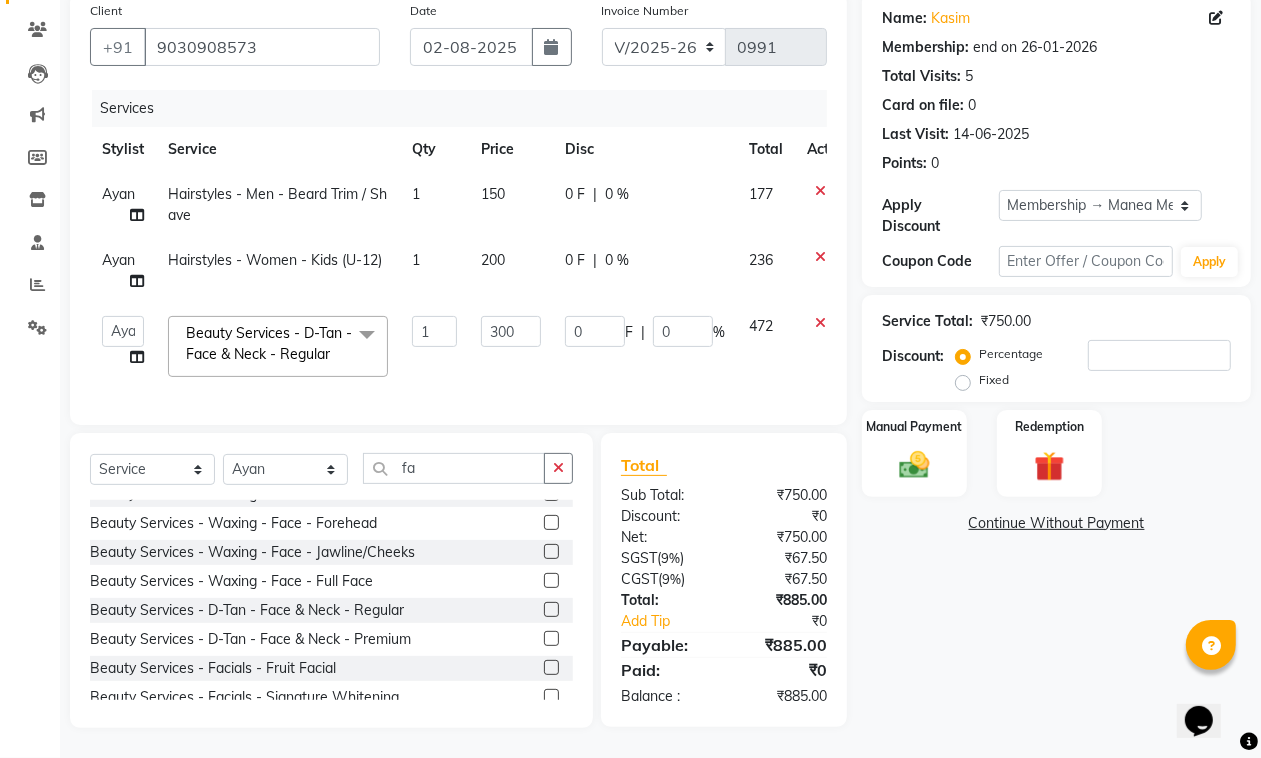 click on "Ayan    MUZAMMIL   Nikhil    nitu   Raghu   Roopa    Shrisha   Teju  Beauty Services - D-Tan - Face & Neck - Regular  x Colours - Men - Streaks (Per Streak) Colours - Men - Global Colours - Men - Ammonia Free Colours - Men - Beard Colours - Men - Moustache Colours - Men - Side Locks Colours - Women - Global - Short Colours - Women - Global - Medium Colours - Women - Global - Long Colours - Women - Ammonia - Short Colours - Women - Ammonia - Medium Colours - Women - Ammonia - Long Colours - Women - Root Touch-up Colours - Women - Ammonia Free Colours - Women - Highlight - Short Colours - Women - Highlight - Medium Colours - Women - Highlight - Long Colours - Women - Highlight - Per Streak Colours - Women - Balayage Colours - Women - Toner Colours - Women - Ombre Colours - Women - Ammonia free - Short Colours - Women - Ammonia free - Medium Colours - Women - Ammonia Free - Long Colours - Women - Root Touch-up Ammonia Free Beauty Essentials - Hands & Feet Treatments - Classic Cocoa Pedicure COMBO 799 COMBO 999" 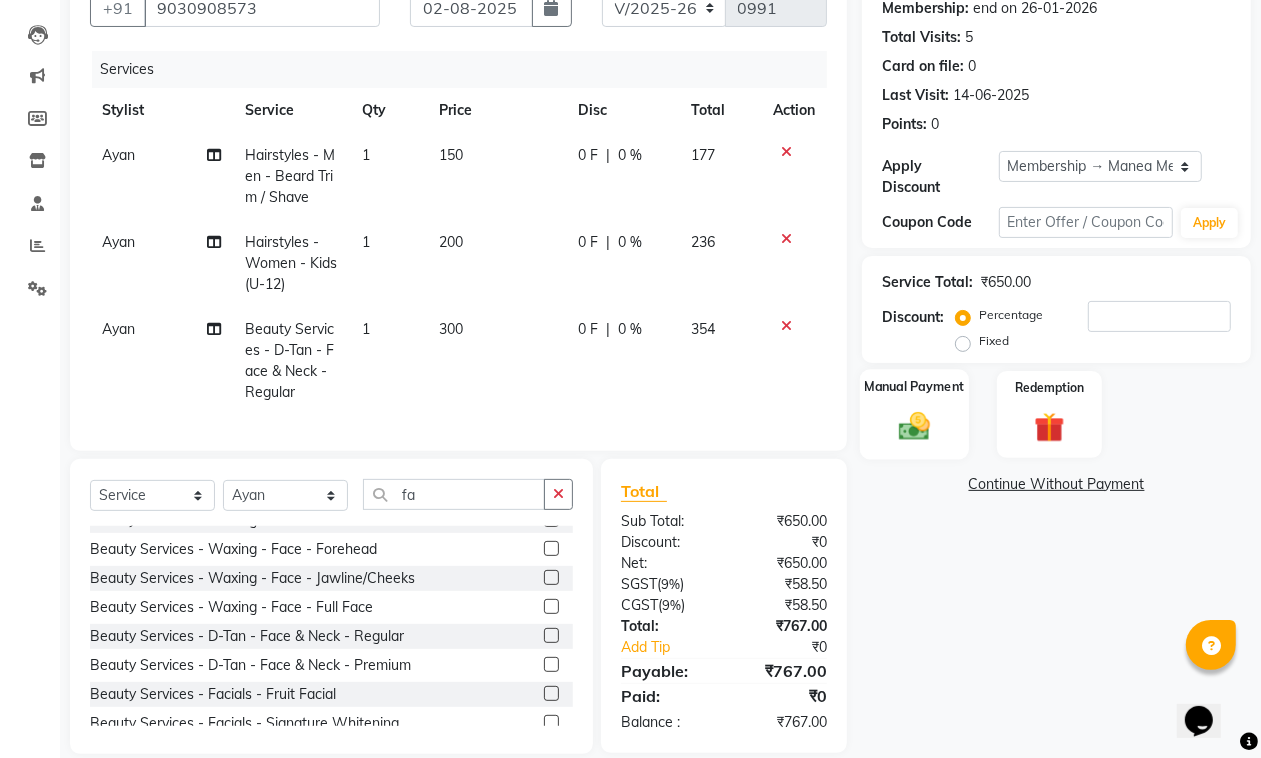 click 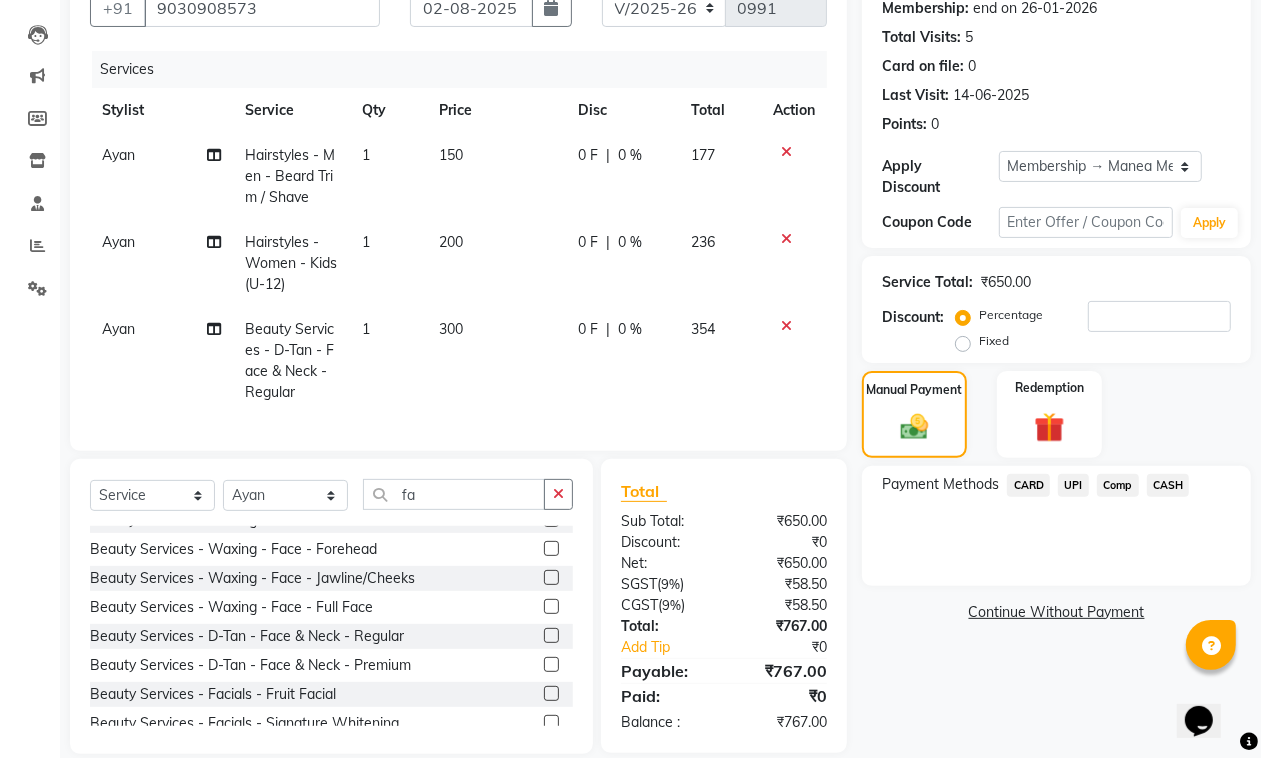 click on "UPI" 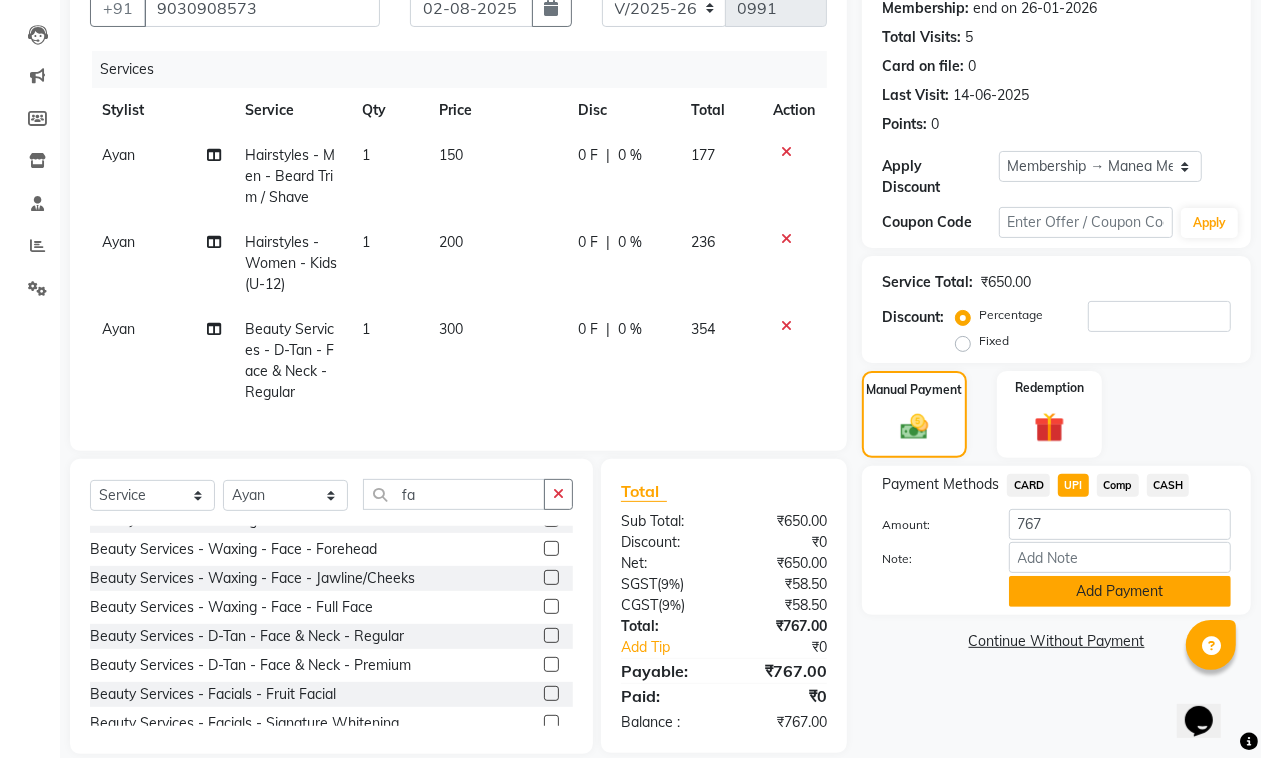 click on "Add Payment" 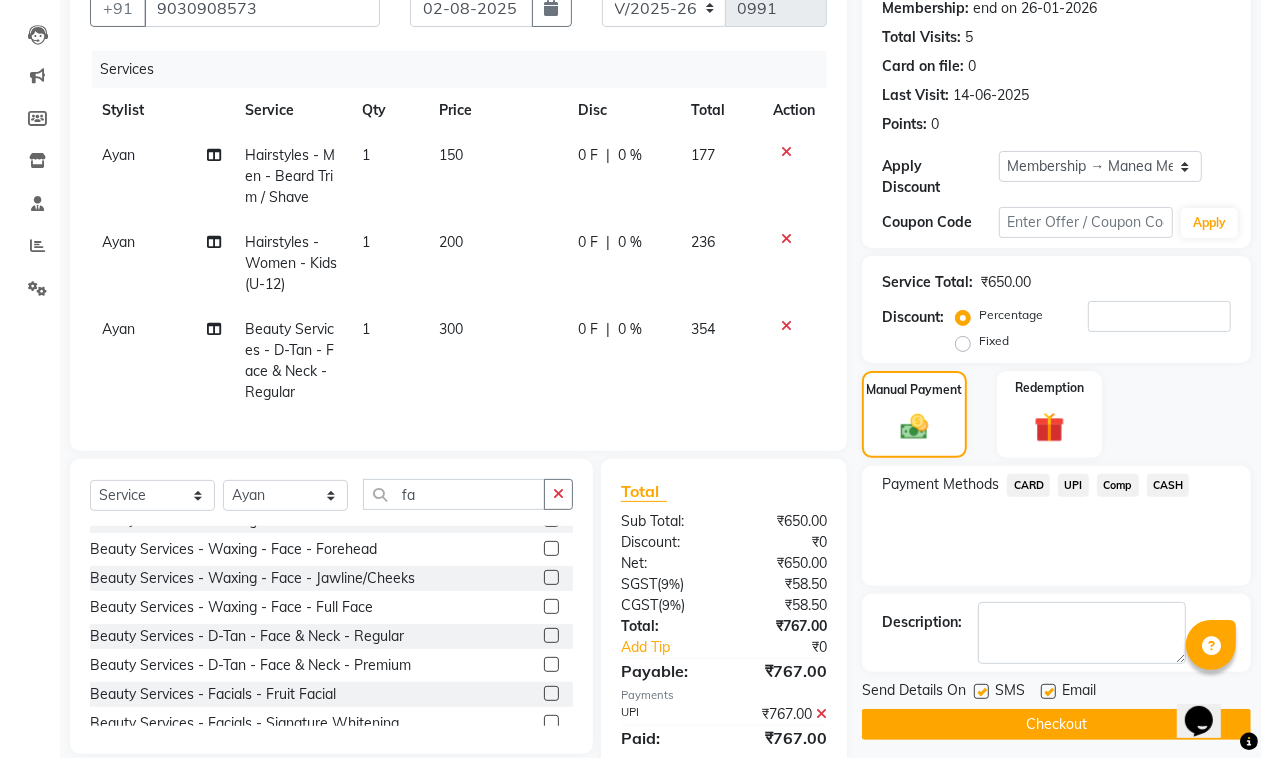 drag, startPoint x: 1046, startPoint y: 695, endPoint x: 1031, endPoint y: 717, distance: 26.627054 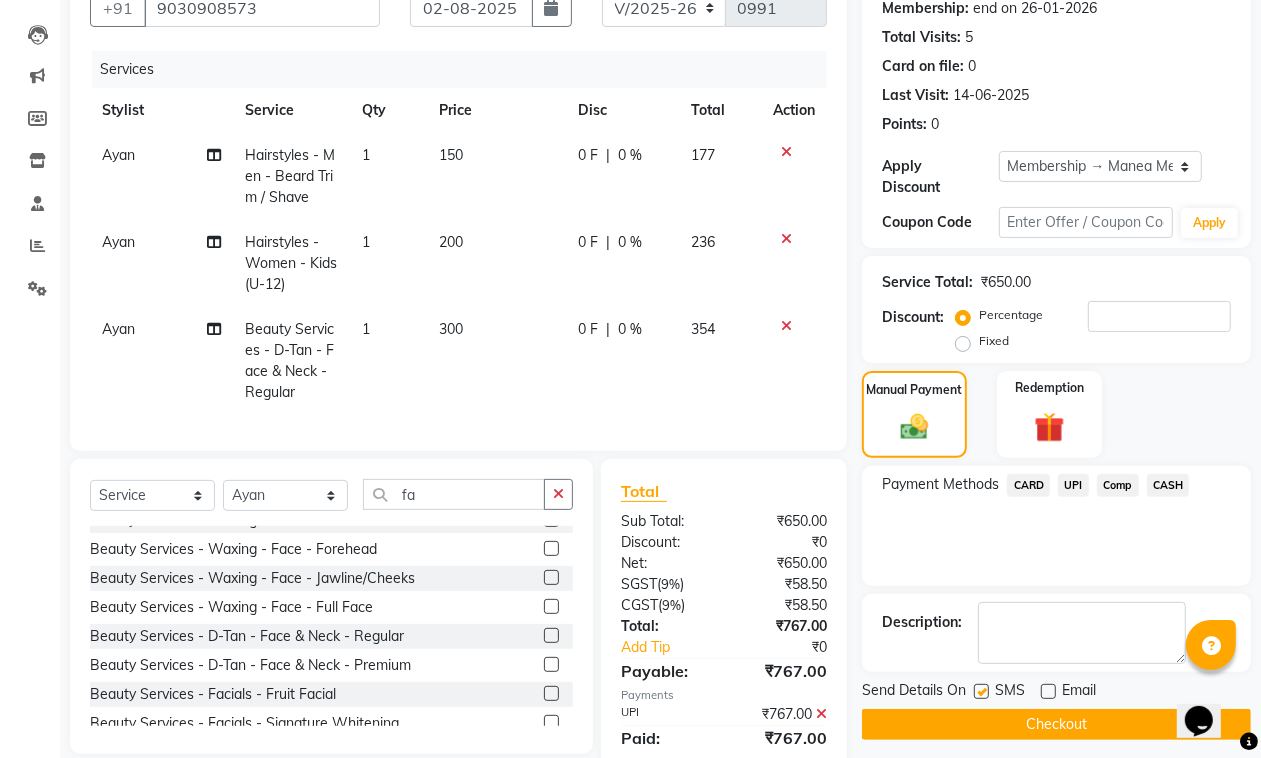 click on "Checkout" 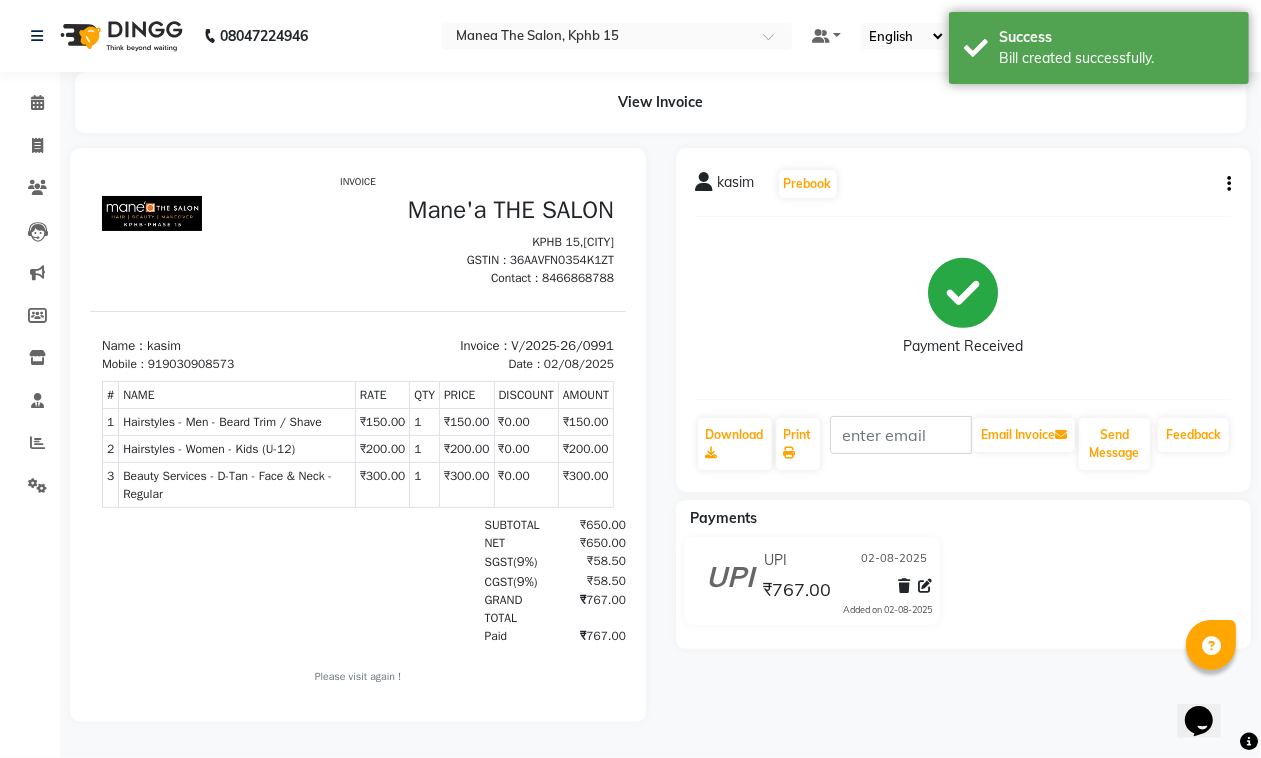 scroll, scrollTop: 0, scrollLeft: 0, axis: both 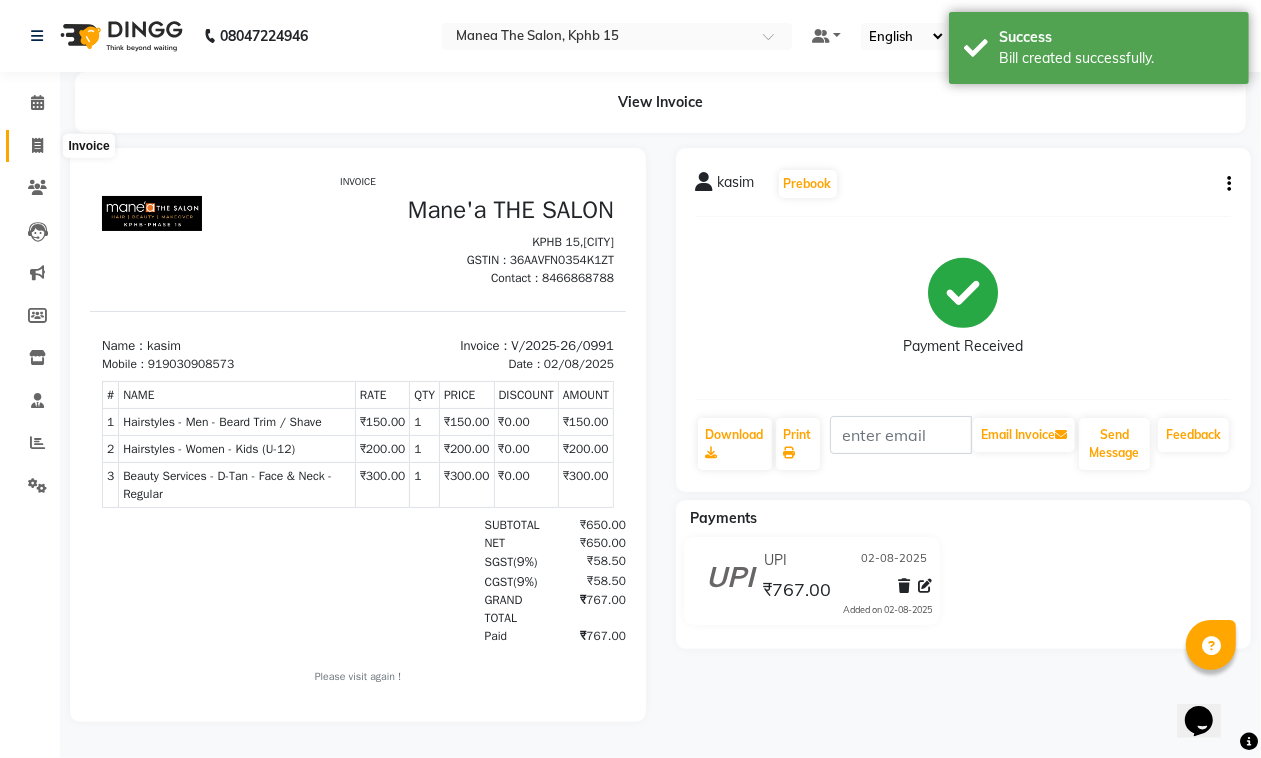 click 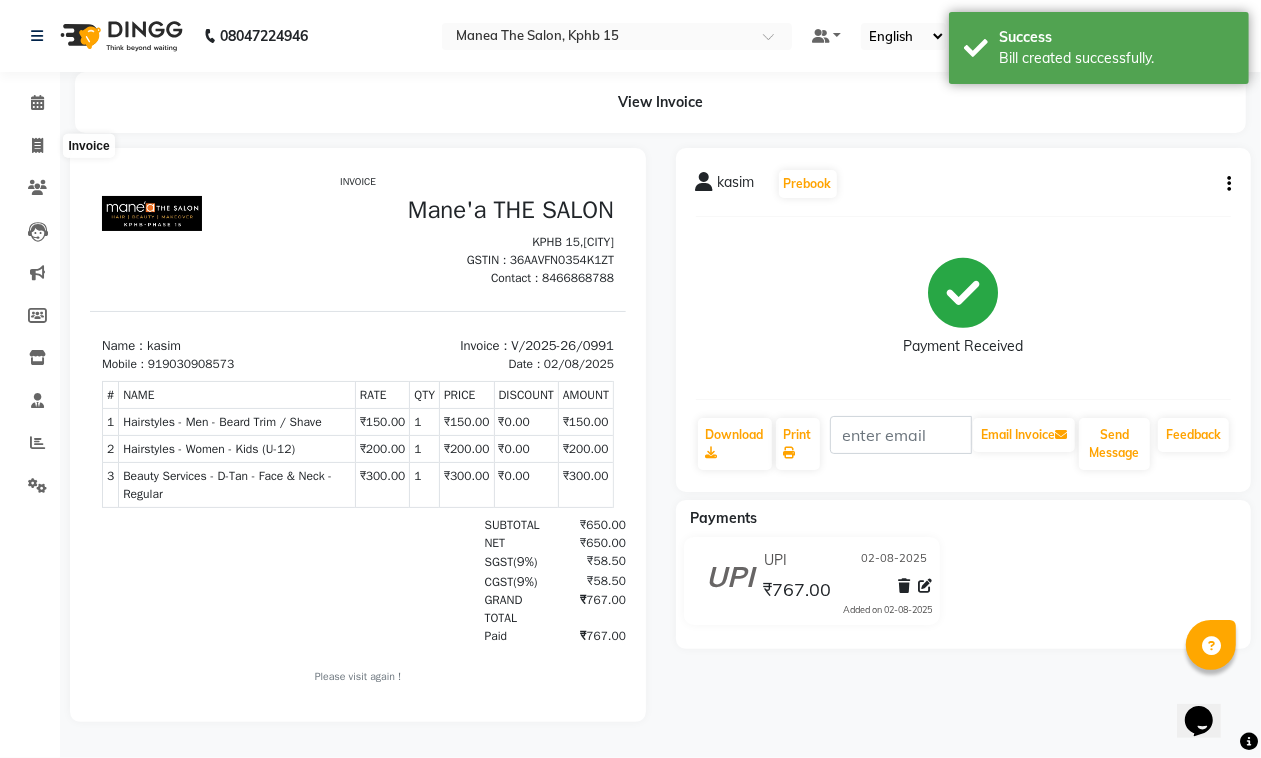 select on "7321" 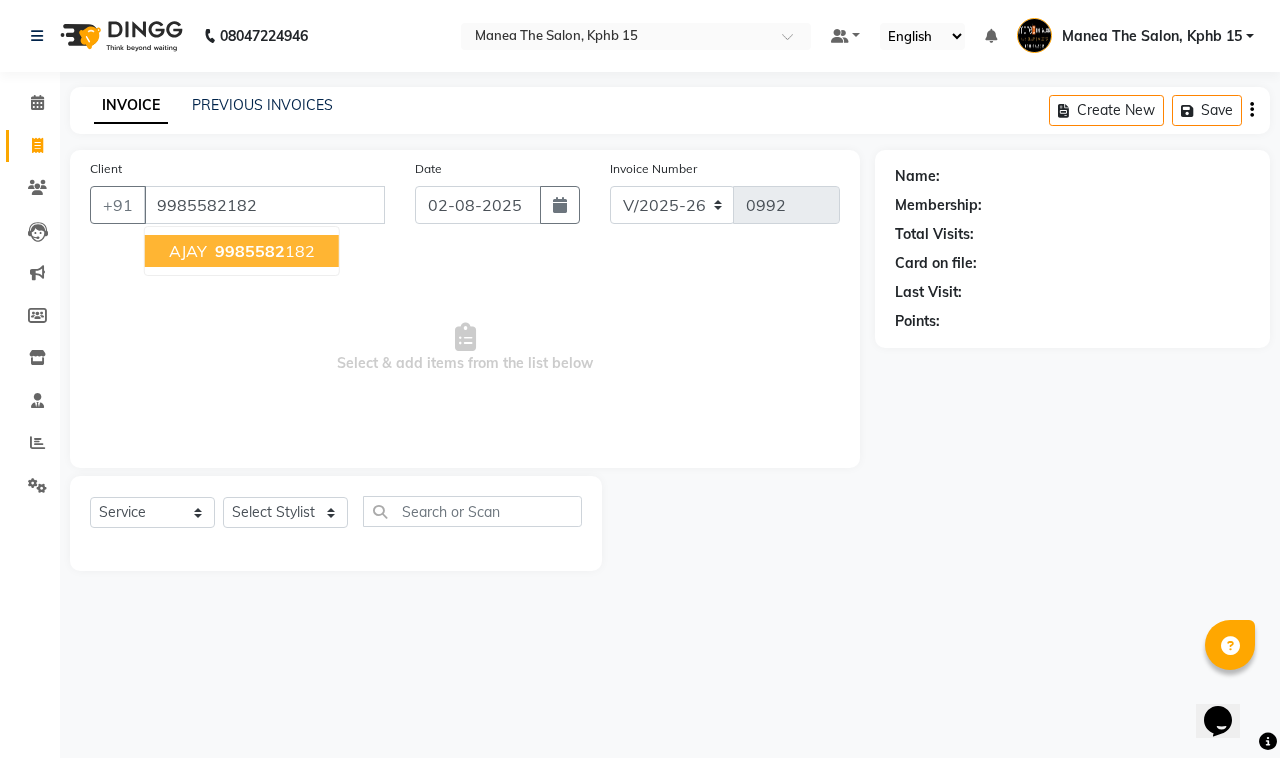 type on "9985582182" 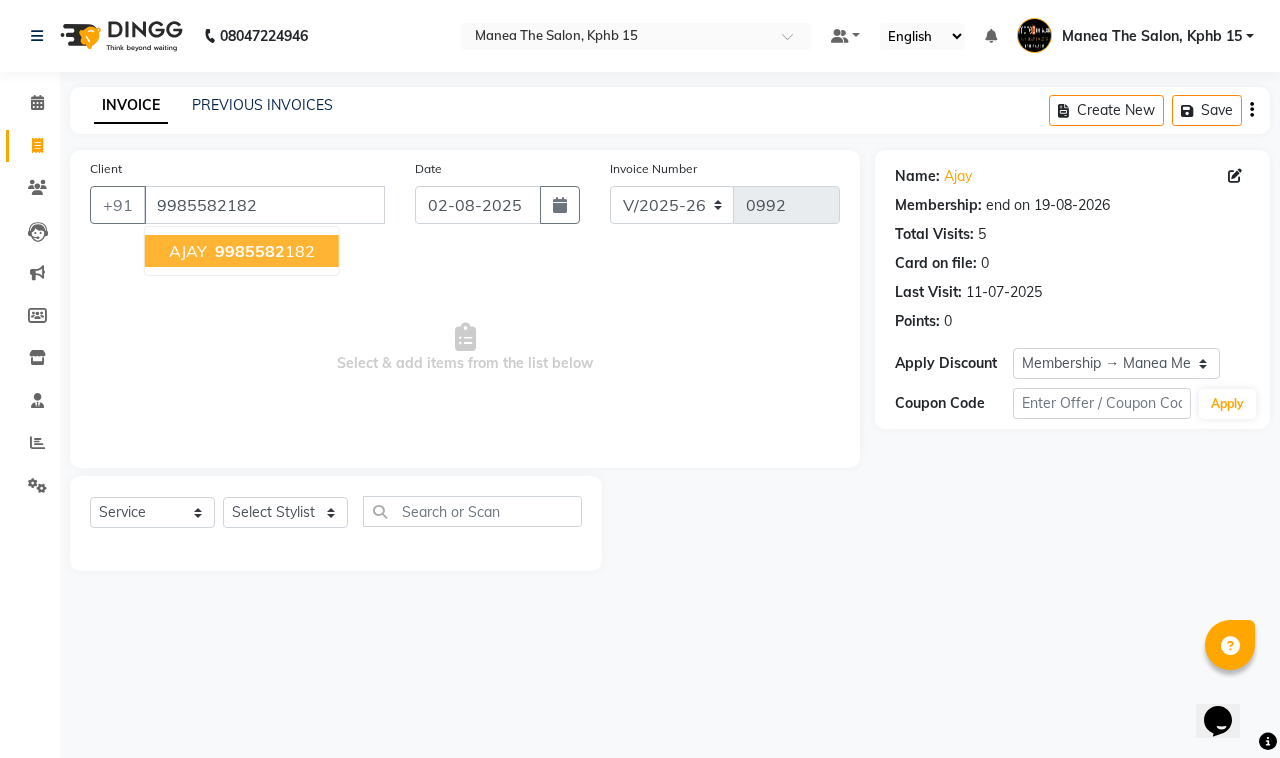 click on "9985582" at bounding box center (250, 251) 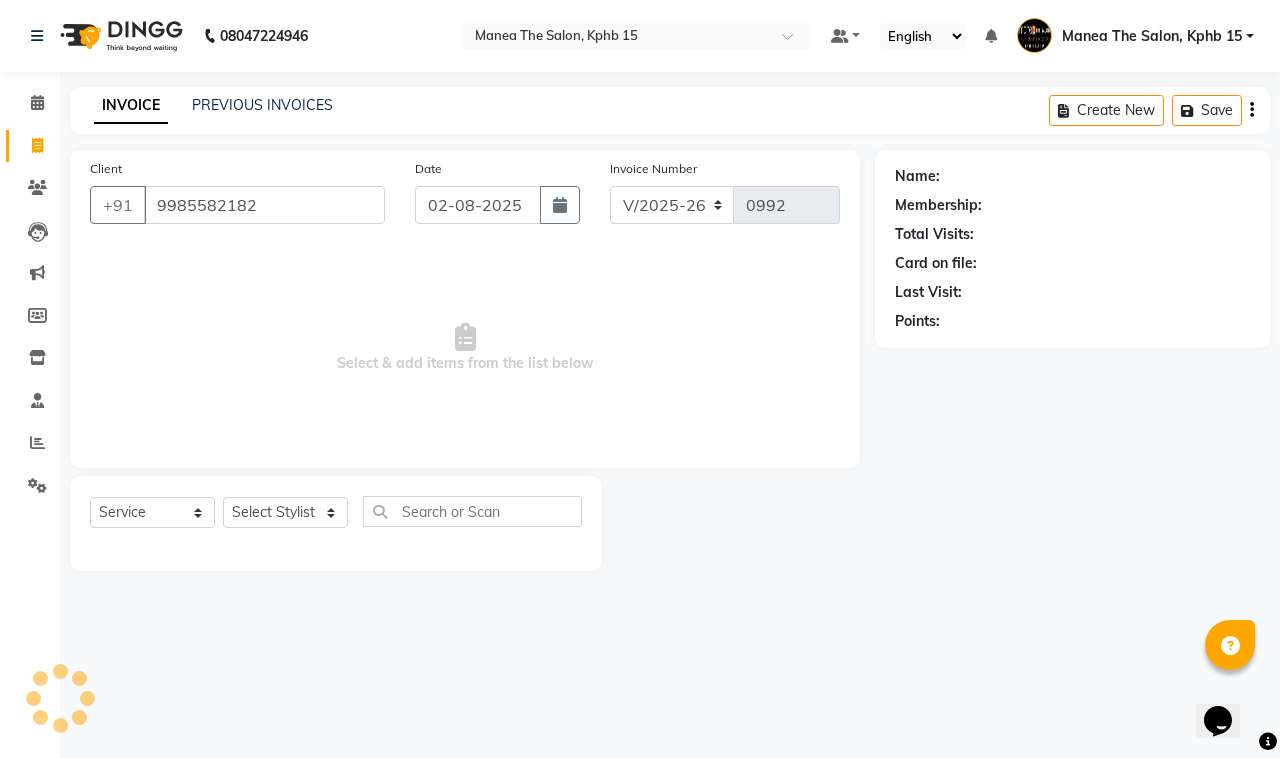 select on "1: Object" 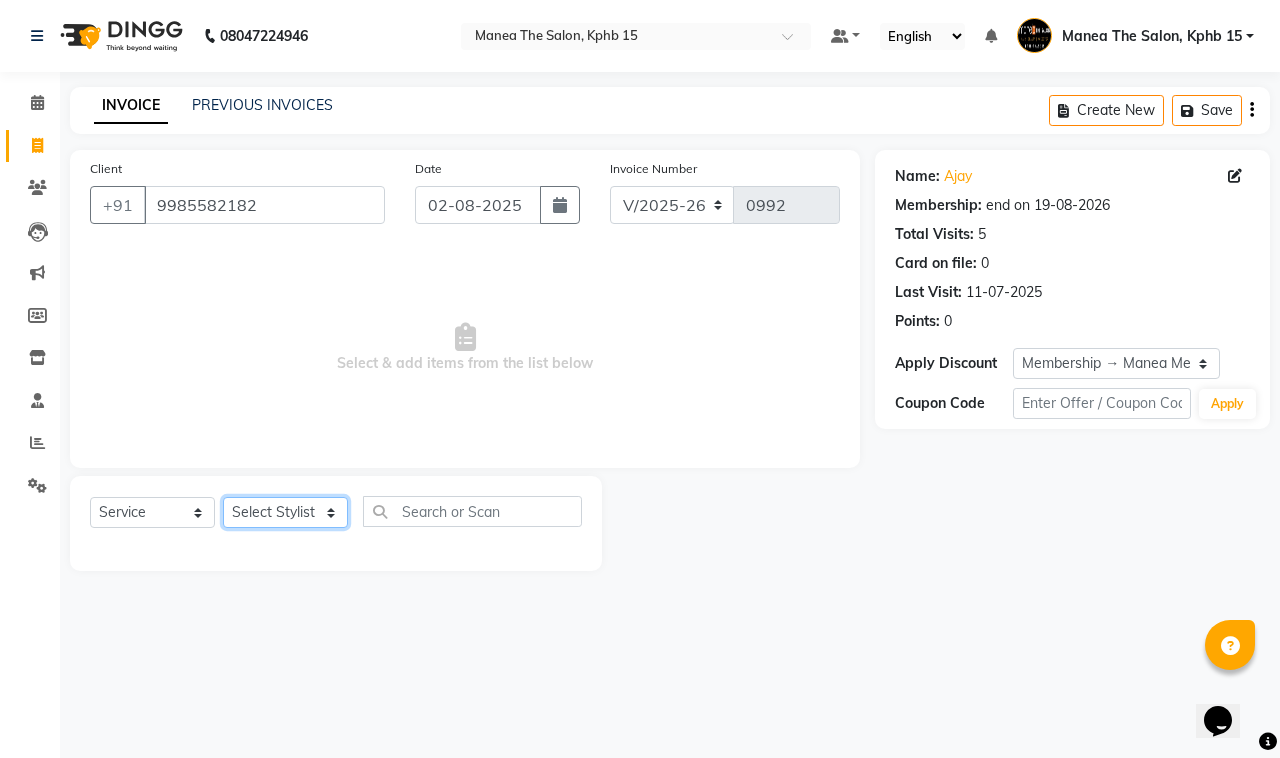 click on "Select Stylist Ayan  MUZAMMIL Nikhil  nitu Raghu Roopa  Shrisha Teju" 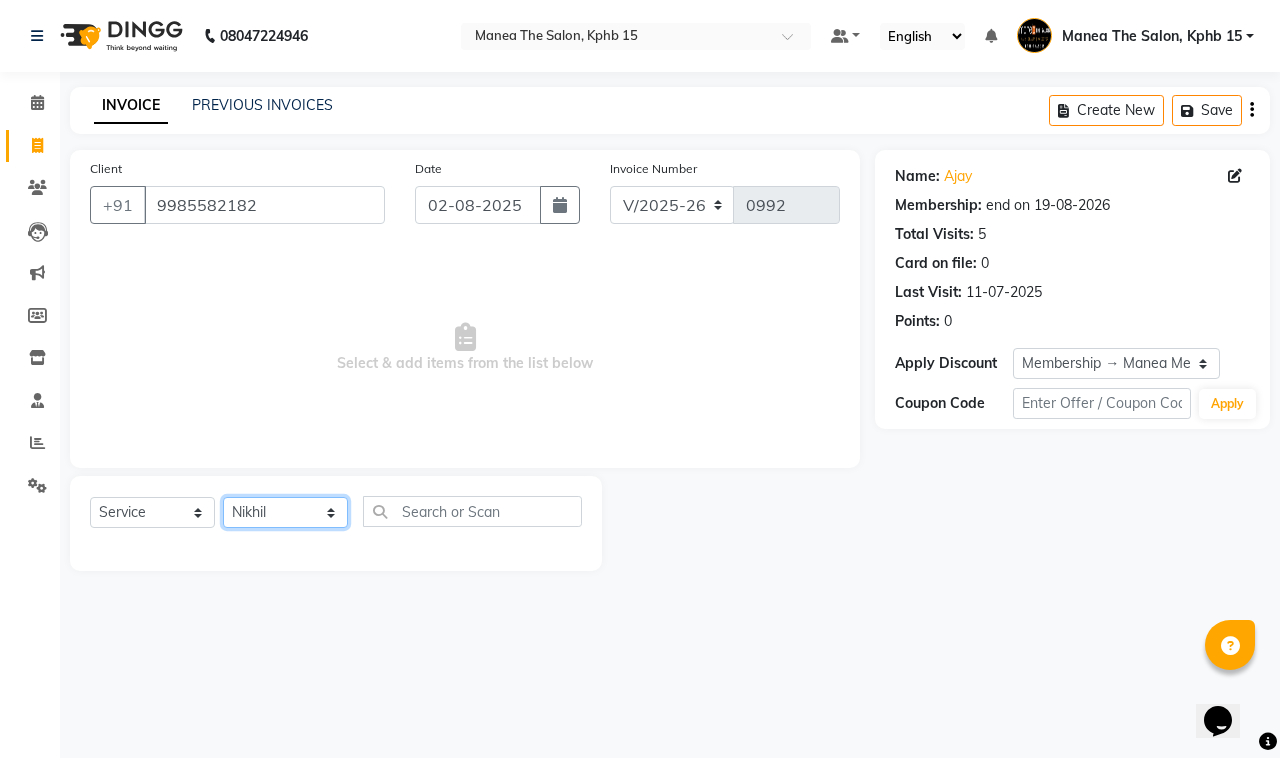 click on "Select Stylist Ayan  MUZAMMIL Nikhil  nitu Raghu Roopa  Shrisha Teju" 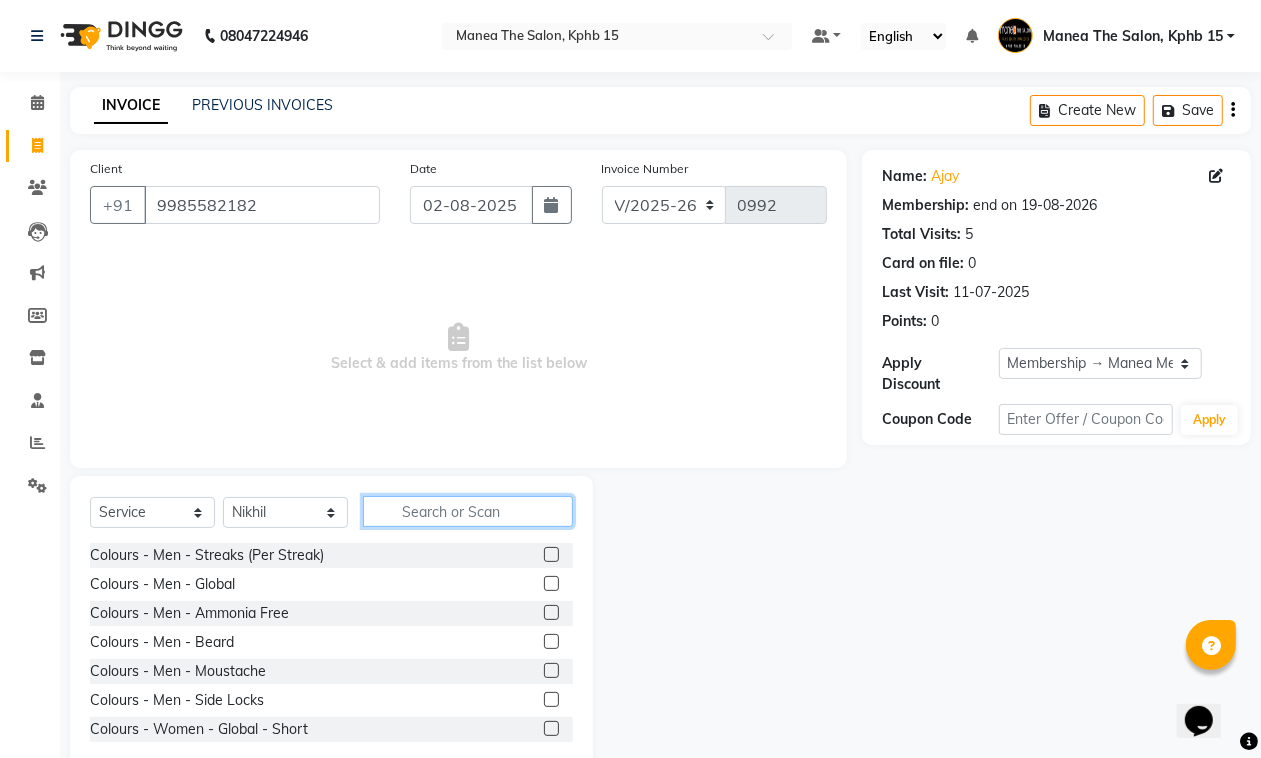 click 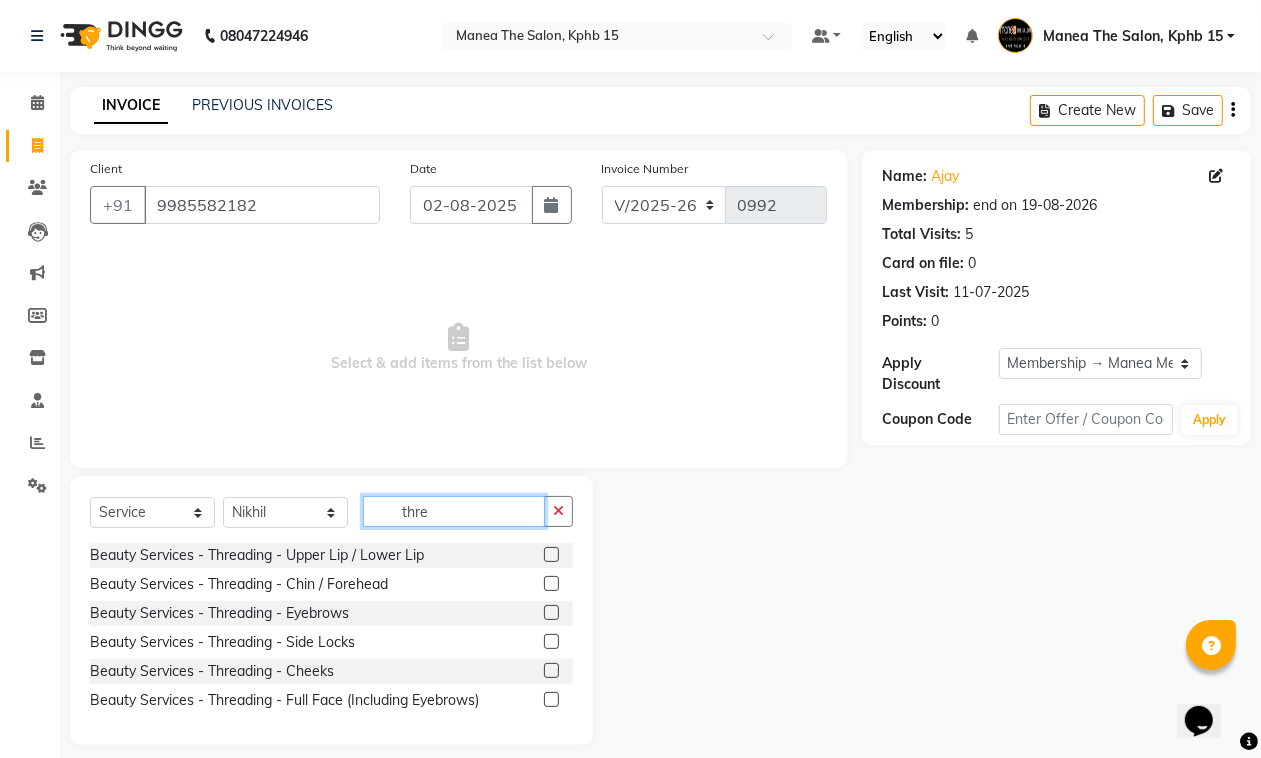 type on "thre" 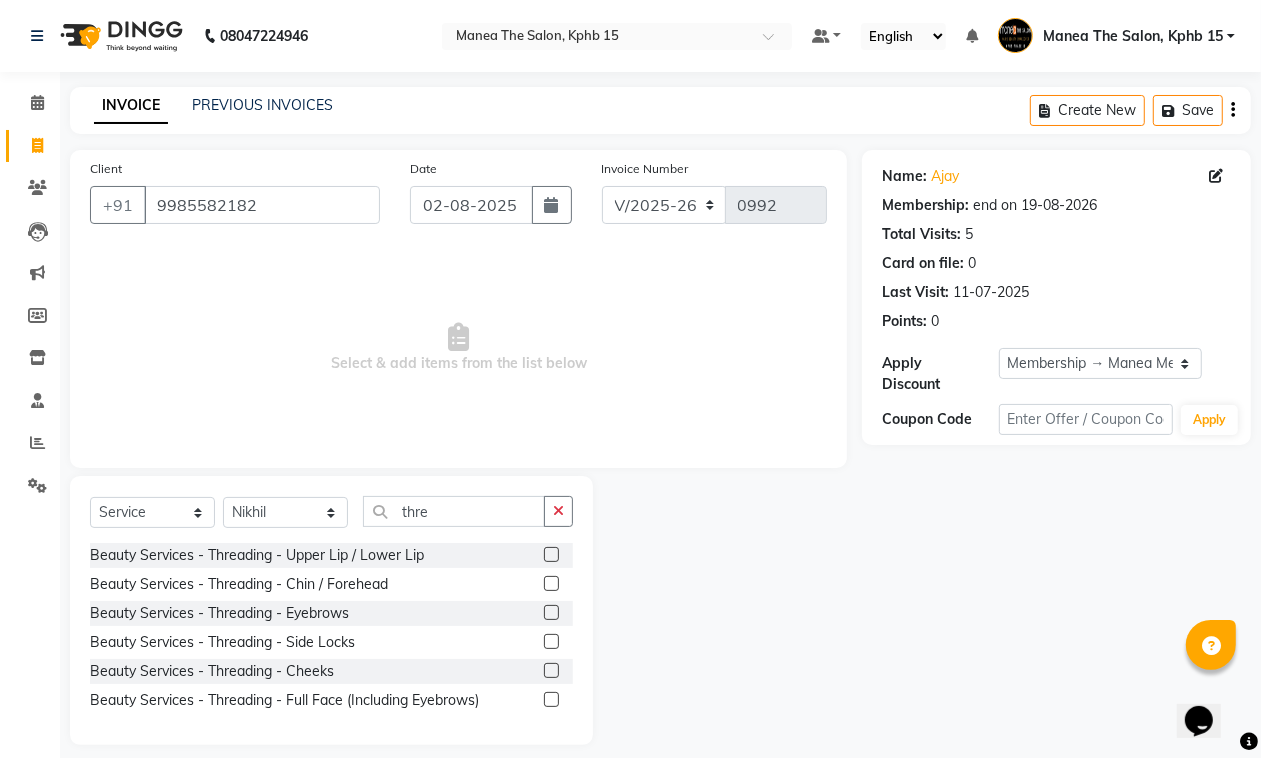 click 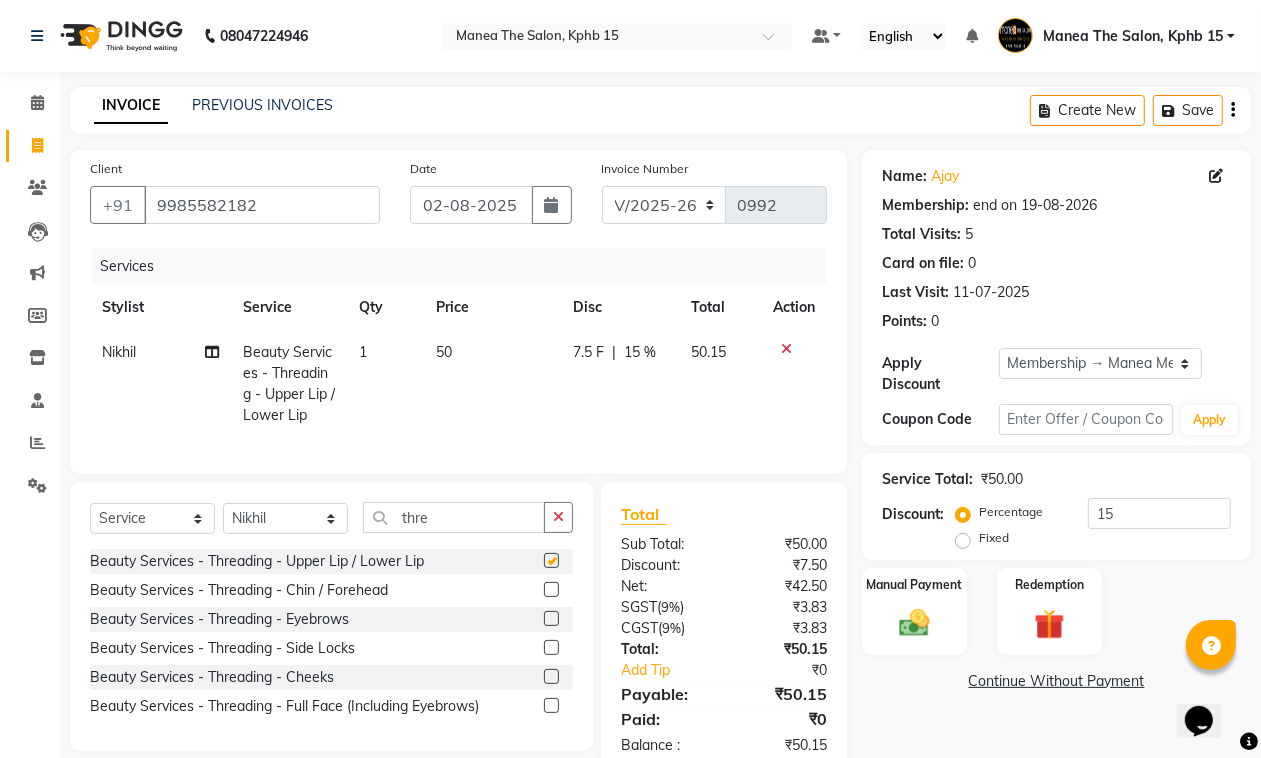 checkbox on "false" 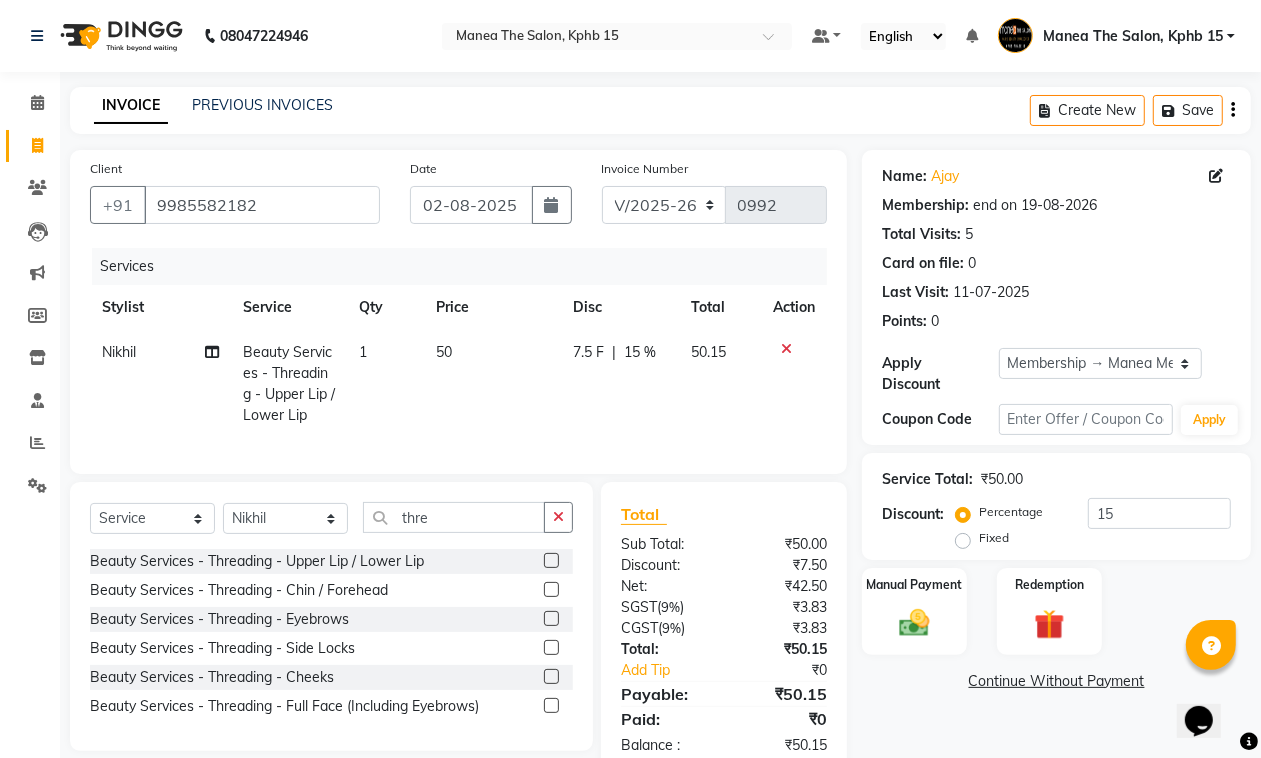 click 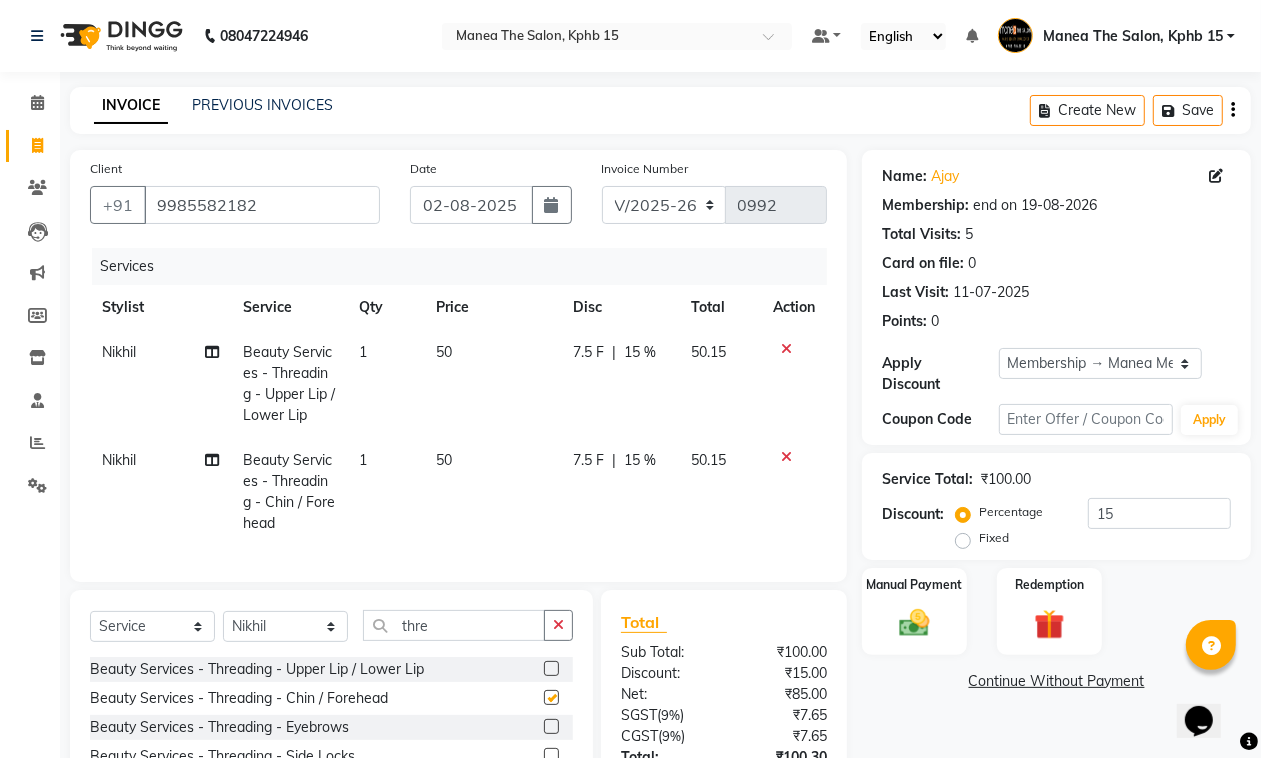 checkbox on "false" 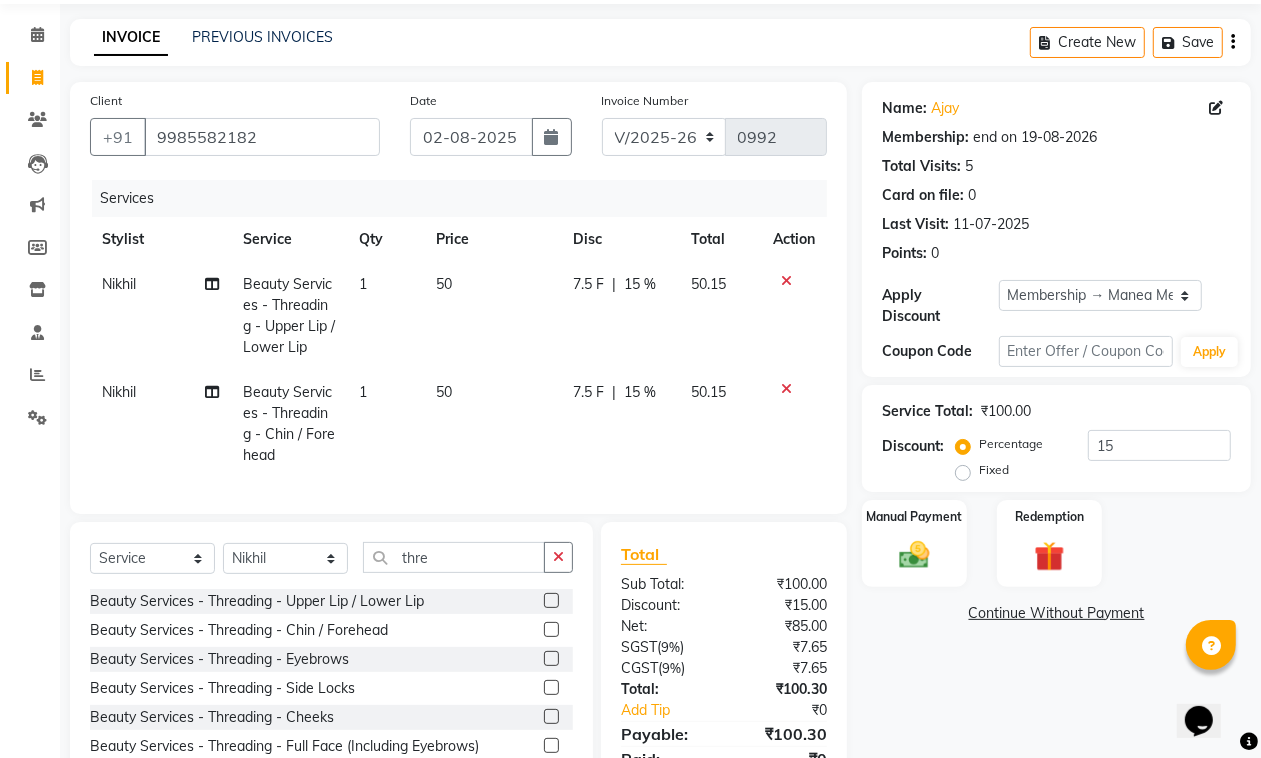 scroll, scrollTop: 125, scrollLeft: 0, axis: vertical 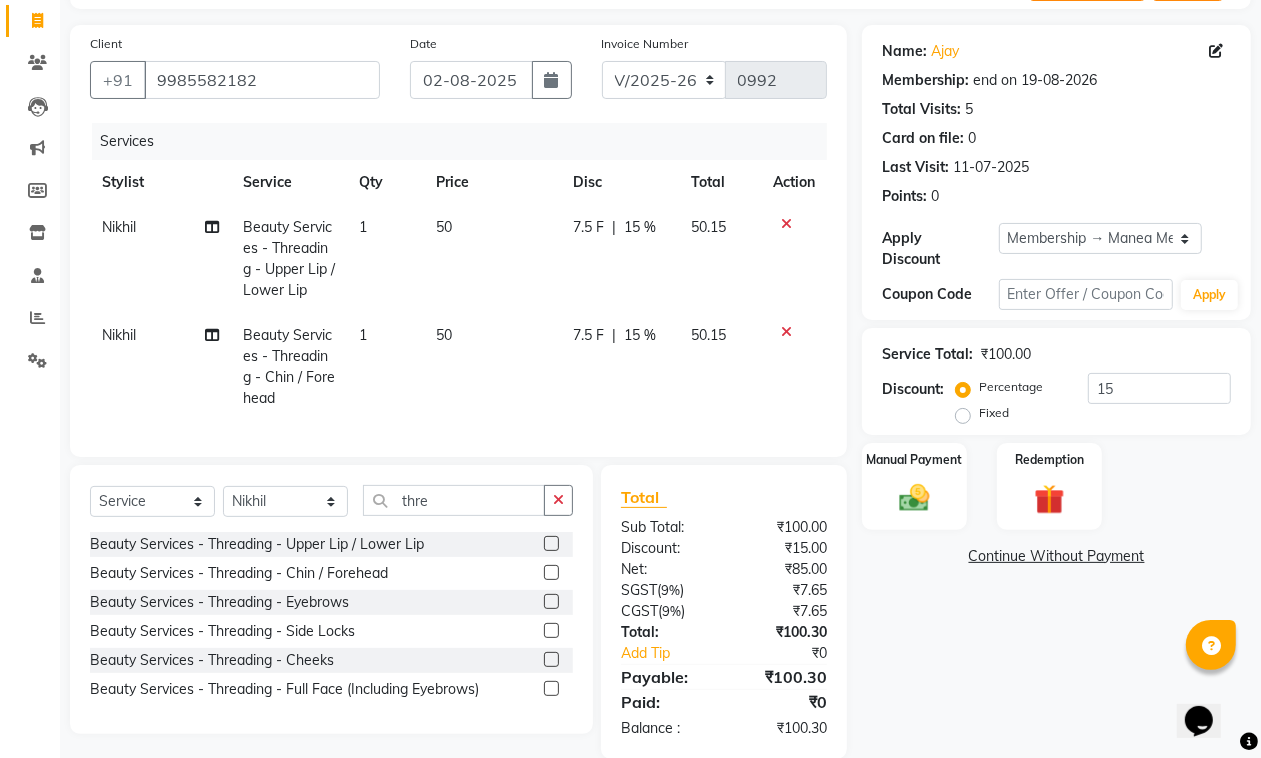 click 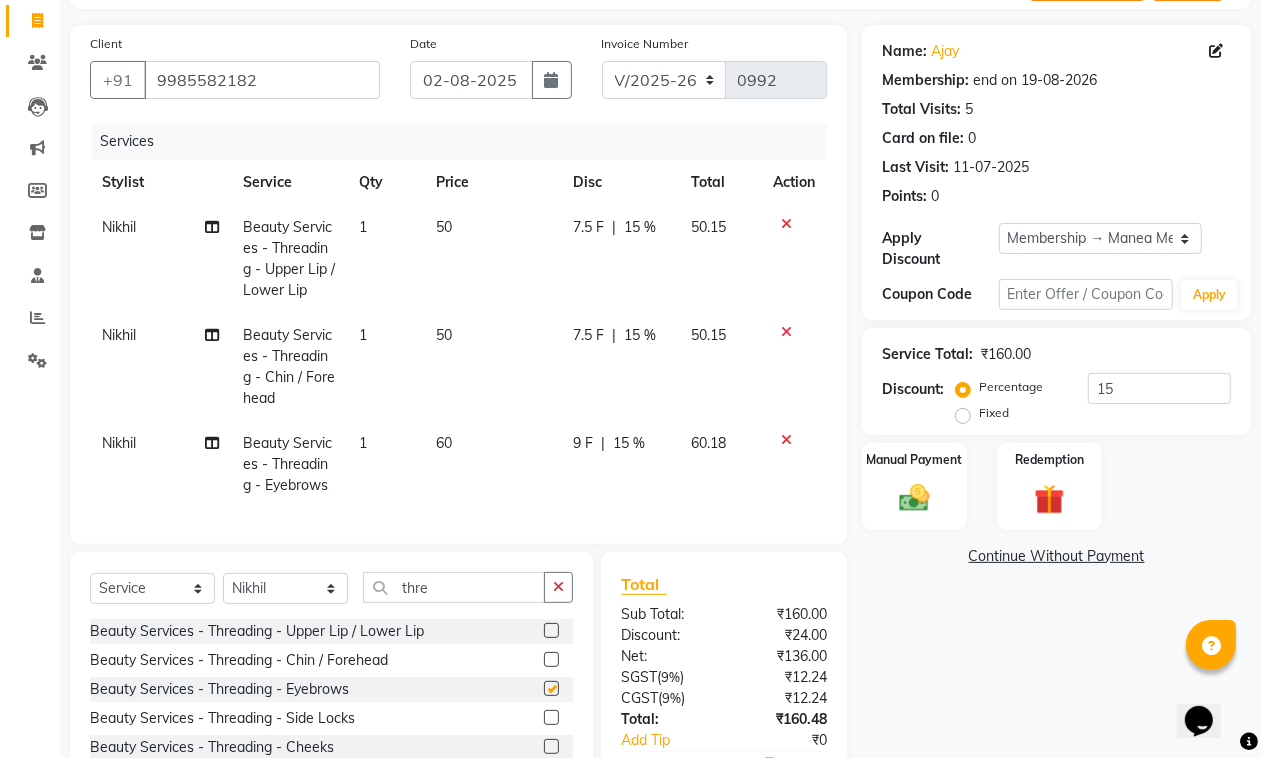 checkbox on "false" 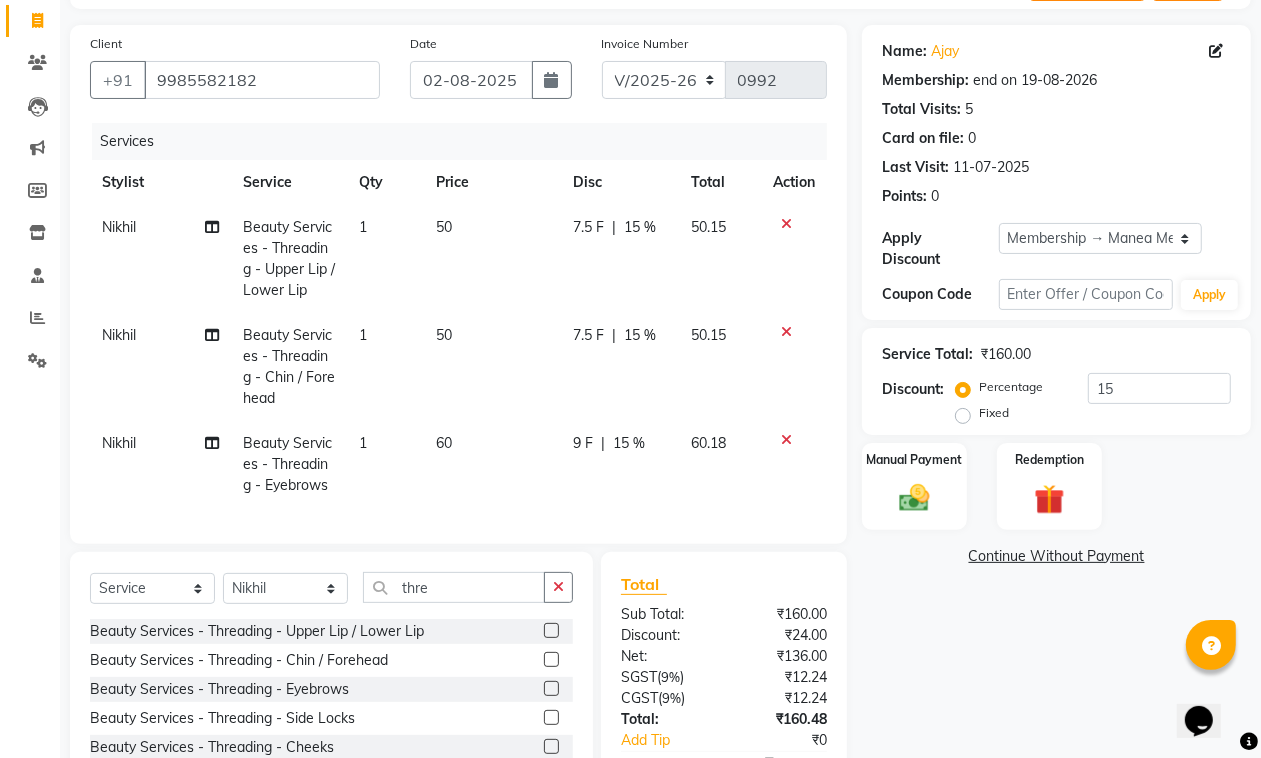 click 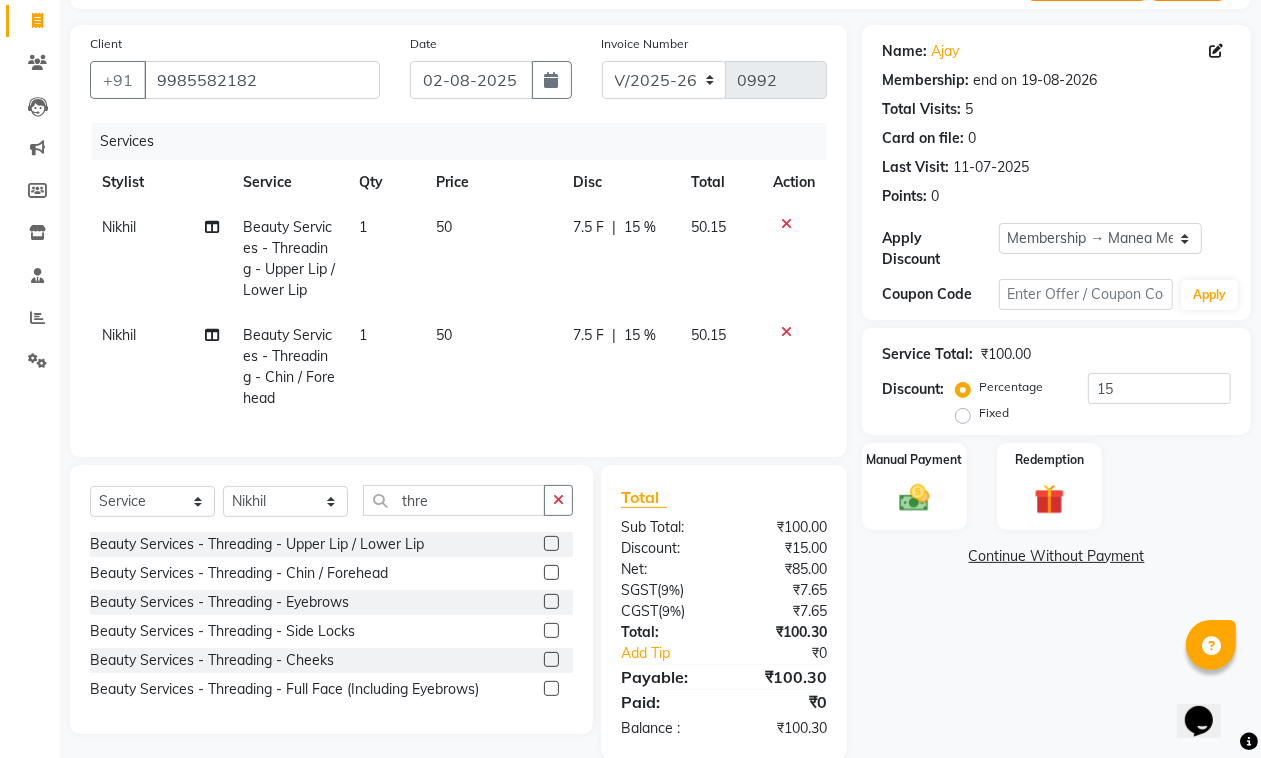 click on "50" 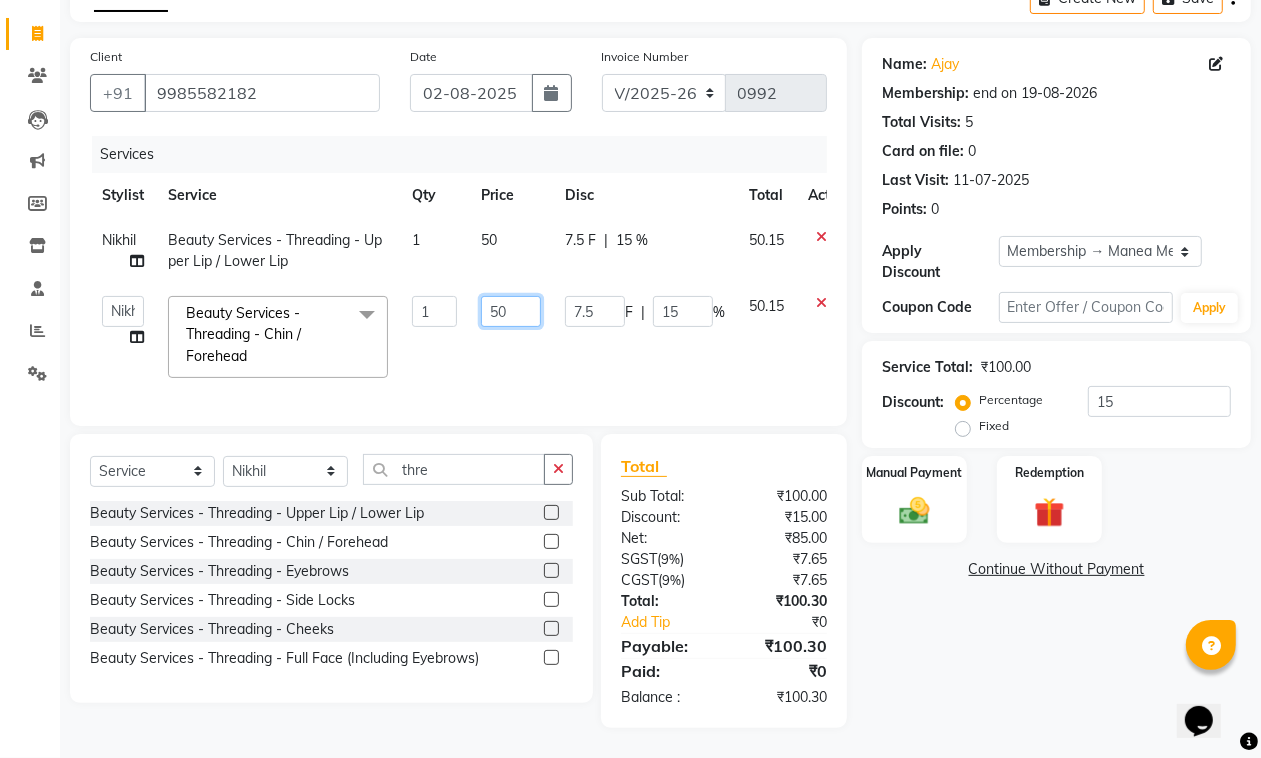 click on "50" 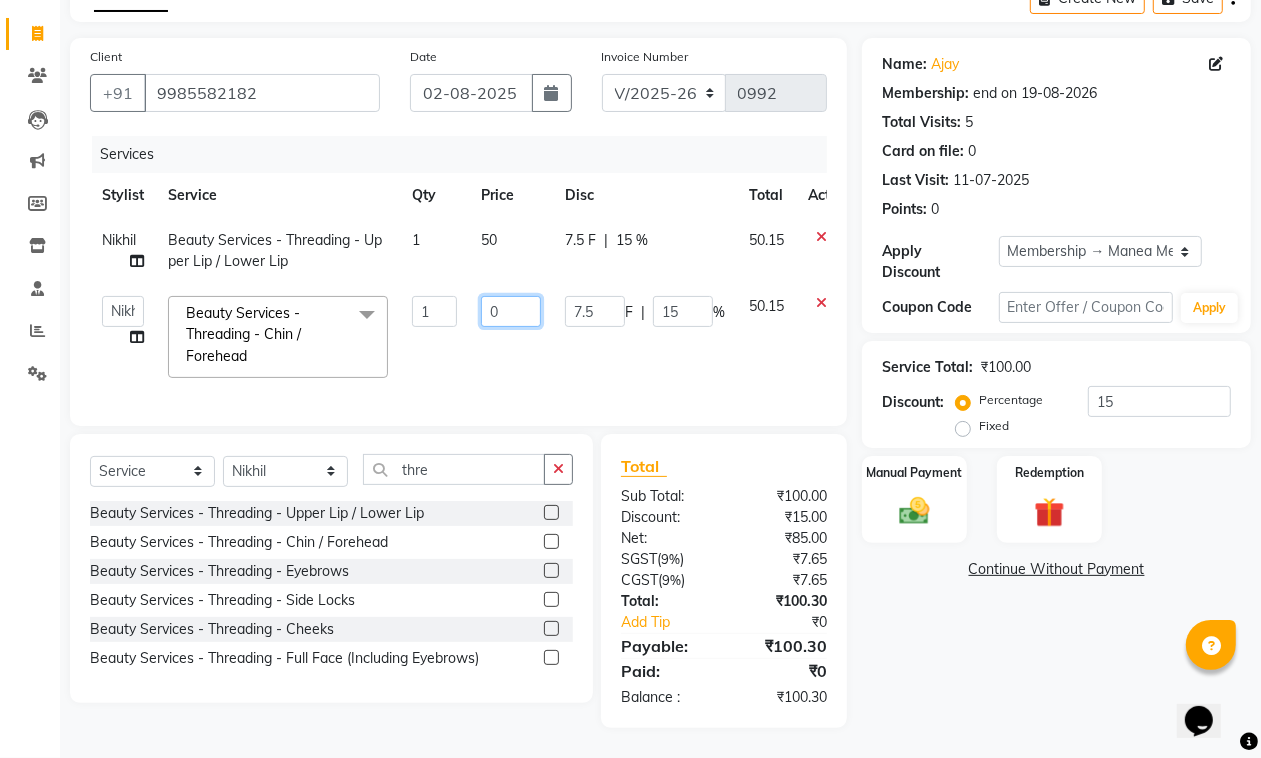 type on "60" 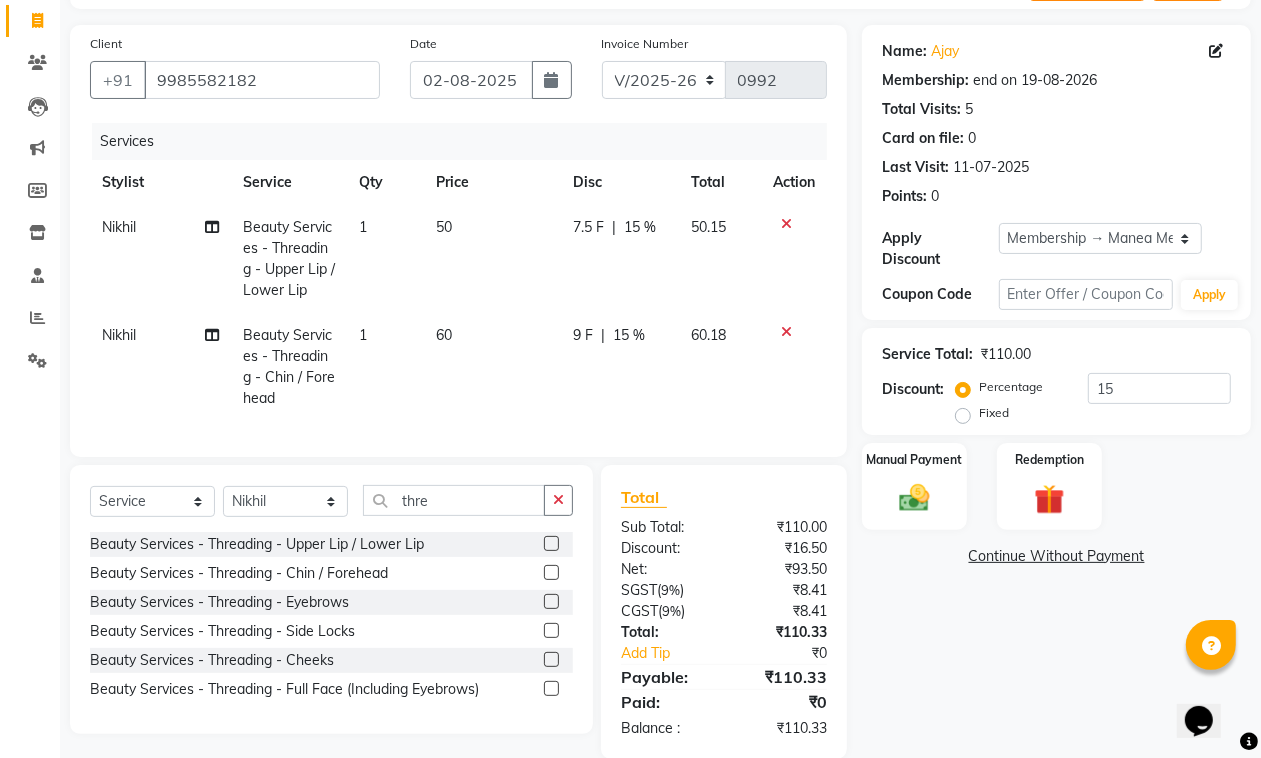click on "60" 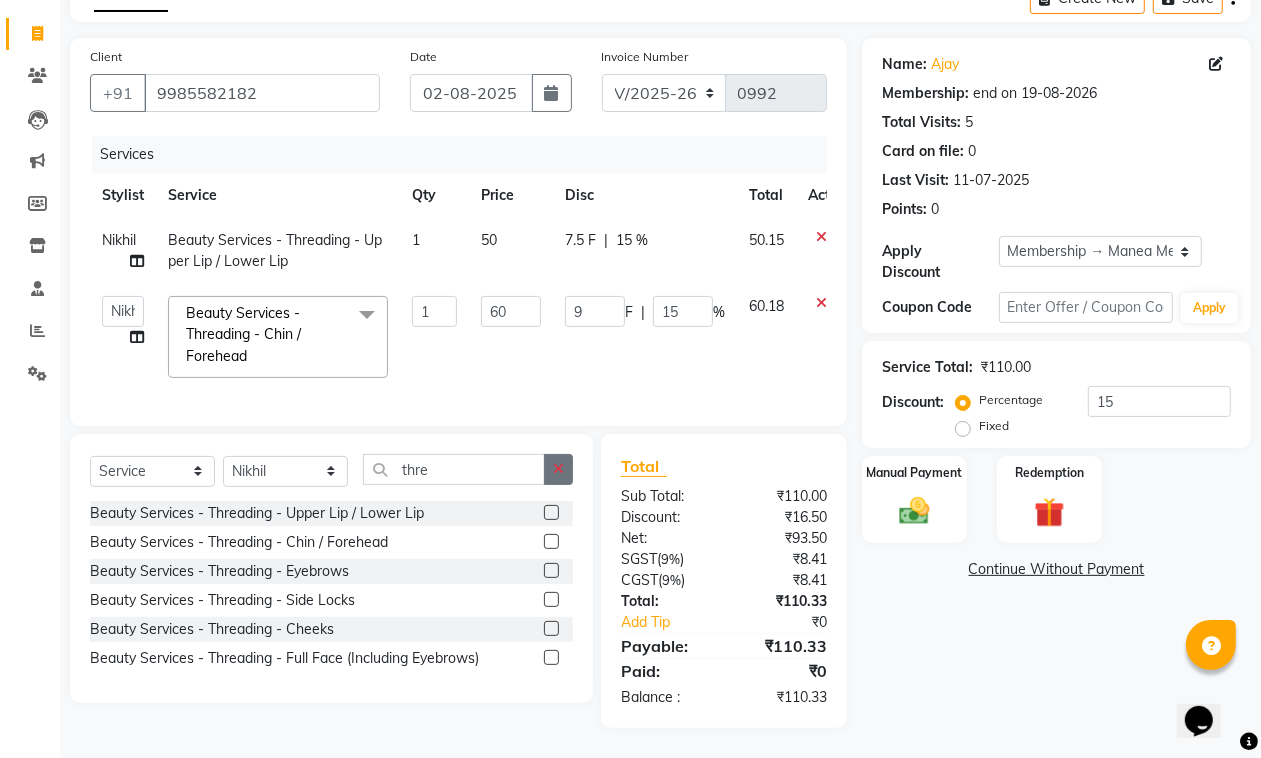click 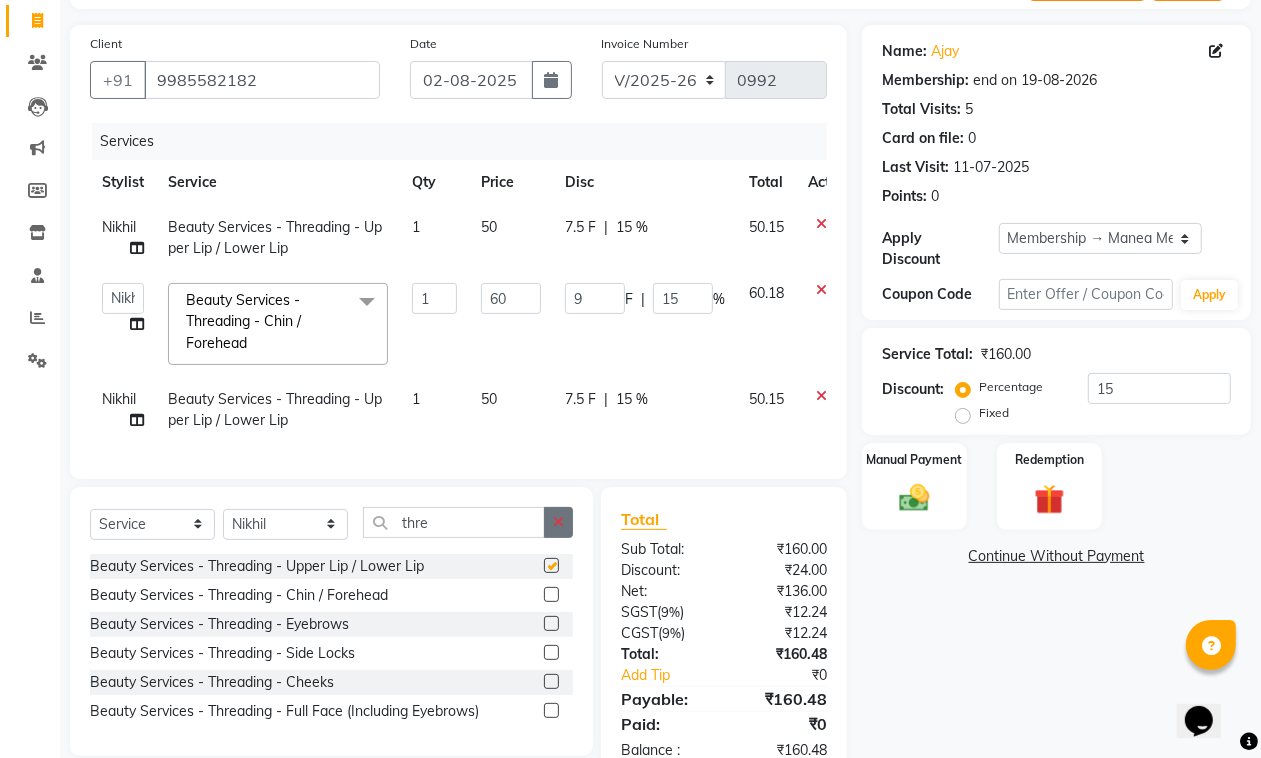 checkbox on "false" 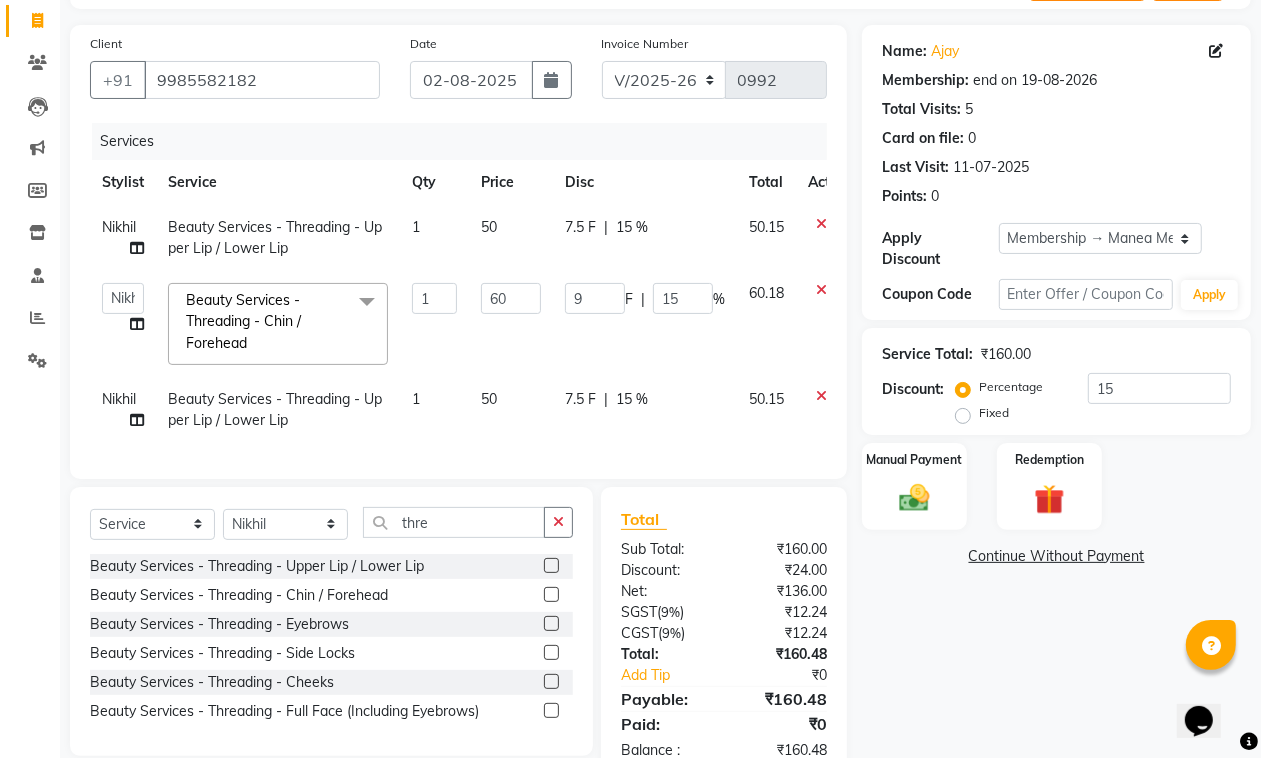 click 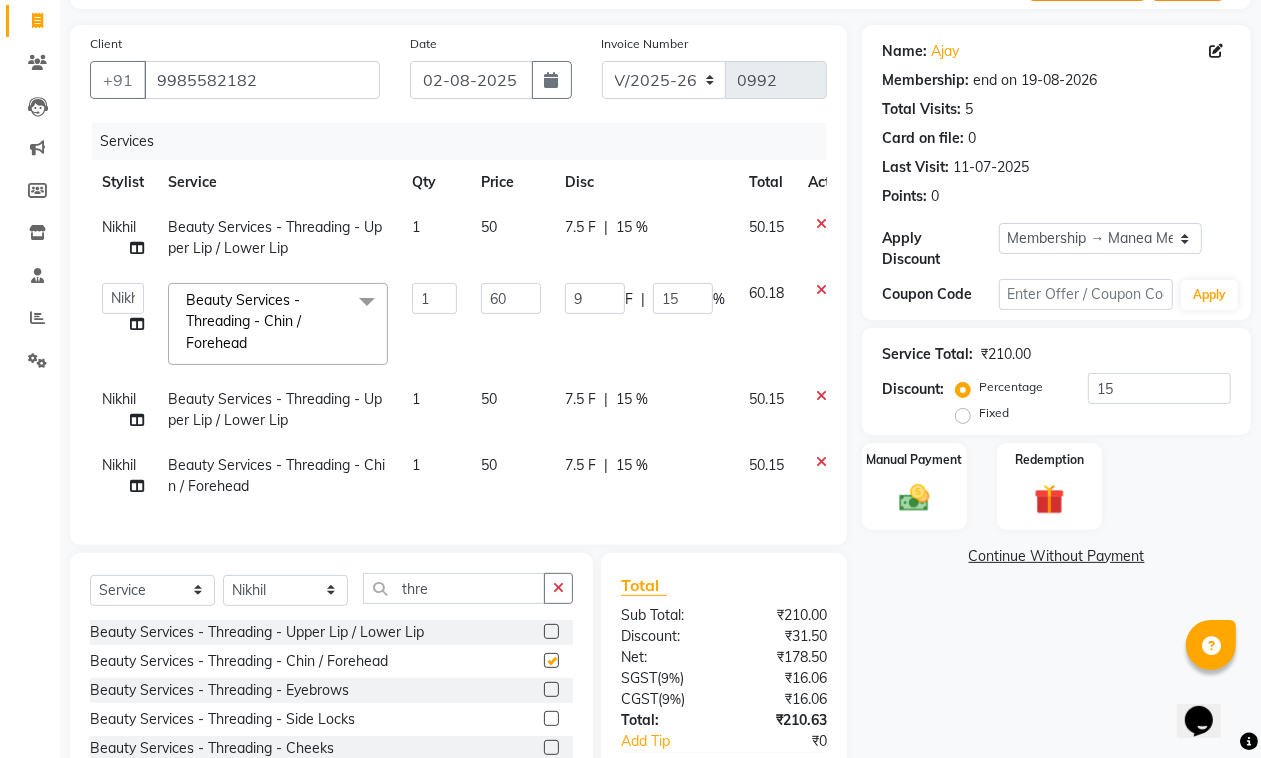 checkbox on "false" 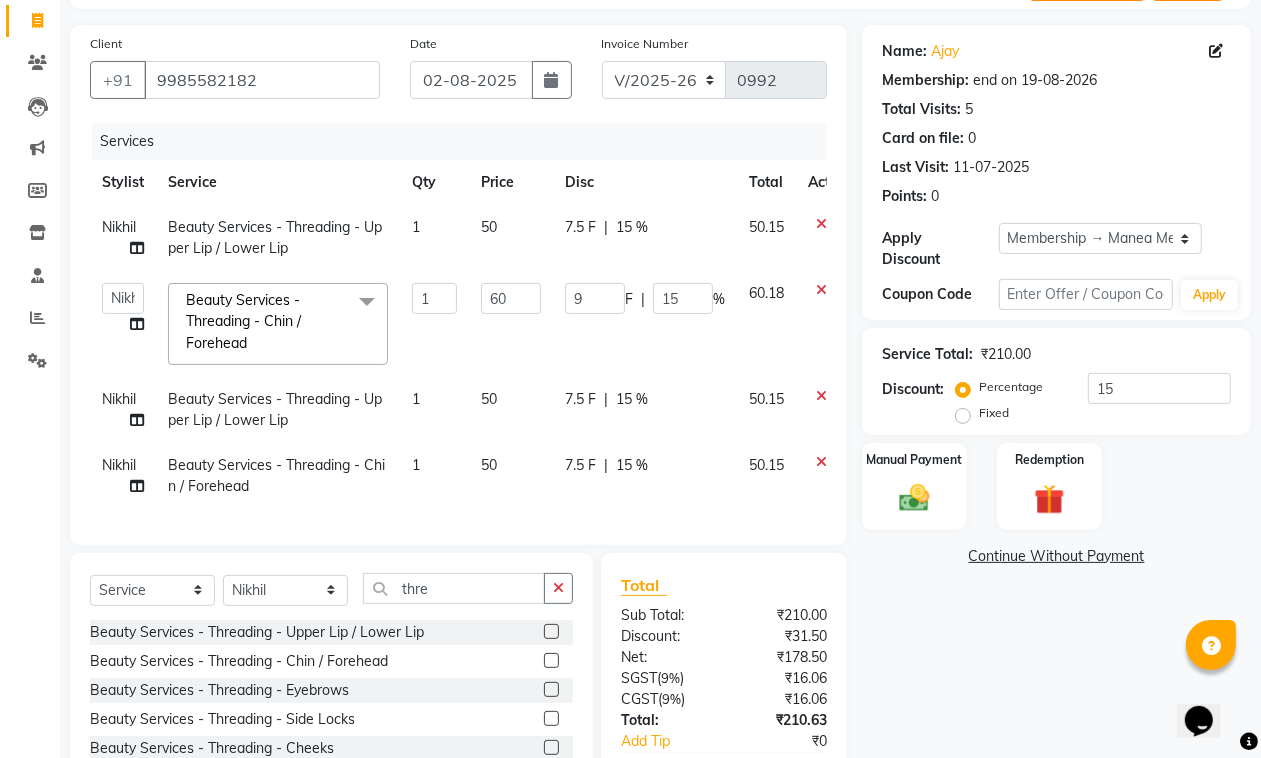 click 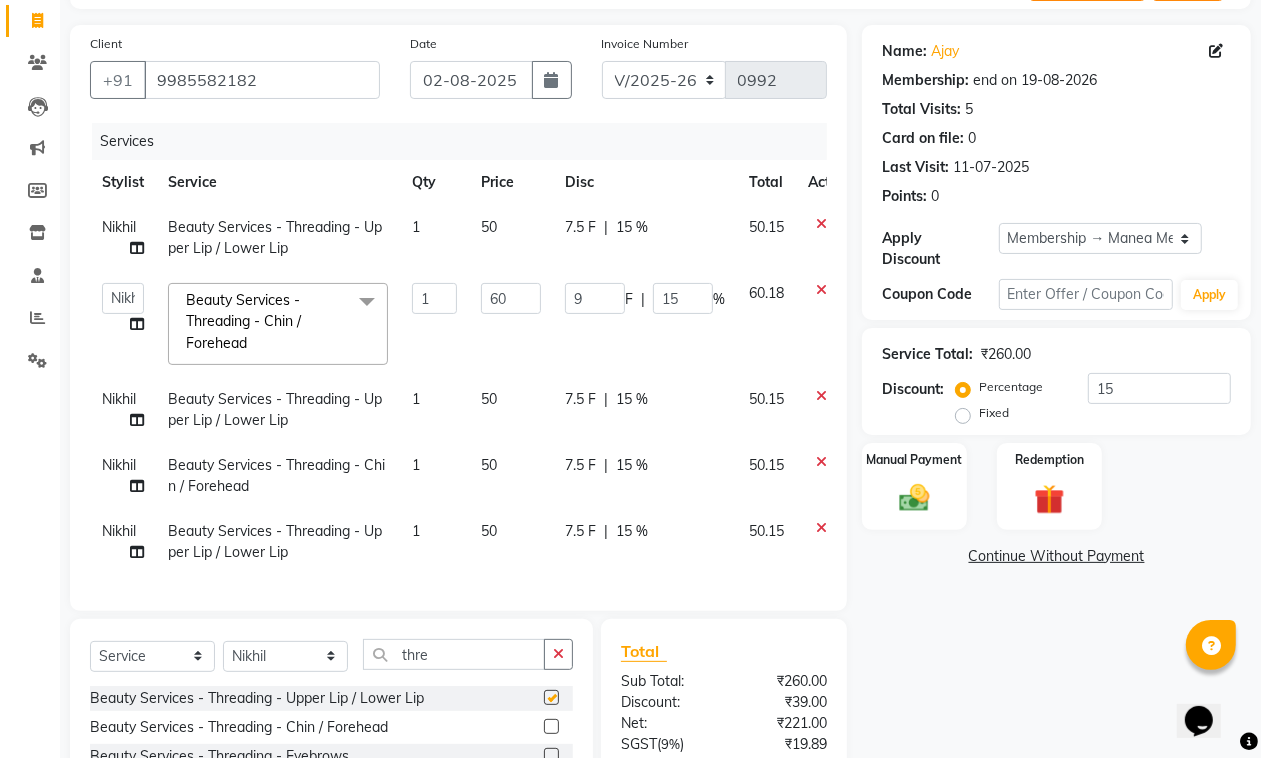 checkbox on "false" 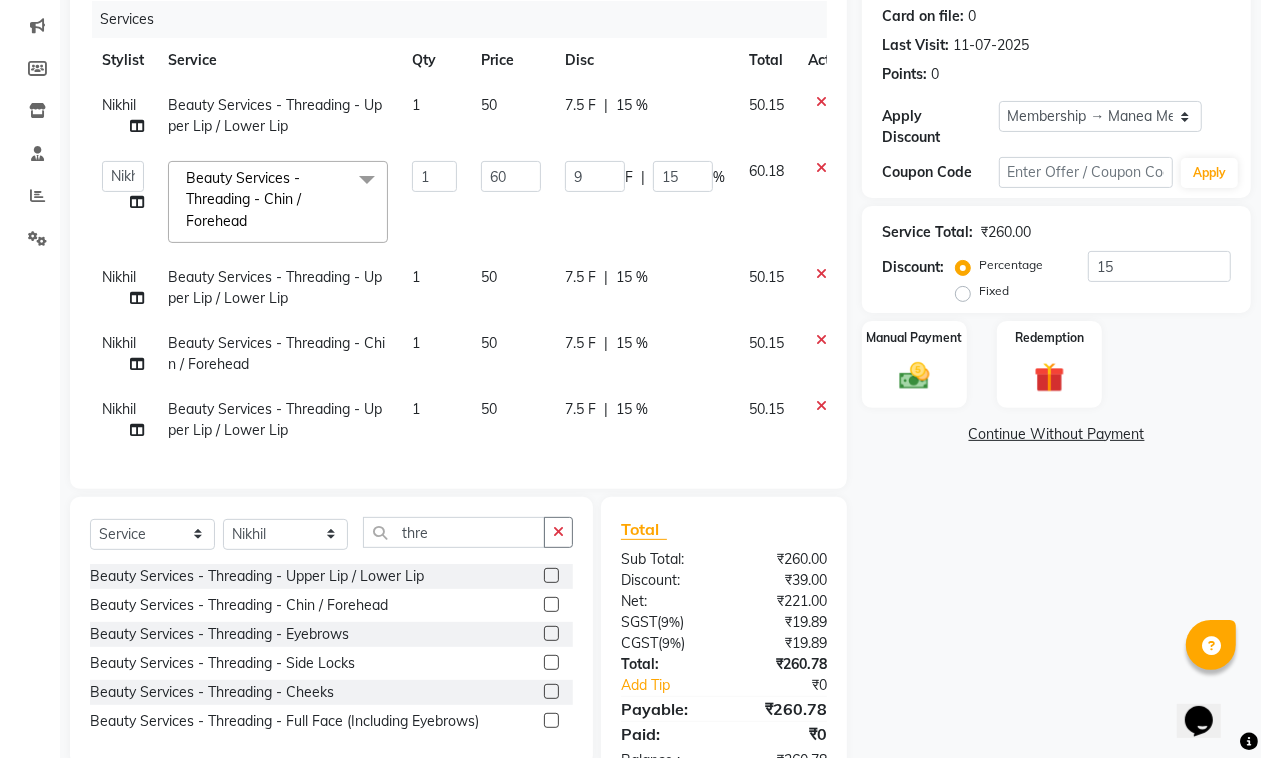 scroll, scrollTop: 328, scrollLeft: 0, axis: vertical 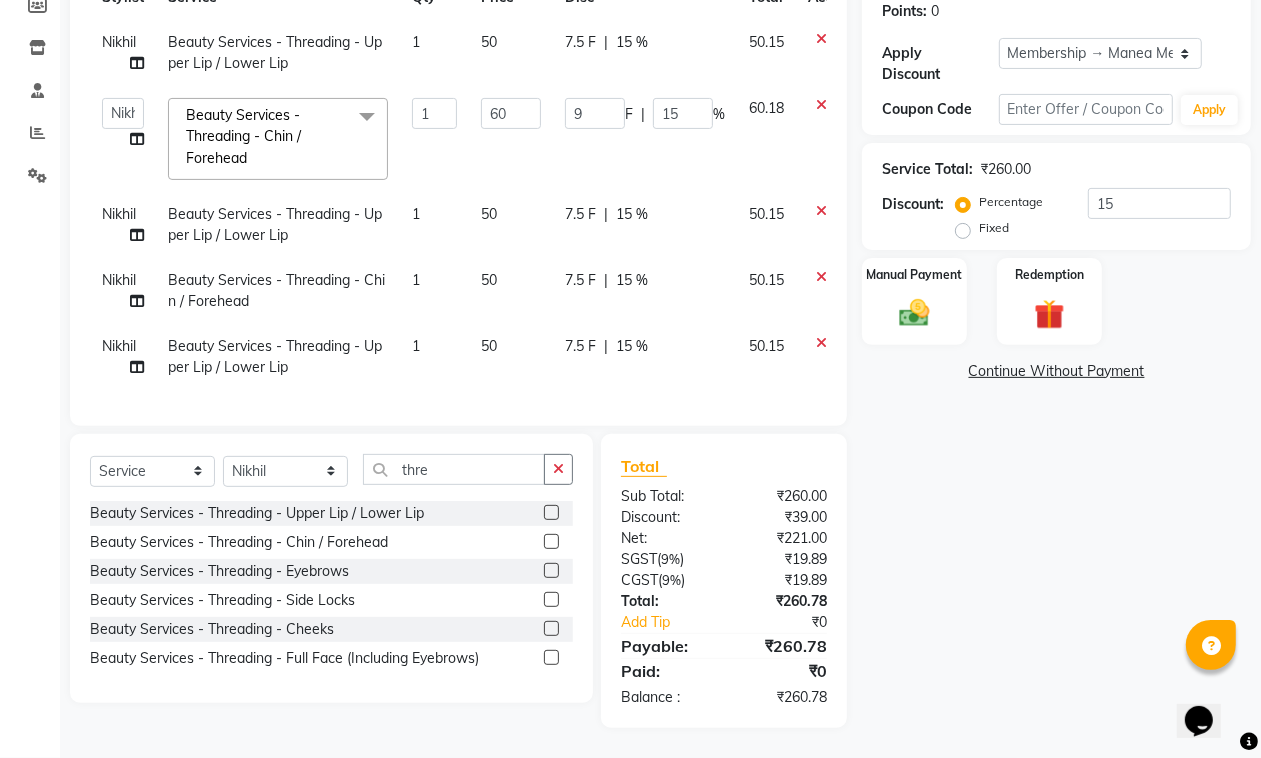 click 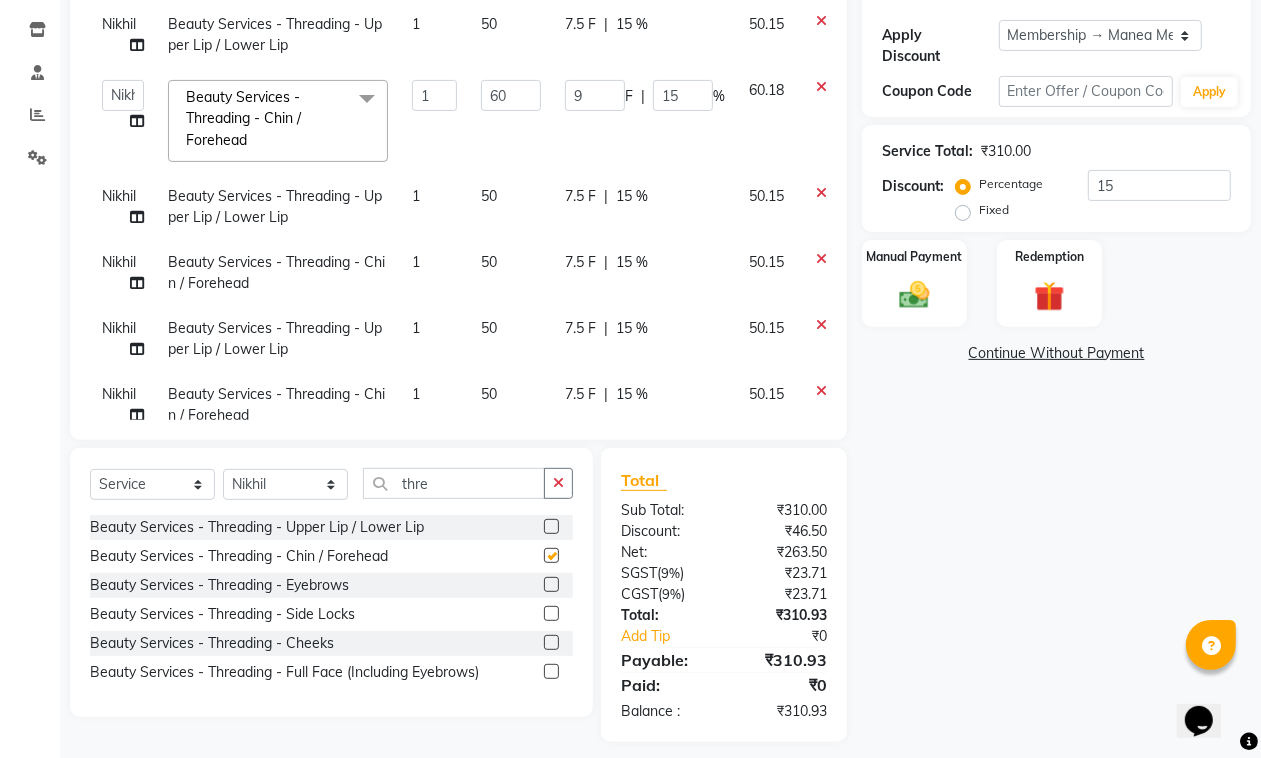 checkbox on "false" 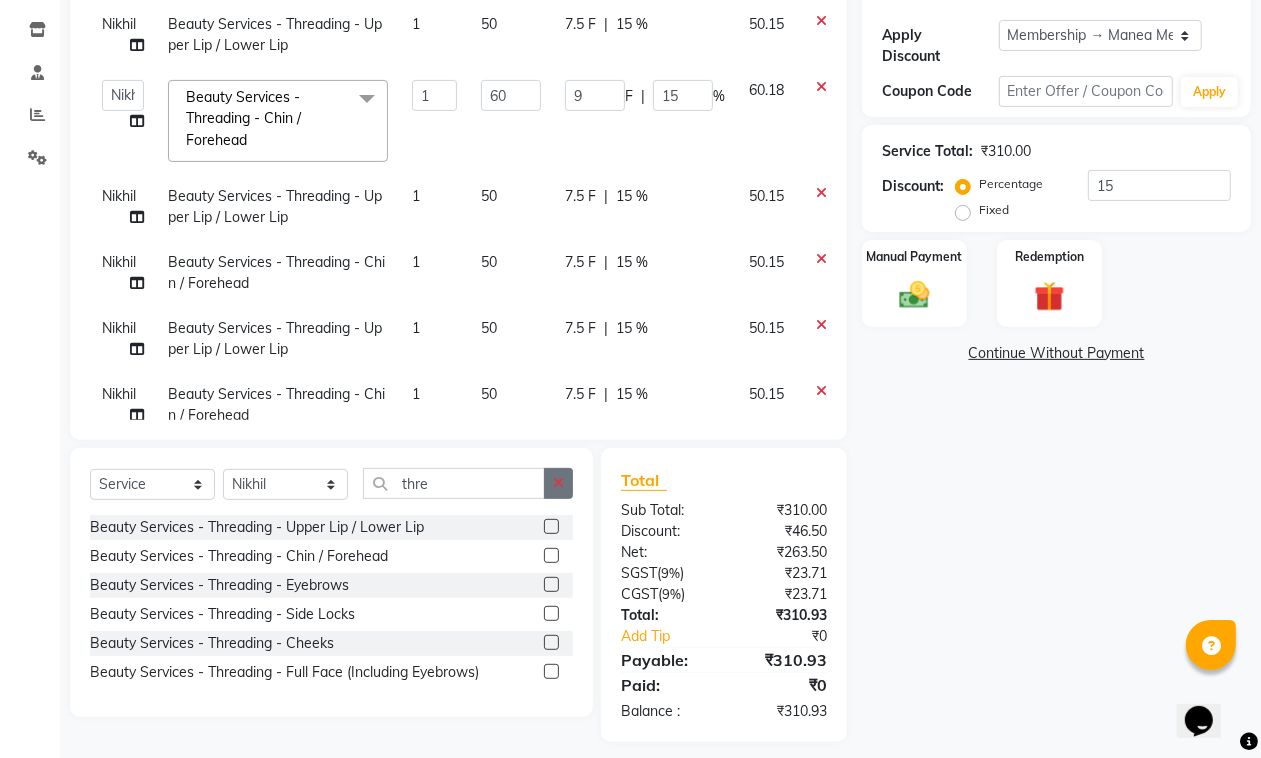 click 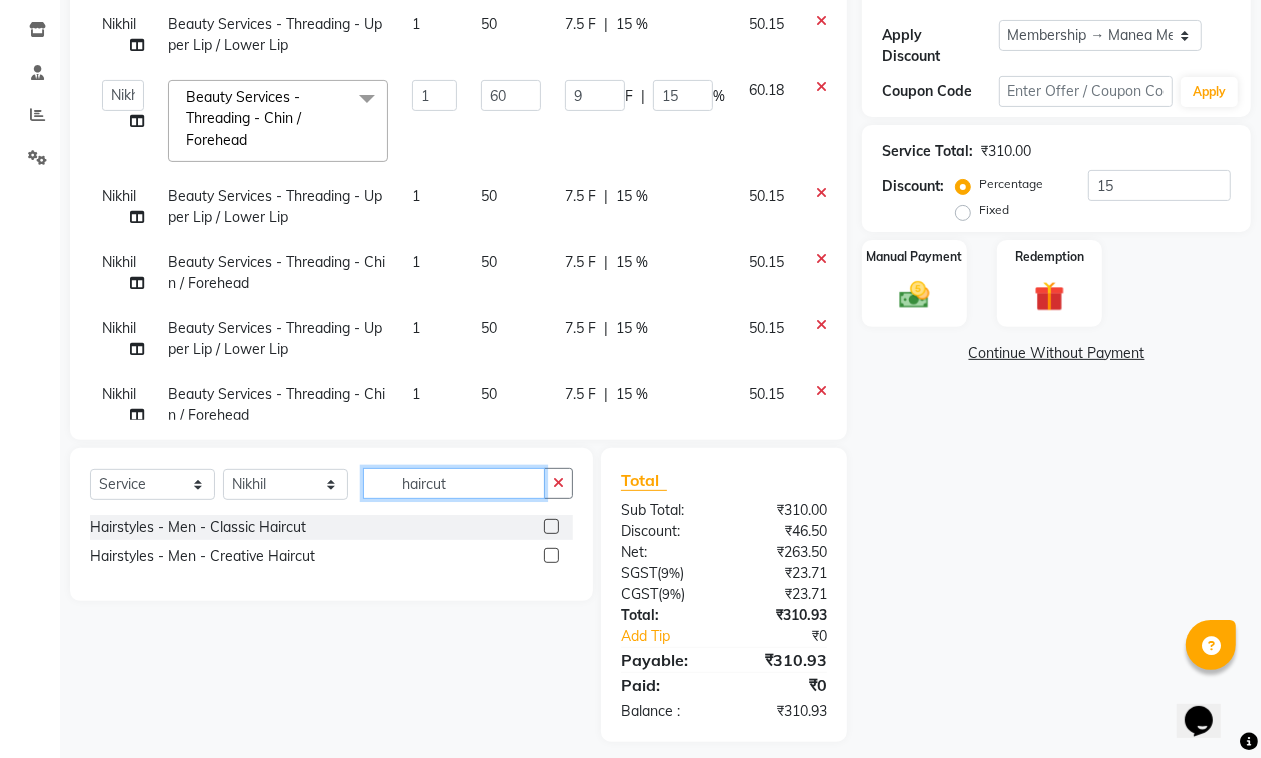 type on "haircut" 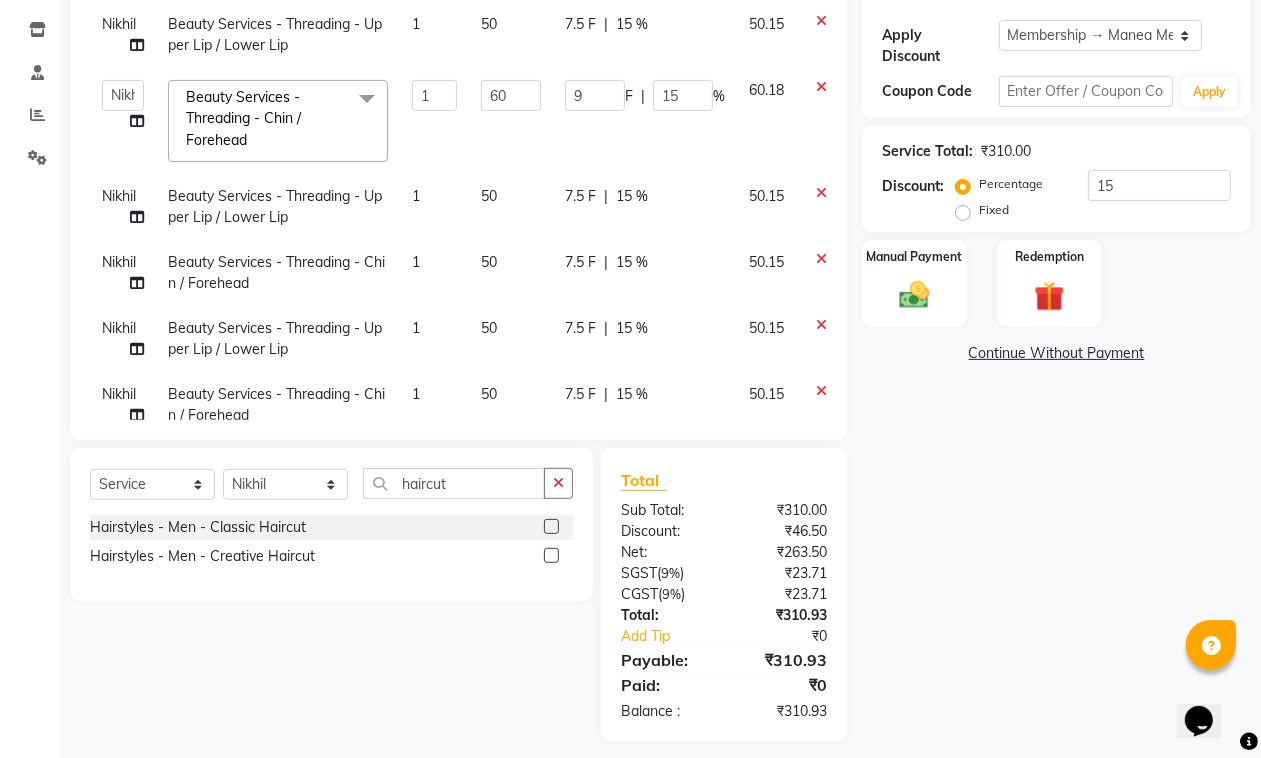 click 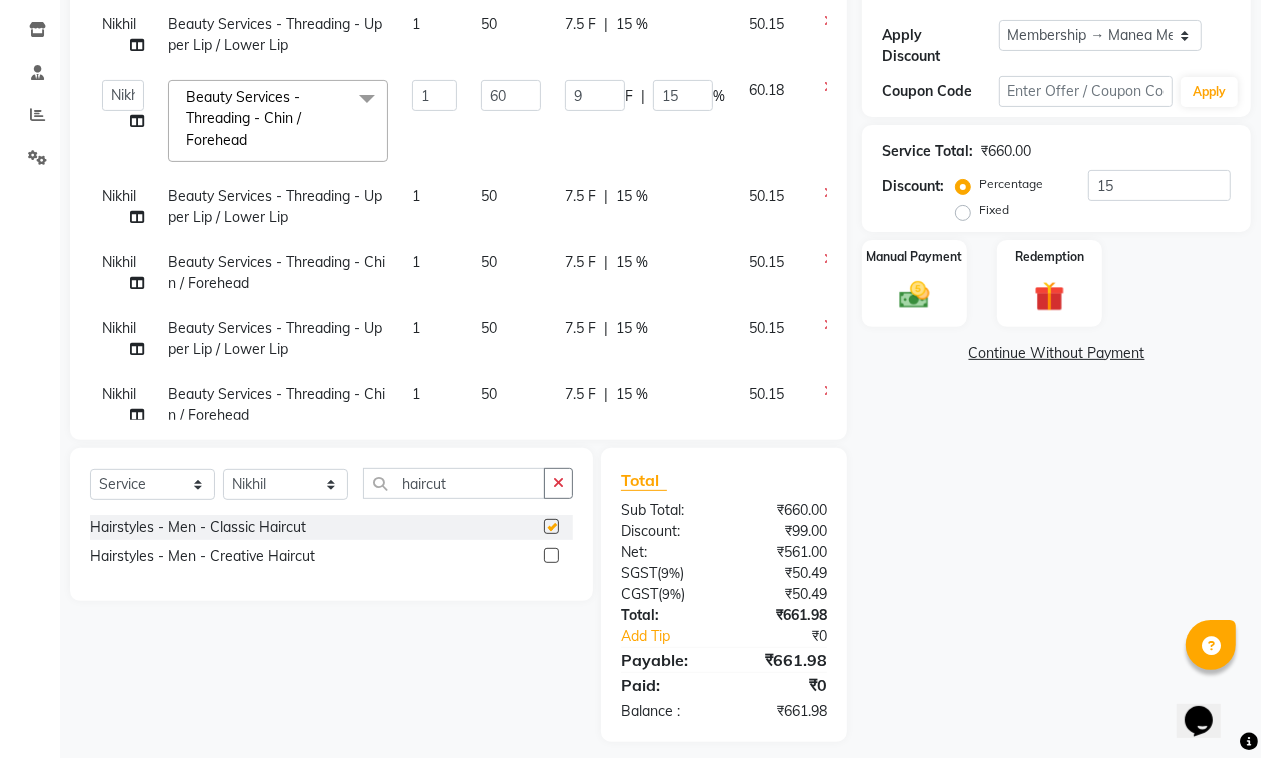 checkbox on "false" 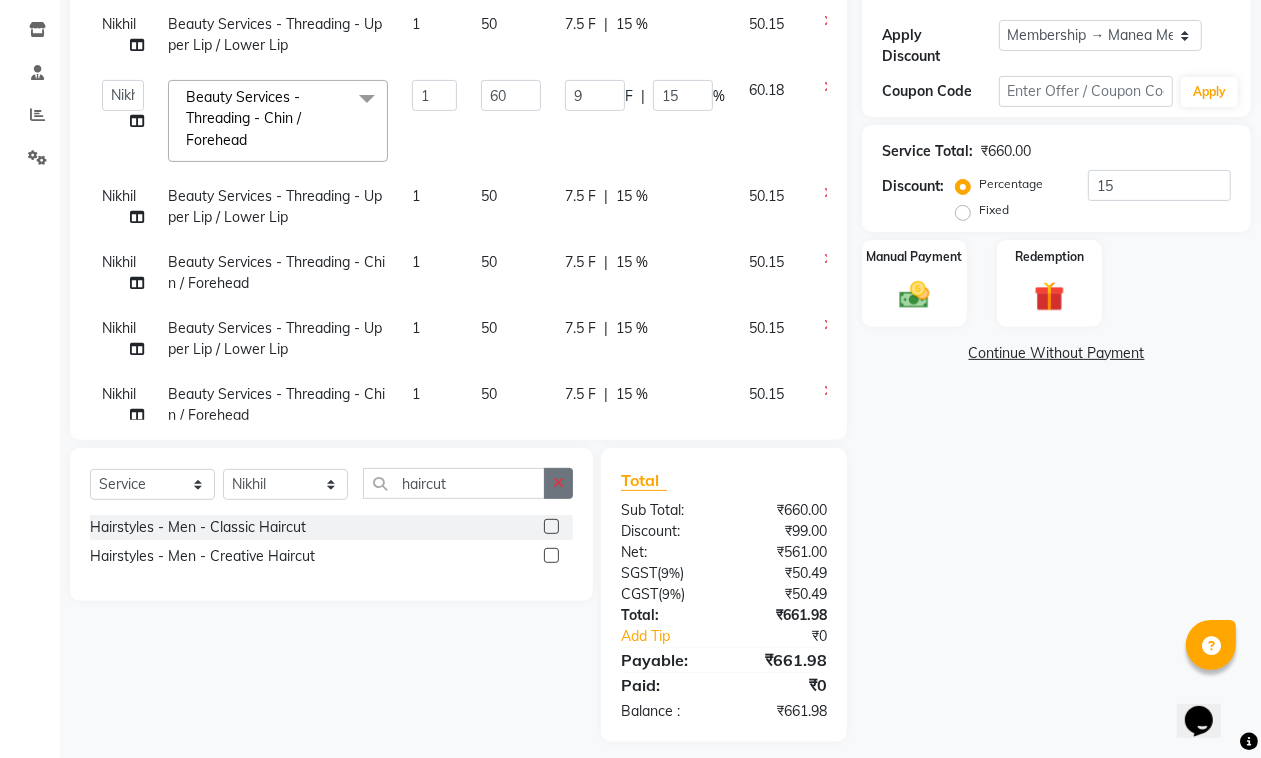 click 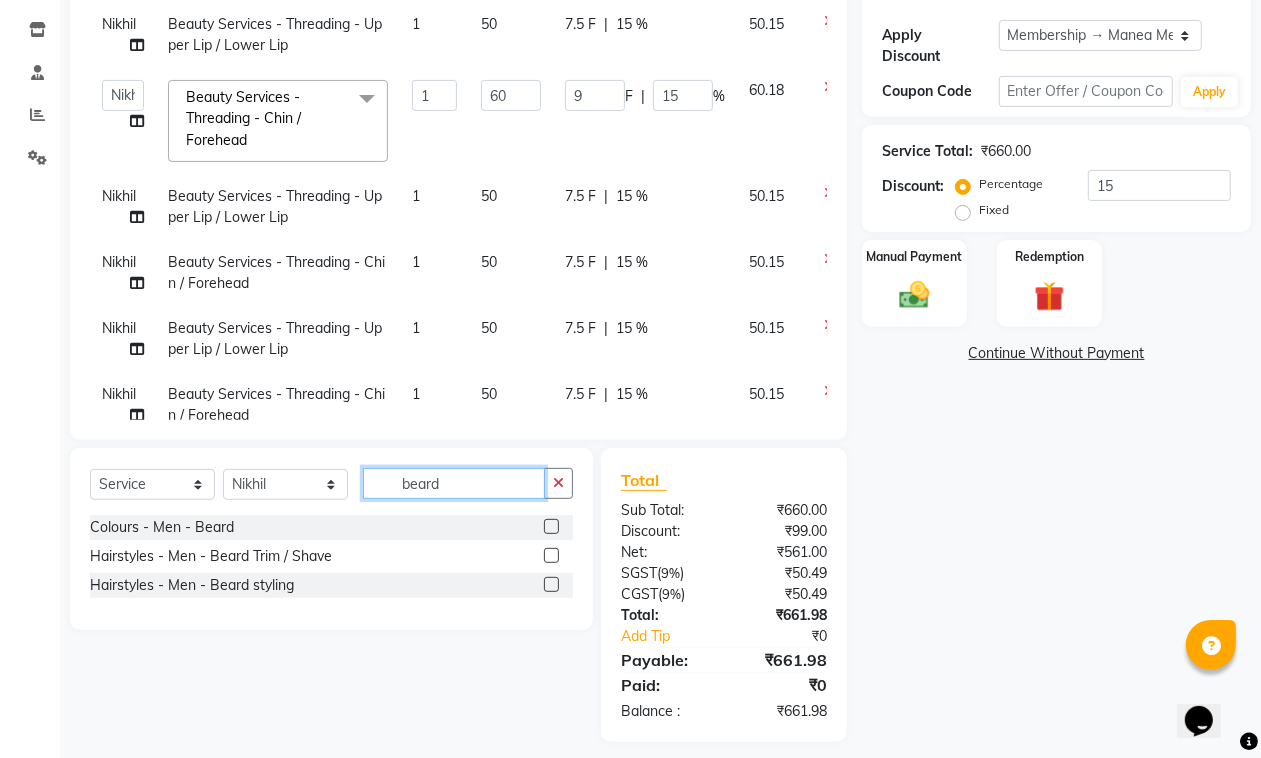 type on "beard" 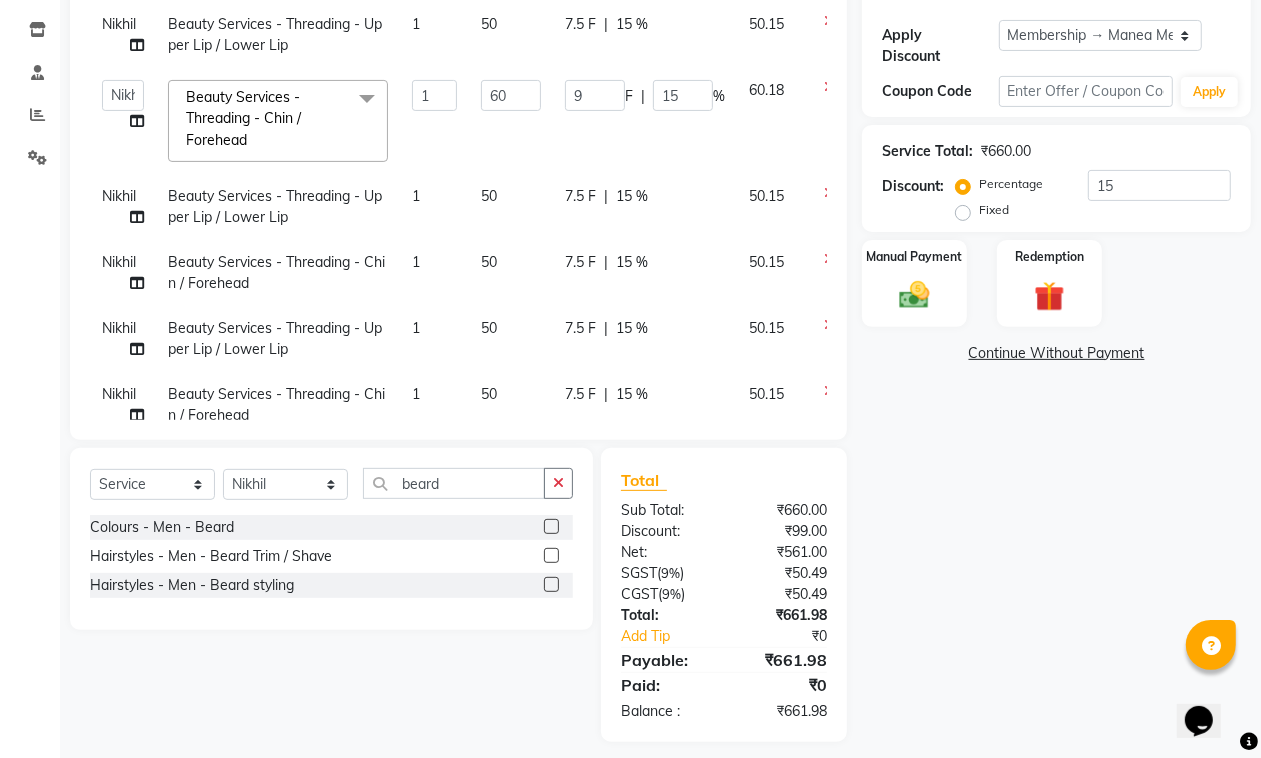 click 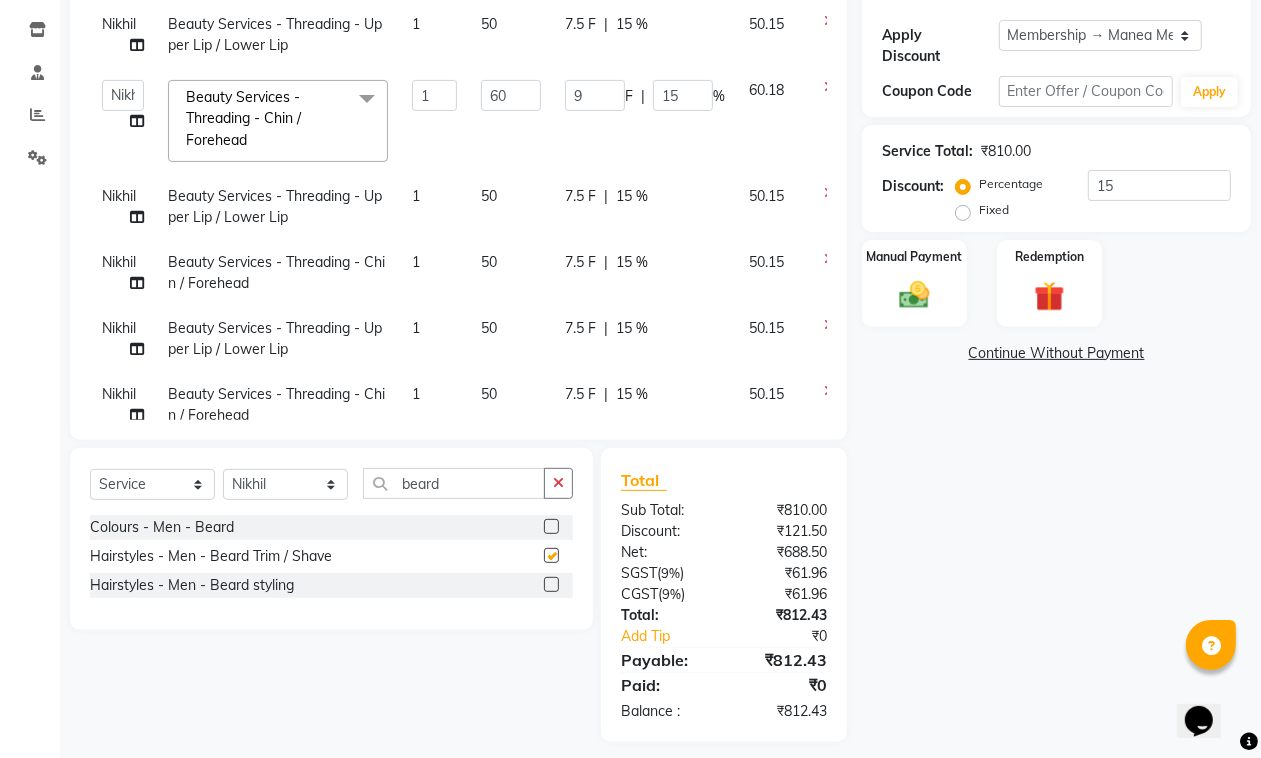 checkbox on "false" 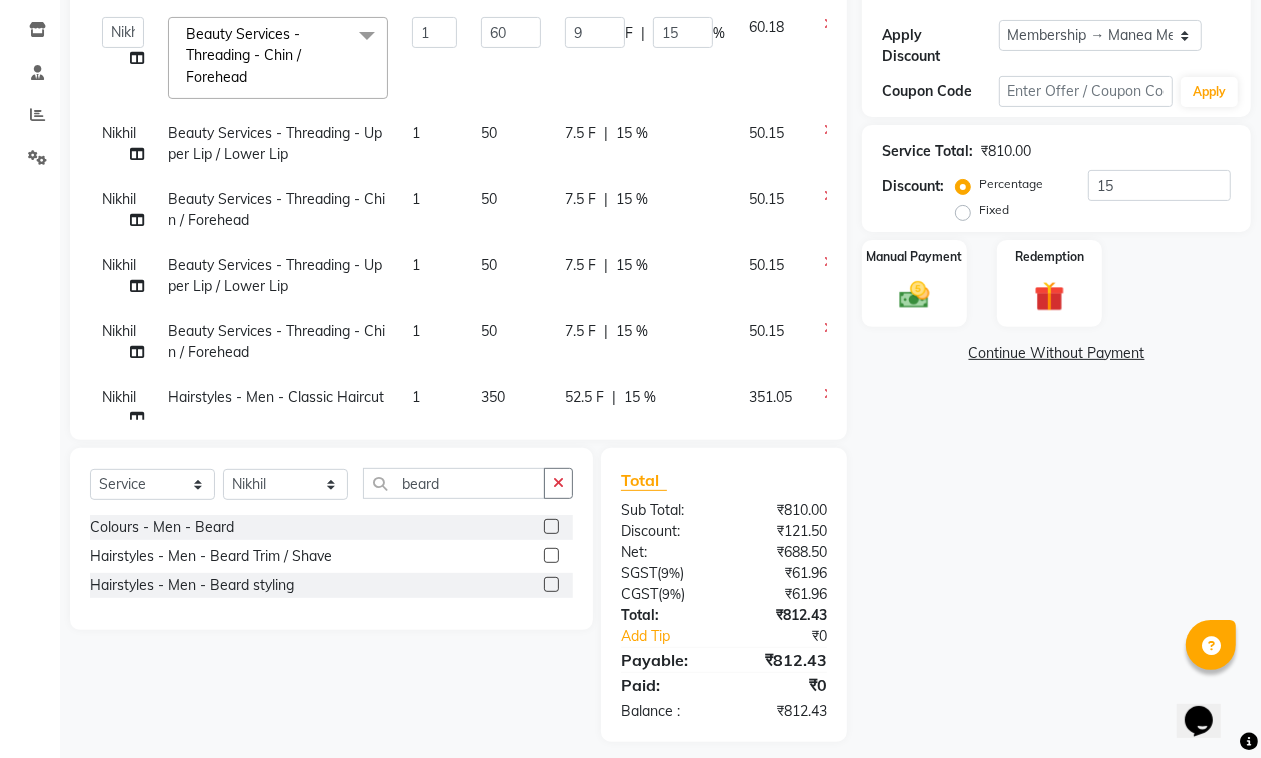 scroll, scrollTop: 125, scrollLeft: 0, axis: vertical 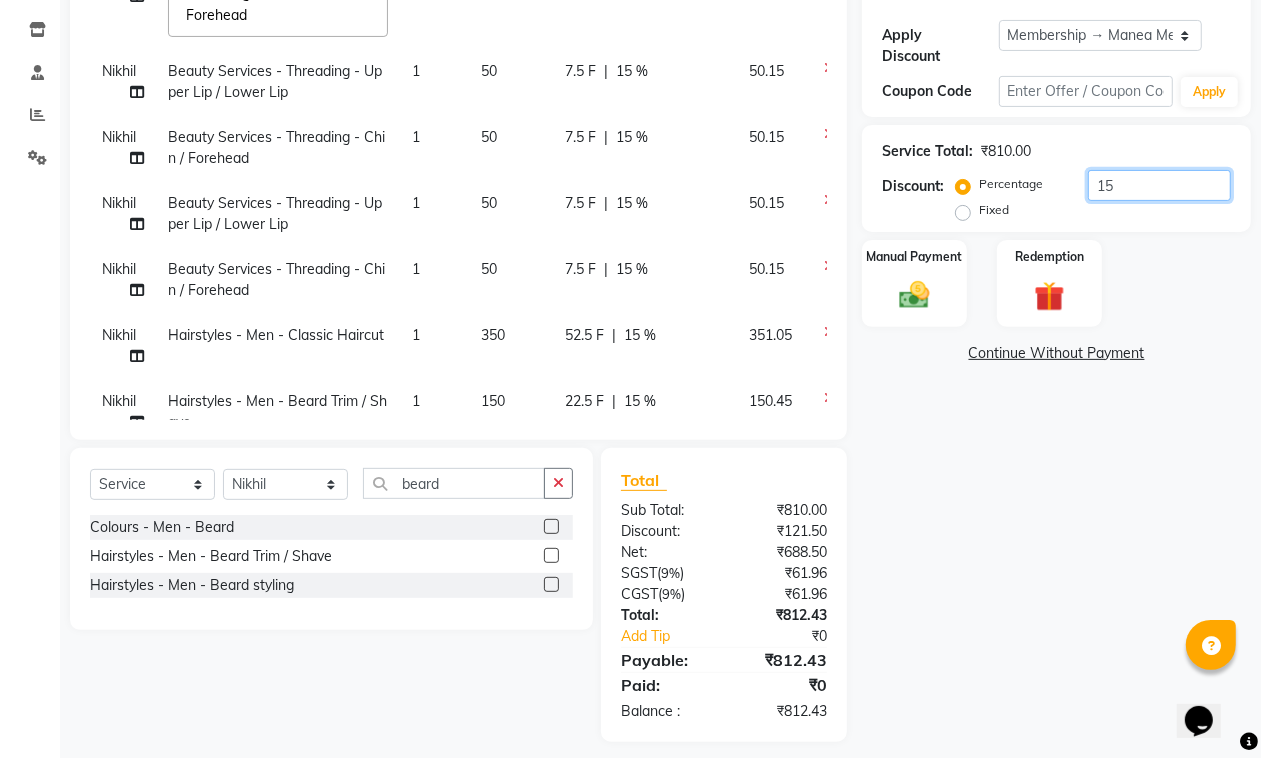 click on "15" 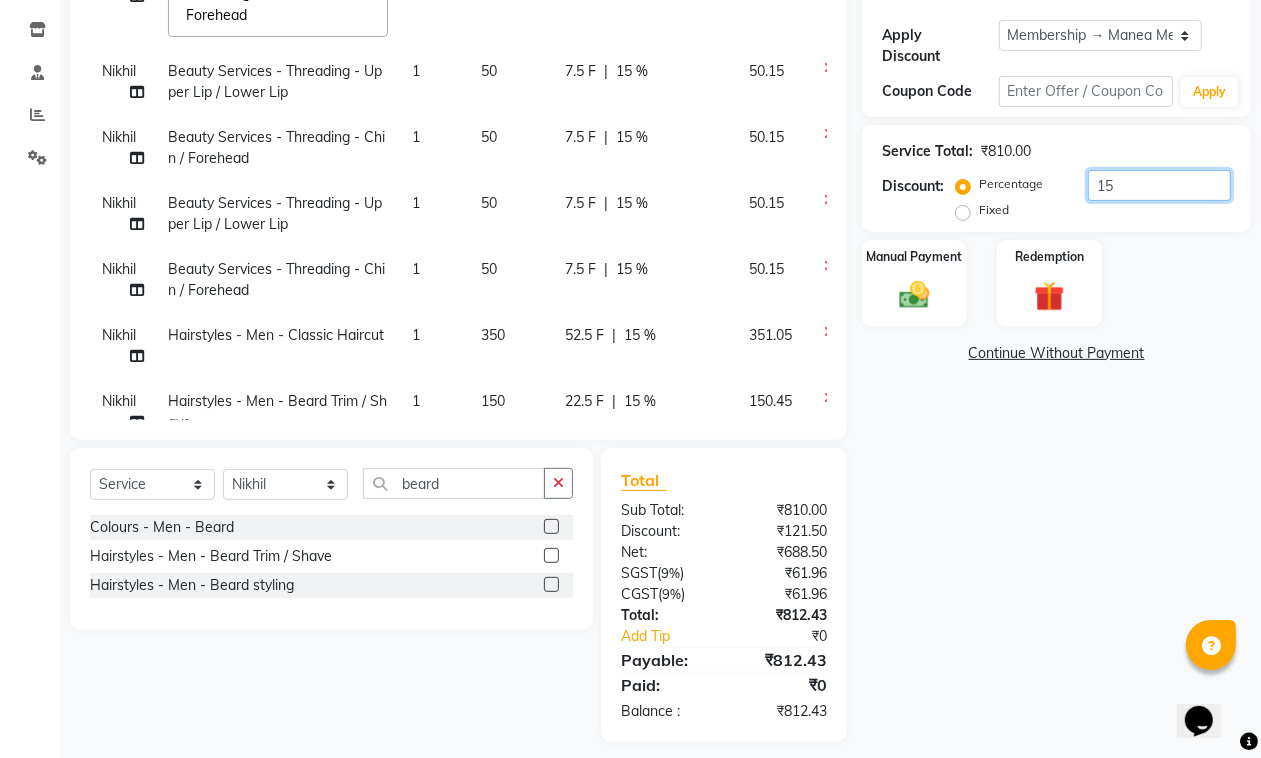 type on "1" 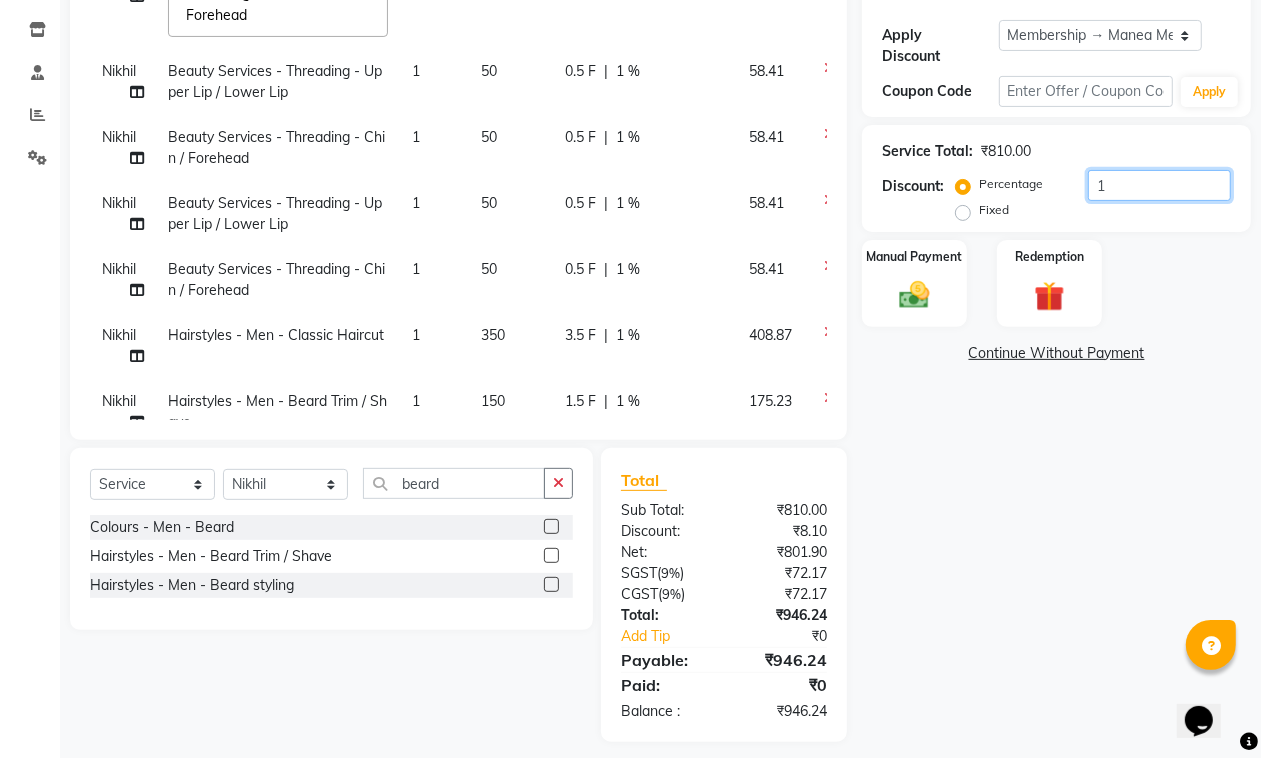 type 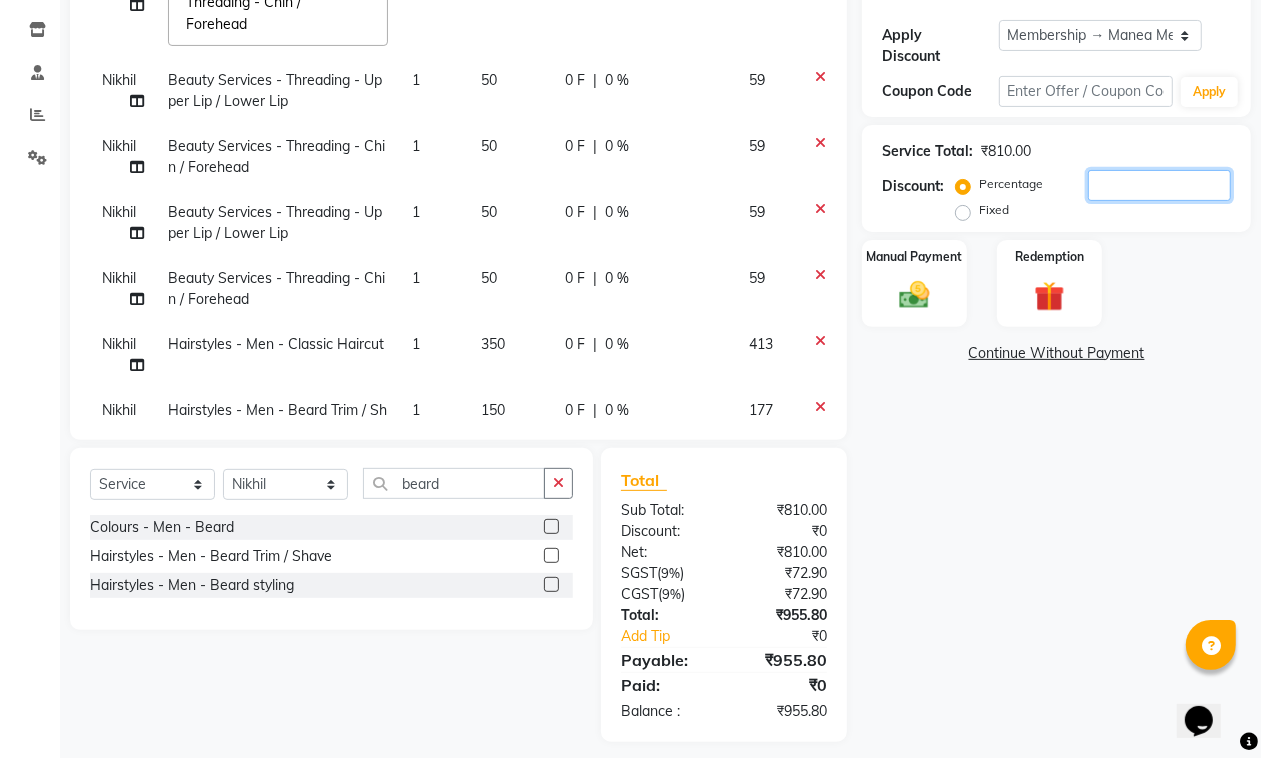 scroll, scrollTop: 60, scrollLeft: 0, axis: vertical 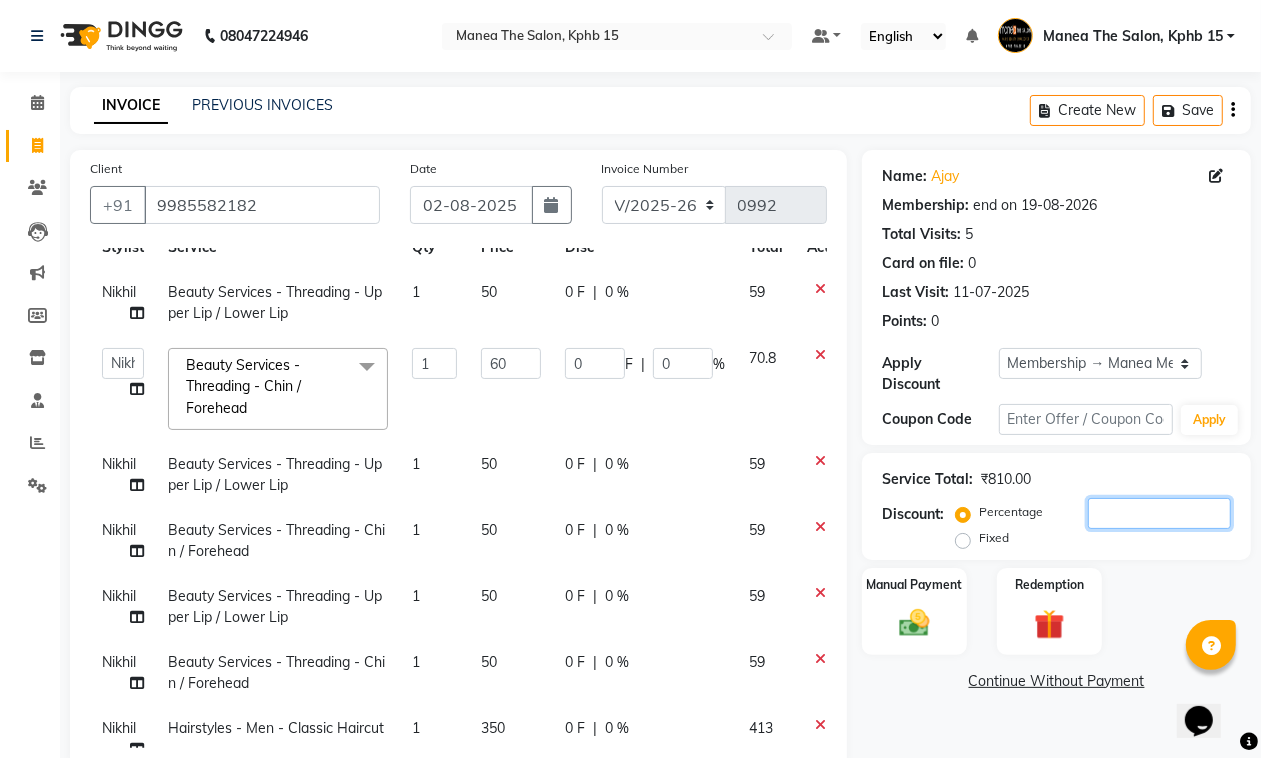 type 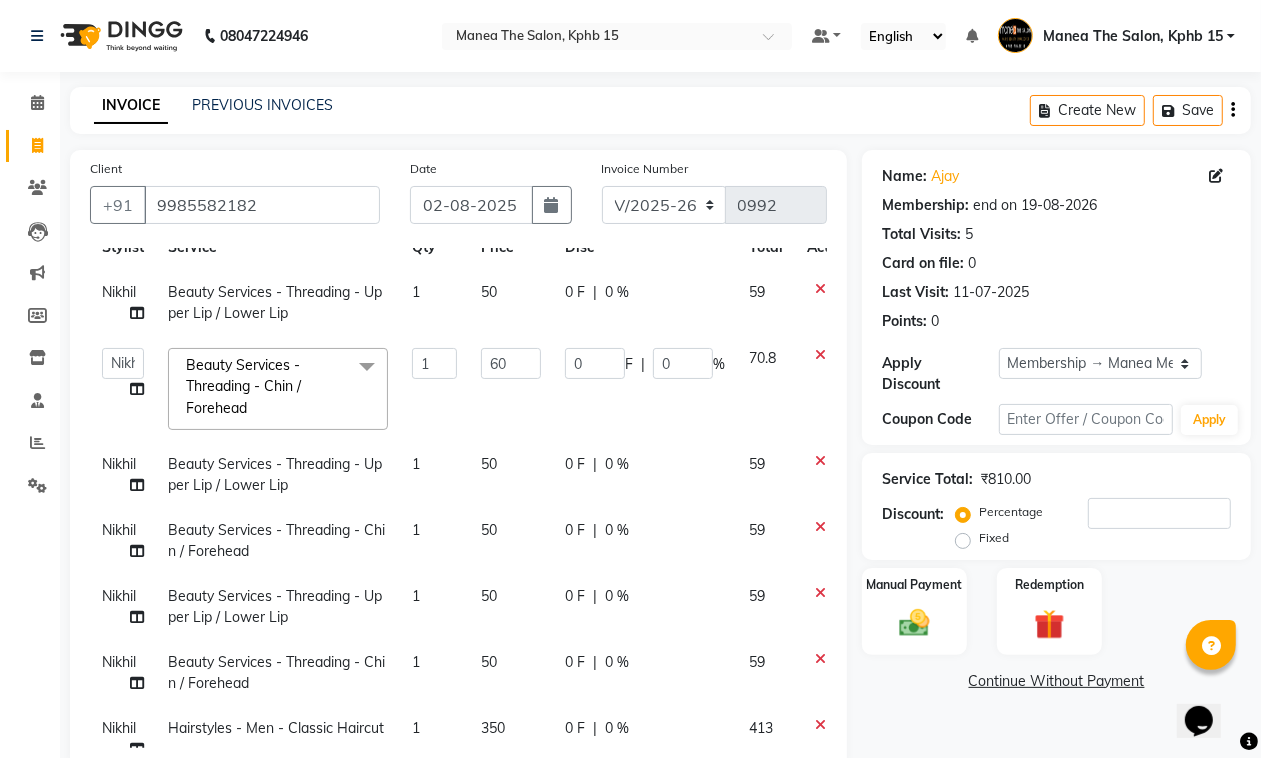 click 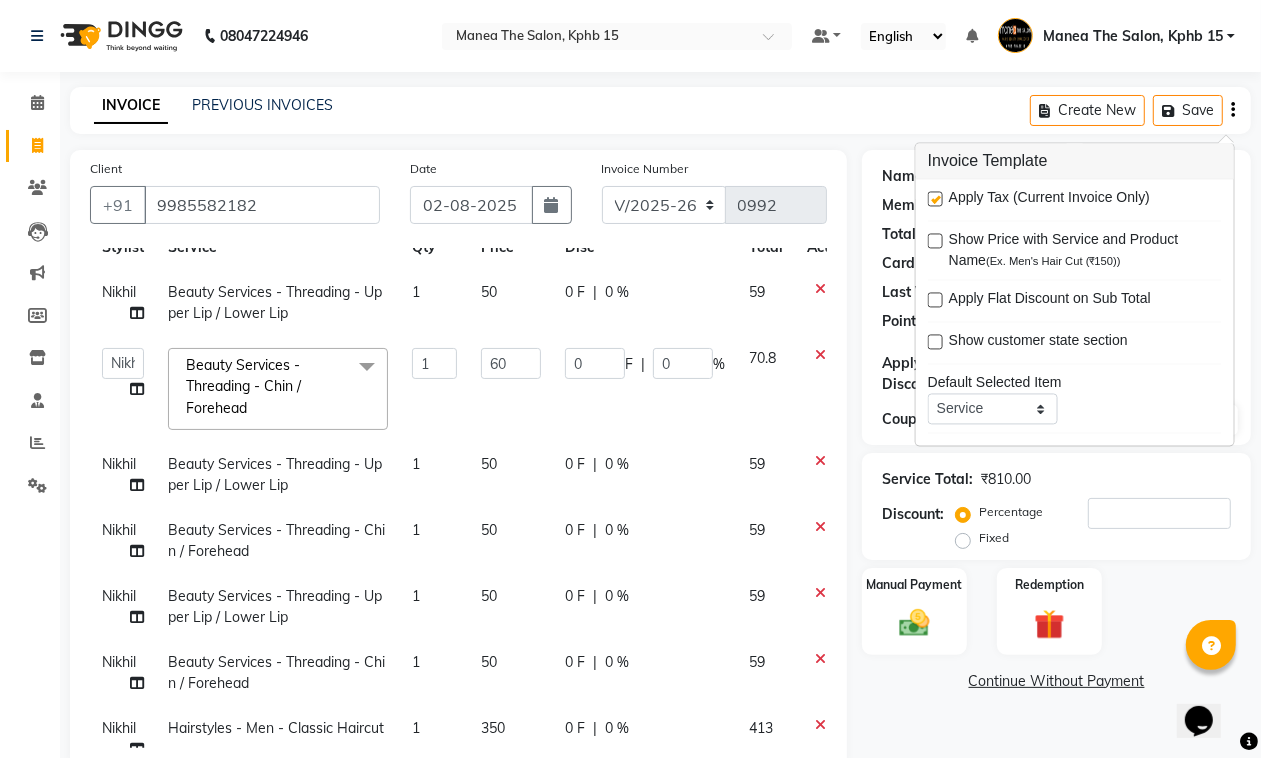 click at bounding box center (935, 199) 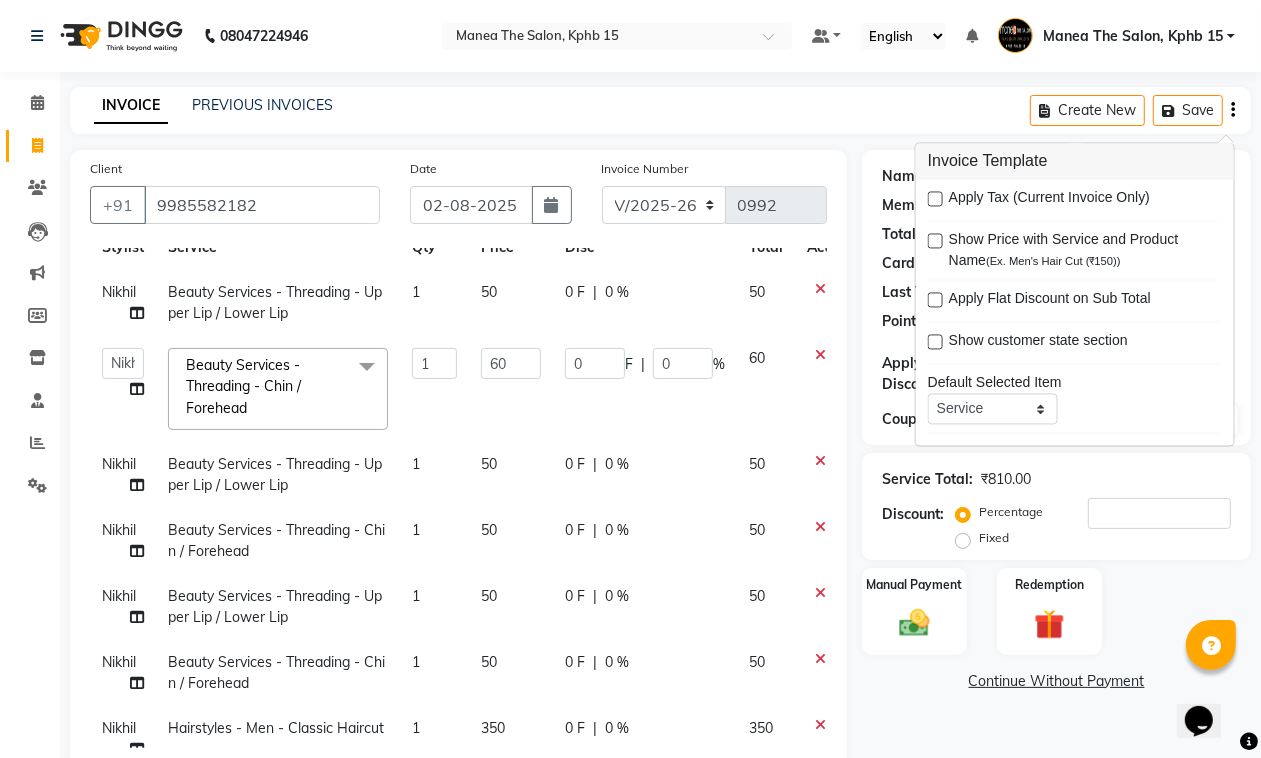 scroll, scrollTop: 185, scrollLeft: 0, axis: vertical 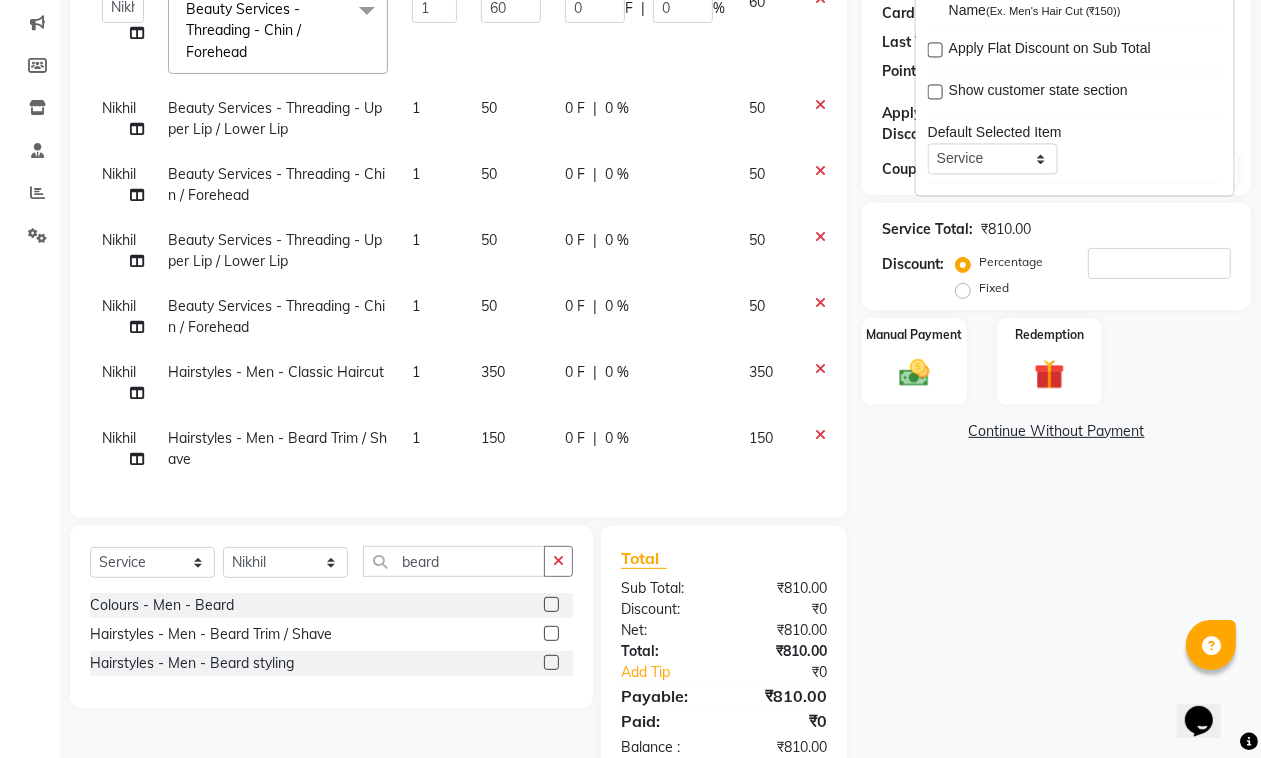 click on "150" 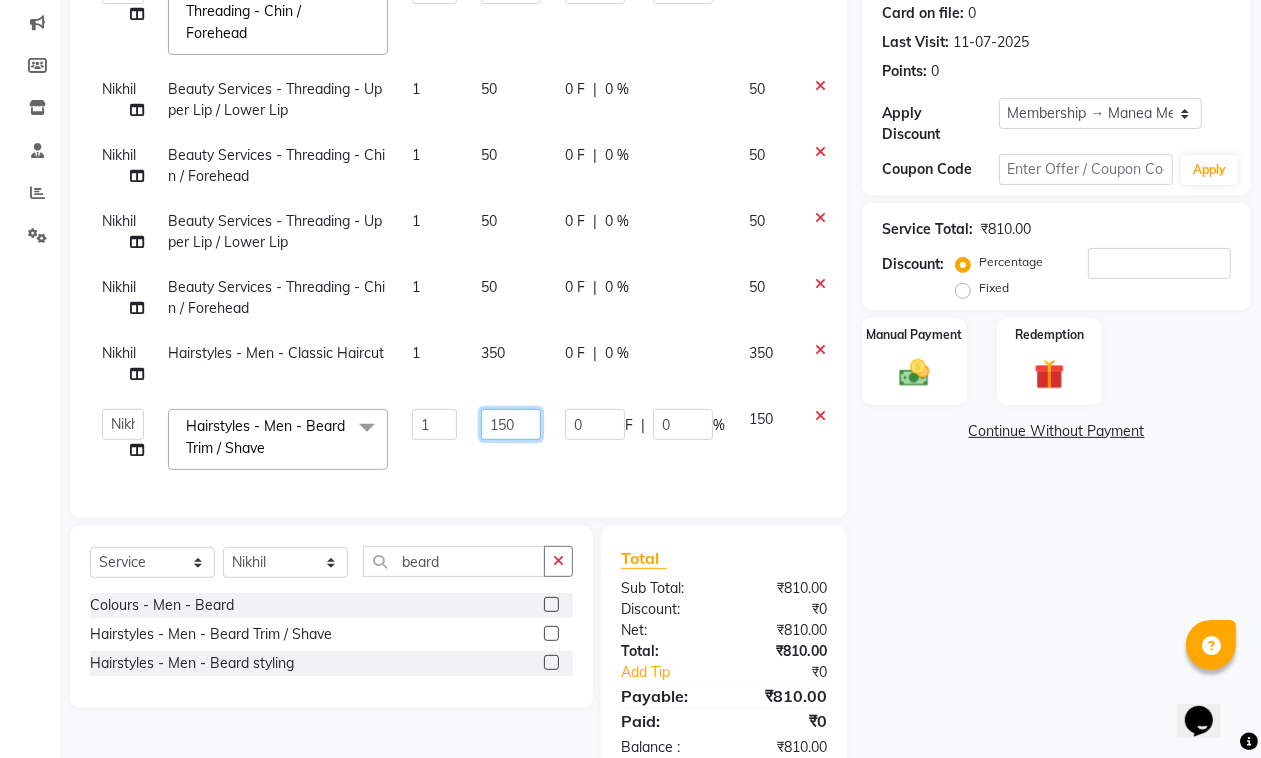 click on "150" 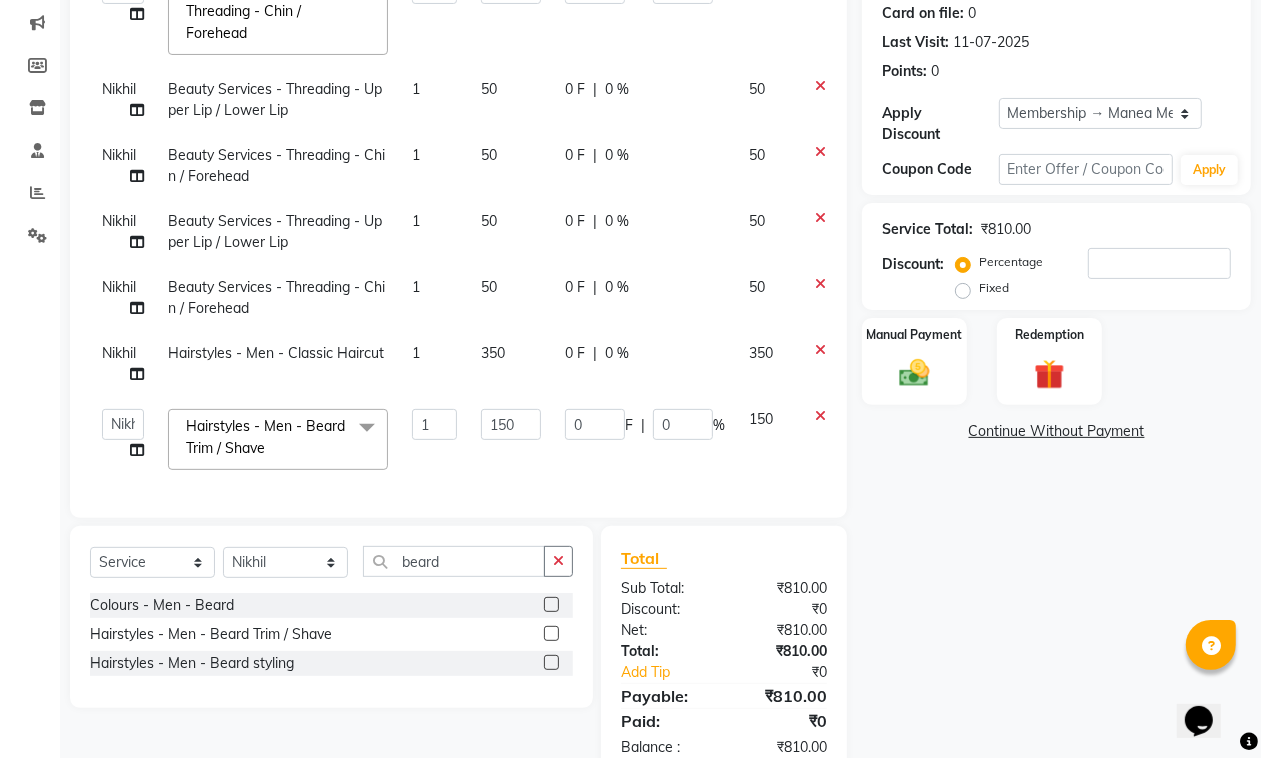 click on "50" 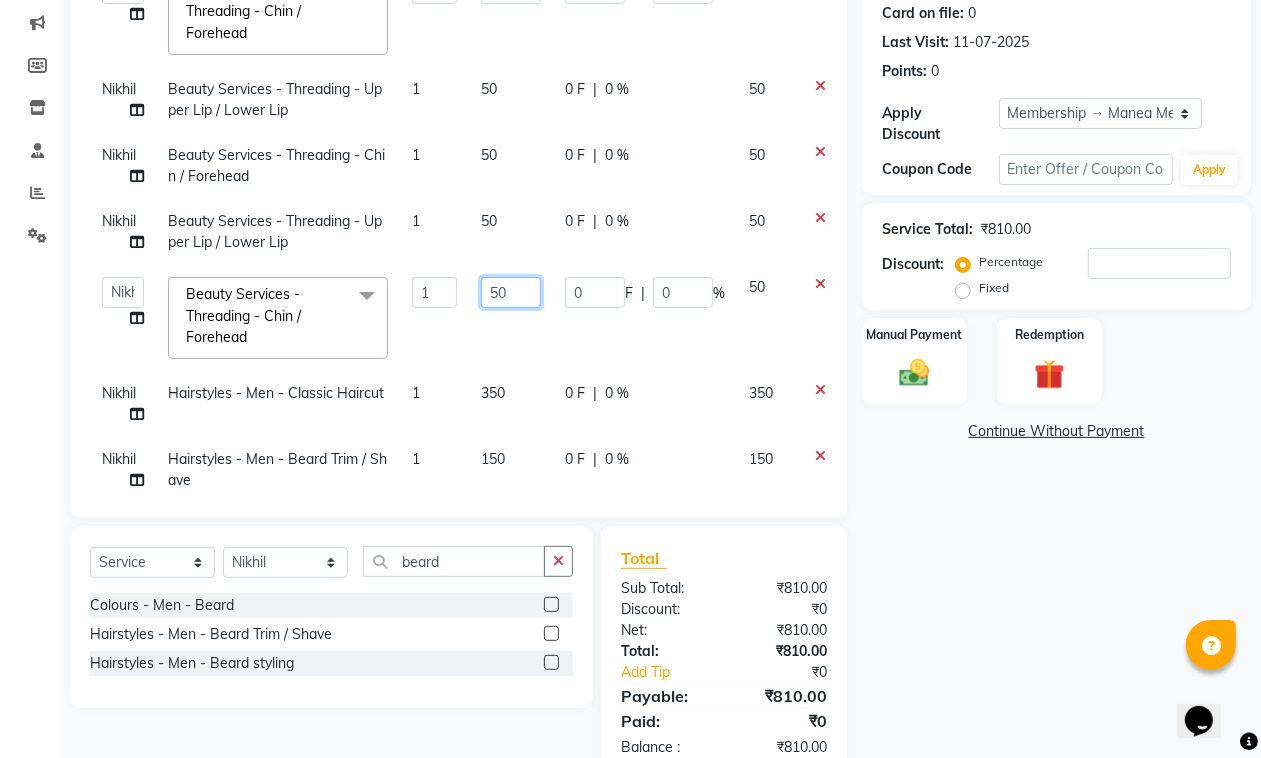 click on "50" 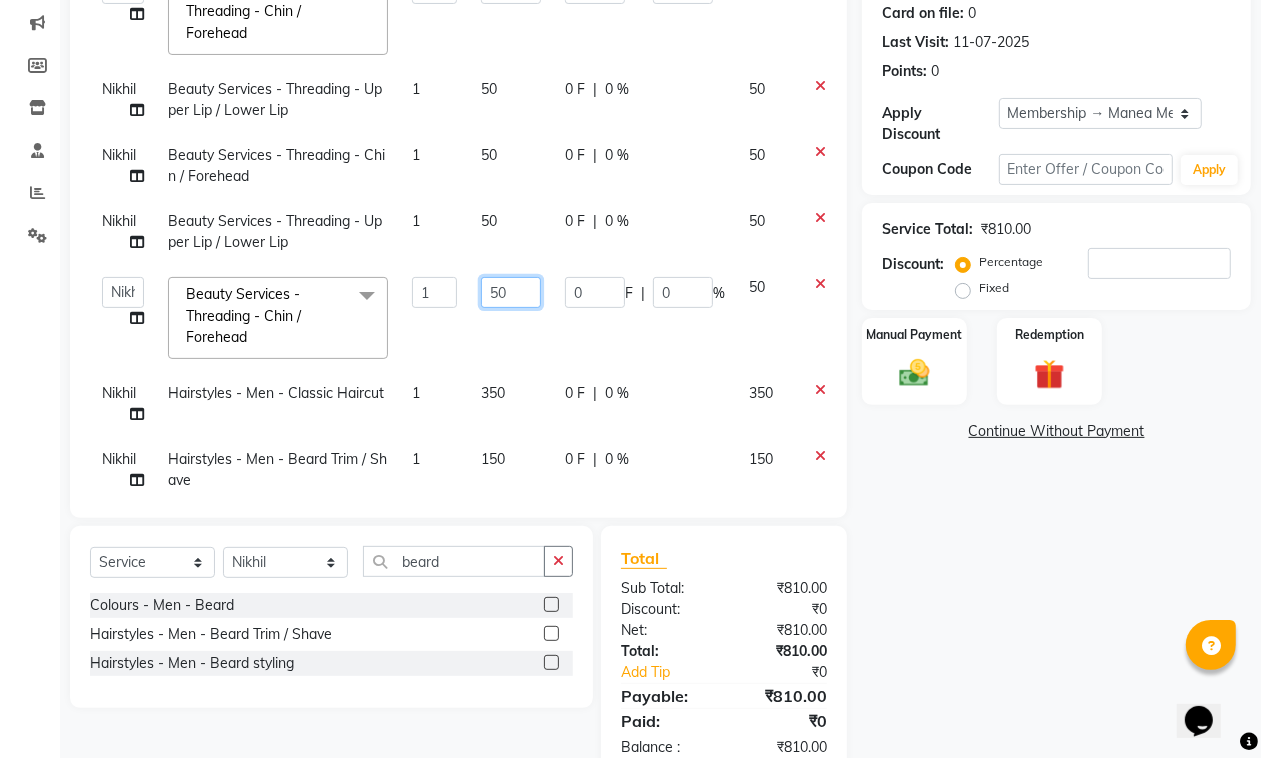 type on "570" 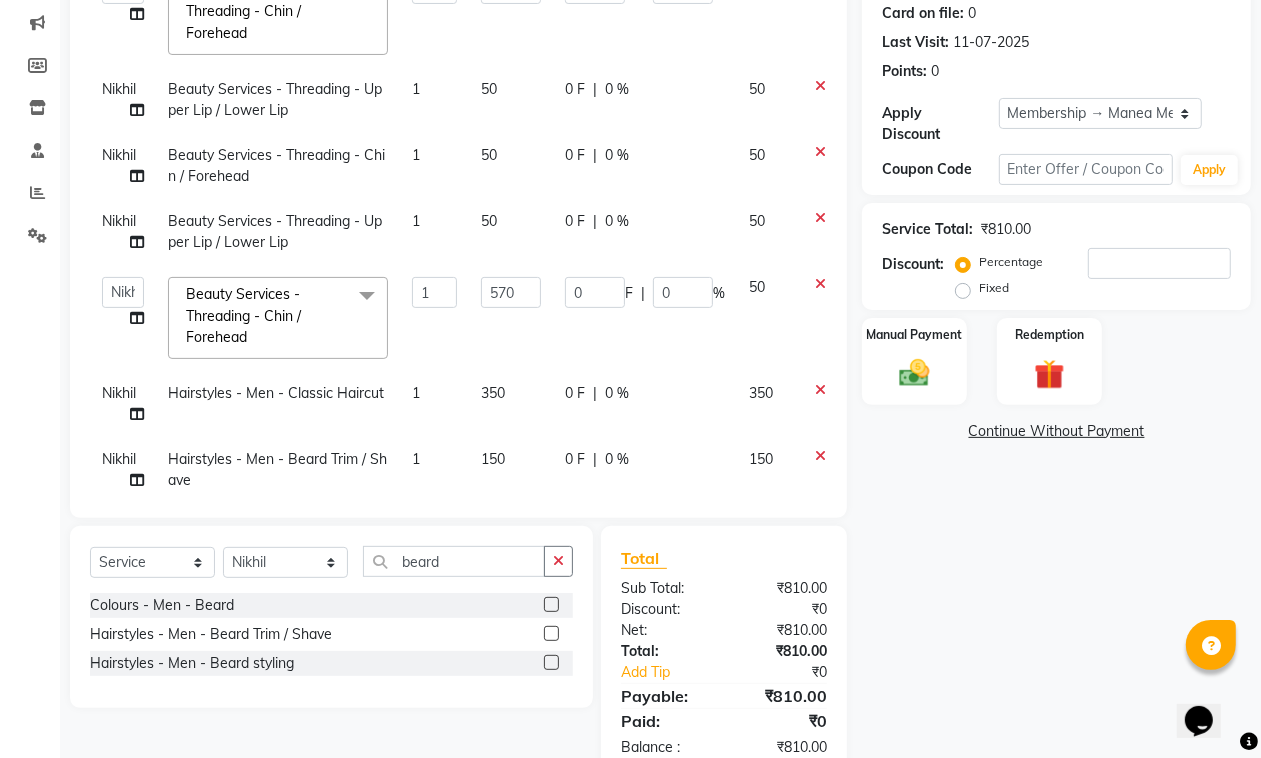 click on "Nikhil  Beauty Services - Threading - Upper Lip / Lower Lip 1 50 0 F | 0 % 50  Ayan    MUZAMMIL   Nikhil    nitu   Raghu   Roopa    Shrisha   Teju  Beauty Services - Threading - Chin / Forehead  x Colours - Men - Streaks (Per Streak) Colours - Men - Global Colours - Men - Ammonia Free Colours - Men - Beard Colours - Men - Moustache Colours - Men - Side Locks Colours - Women - Global - Short Colours - Women - Global - Medium Colours - Women - Global - Long Colours - Women - Ammonia - Short Colours - Women - Ammonia - Medium Colours - Women - Ammonia - Long Colours - Women - Root Touch-up Colours - Women - Ammonia Free Colours - Women - Highlight - Short Colours - Women - Highlight - Medium Colours - Women - Highlight - Long Colours - Women - Highlight - Per Streak Colours - Women - Balayage Colours - Women - Toner Colours - Women - Ombre Colours - Women - Ammonia free - Short Colours - Women - Ammonia free - Medium Colours - Women - Ammonia Free - Long Colours - Women - Root Touch-up Ammonia Free COMBO 799 1" 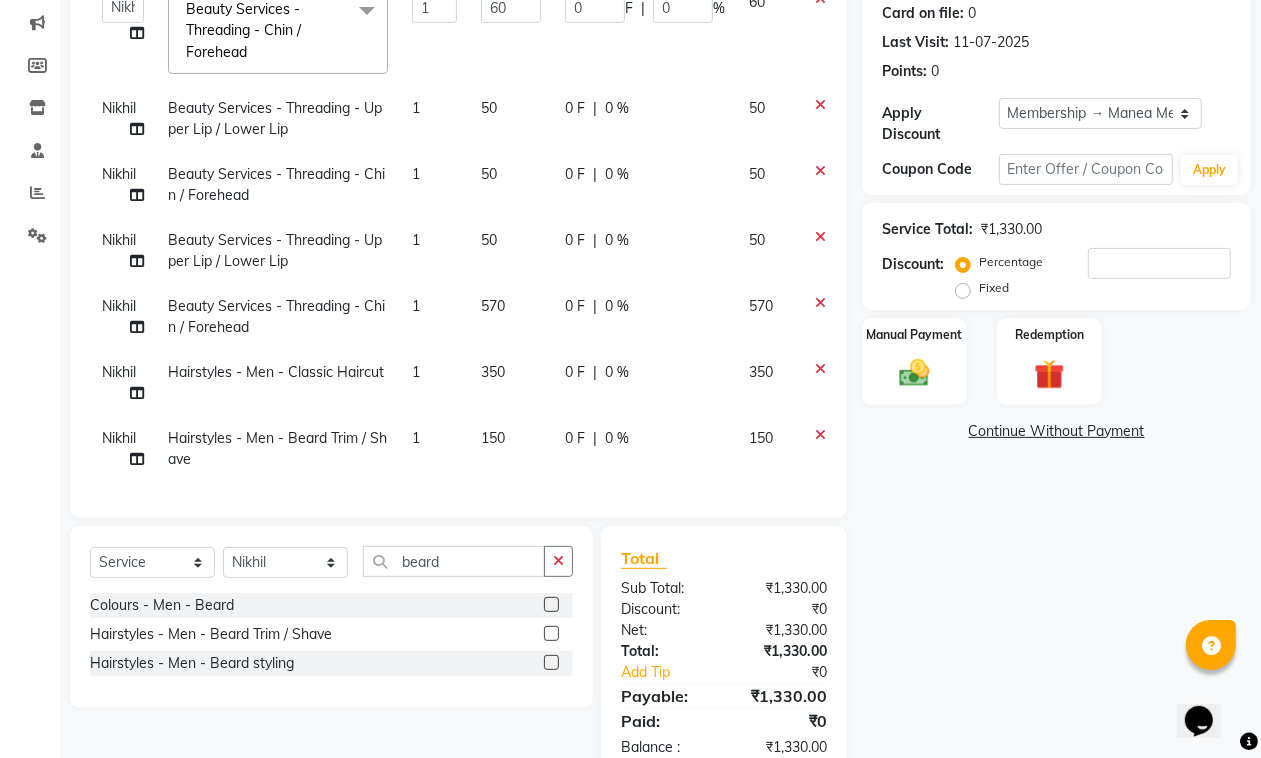 click on "570" 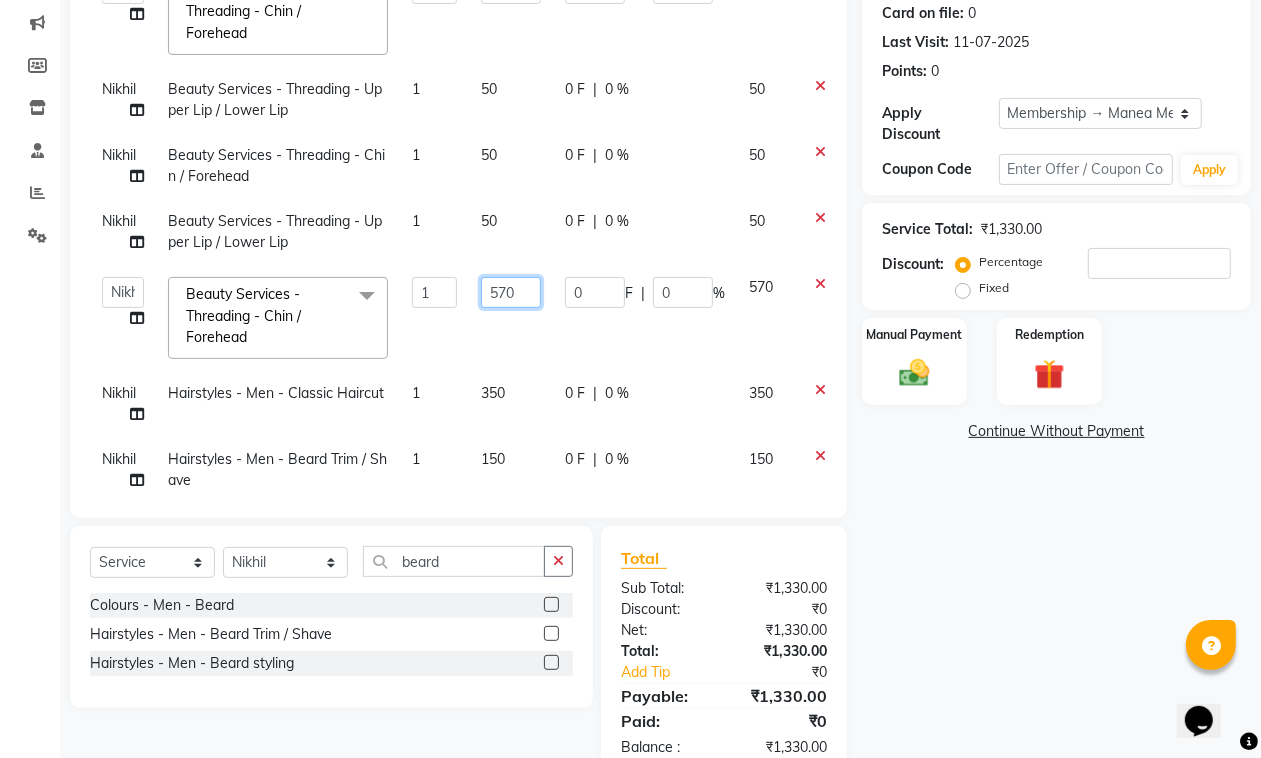 click on "570" 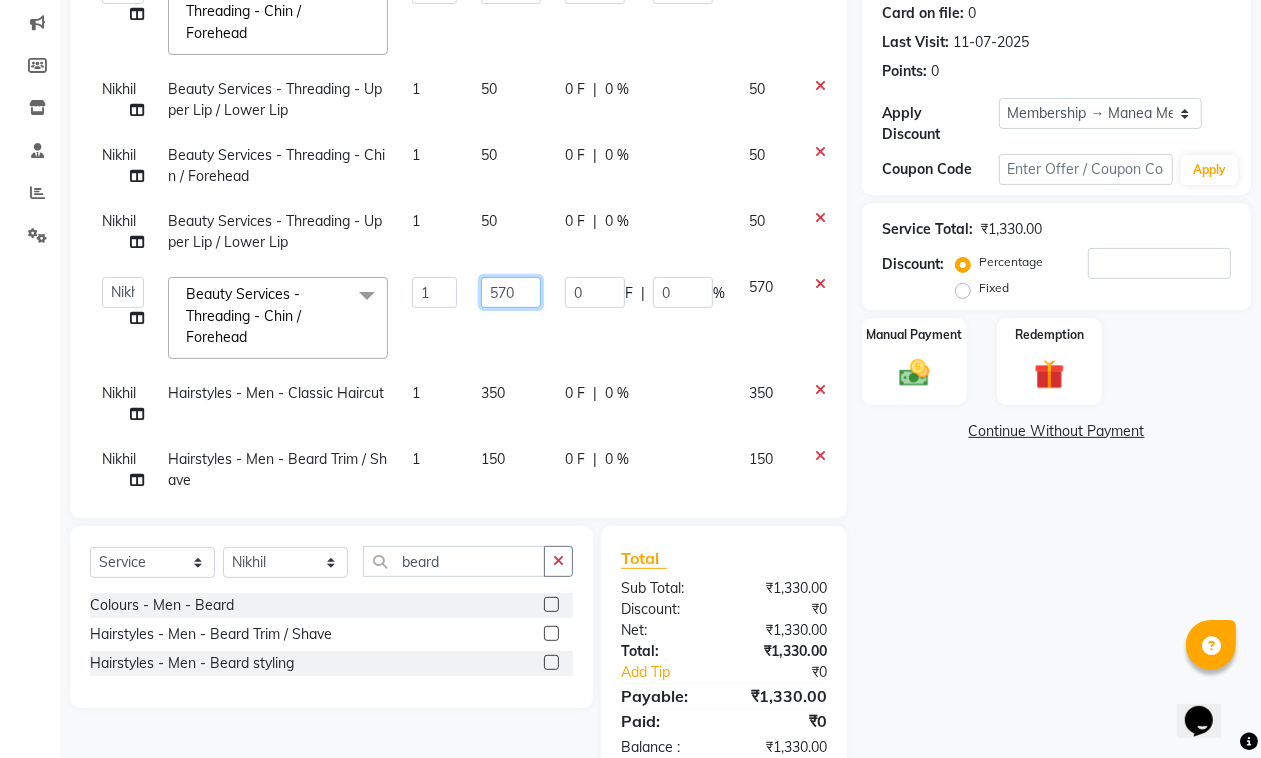 type on "70" 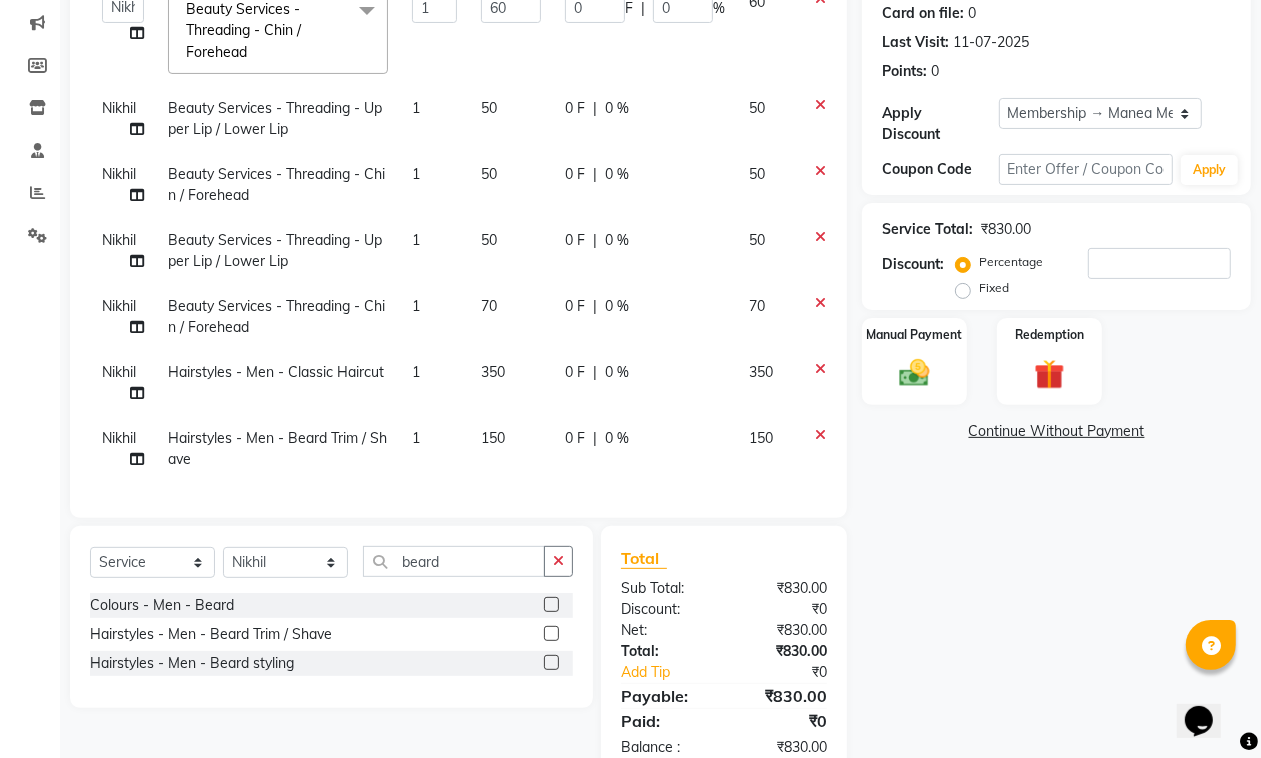 click on "Nikhil  Beauty Services - Threading - Upper Lip / Lower Lip 1 50 0 F | 0 % 50  Ayan    MUZAMMIL   Nikhil    nitu   Raghu   Roopa    Shrisha   Teju  Beauty Services - Threading - Chin / Forehead  x Colours - Men - Streaks (Per Streak) Colours - Men - Global Colours - Men - Ammonia Free Colours - Men - Beard Colours - Men - Moustache Colours - Men - Side Locks Colours - Women - Global - Short Colours - Women - Global - Medium Colours - Women - Global - Long Colours - Women - Ammonia - Short Colours - Women - Ammonia - Medium Colours - Women - Ammonia - Long Colours - Women - Root Touch-up Colours - Women - Ammonia Free Colours - Women - Highlight - Short Colours - Women - Highlight - Medium Colours - Women - Highlight - Long Colours - Women - Highlight - Per Streak Colours - Women - Balayage Colours - Women - Toner Colours - Women - Ombre Colours - Women - Ammonia free - Short Colours - Women - Ammonia free - Medium Colours - Women - Ammonia Free - Long Colours - Women - Root Touch-up Ammonia Free COMBO 799 1" 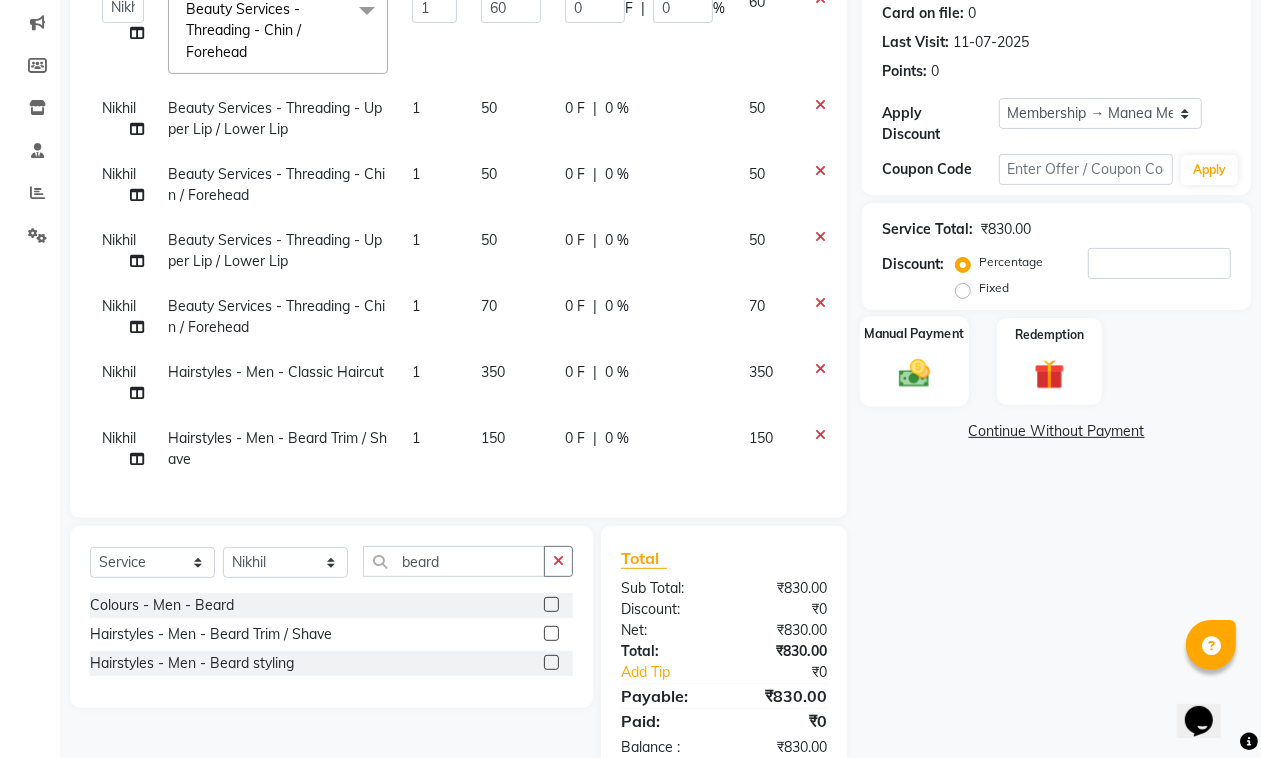 click 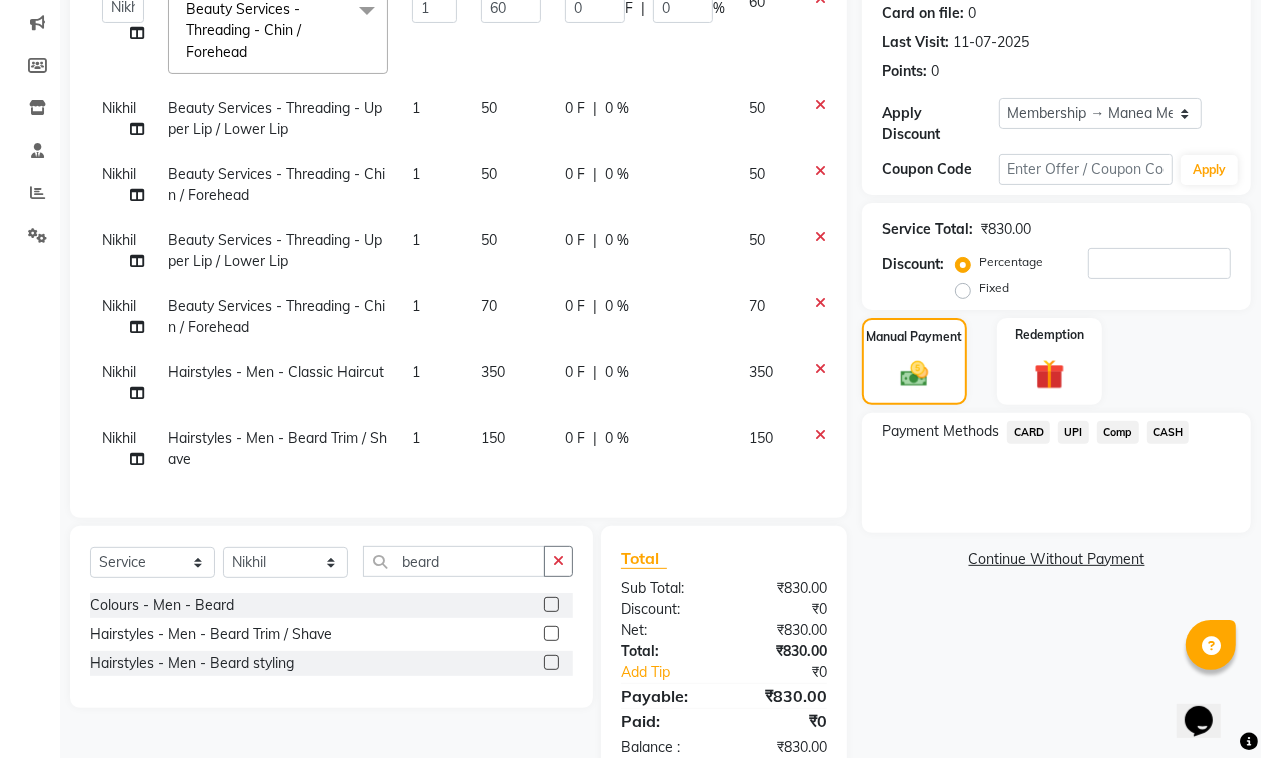 click on "UPI" 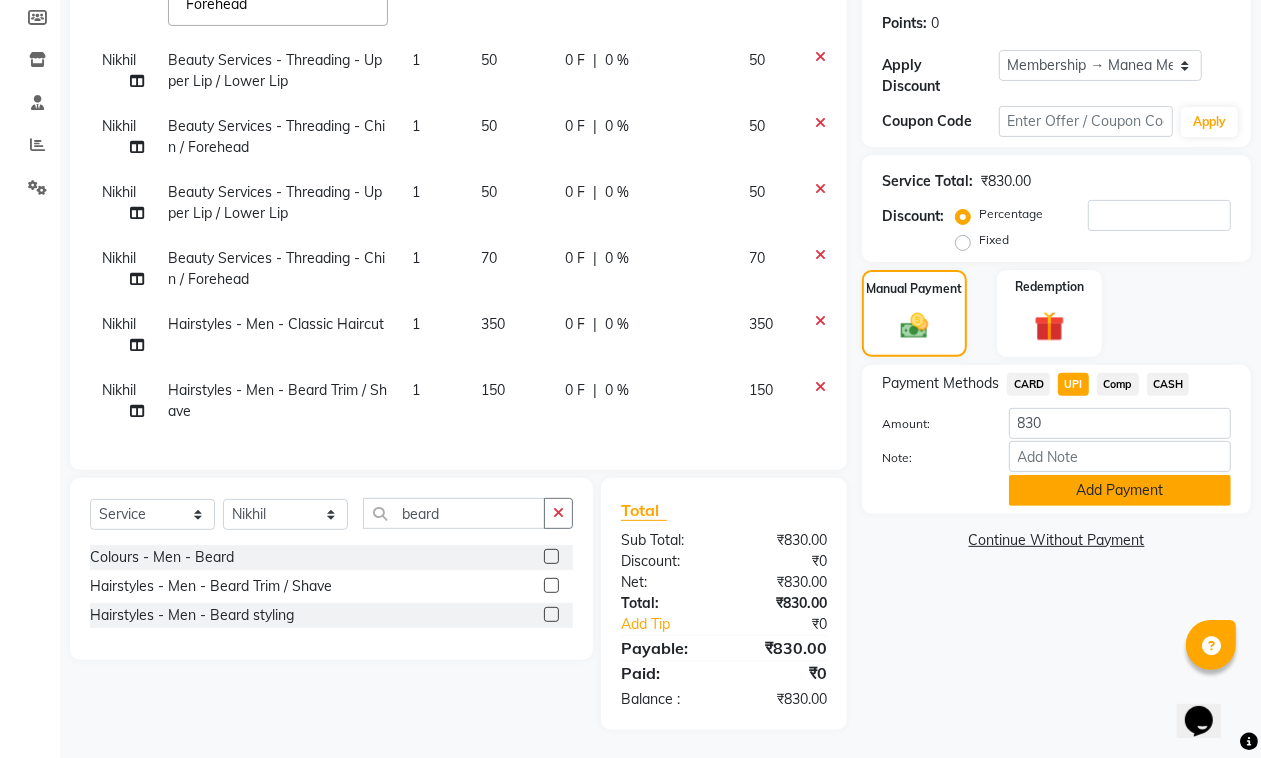 click on "Add Payment" 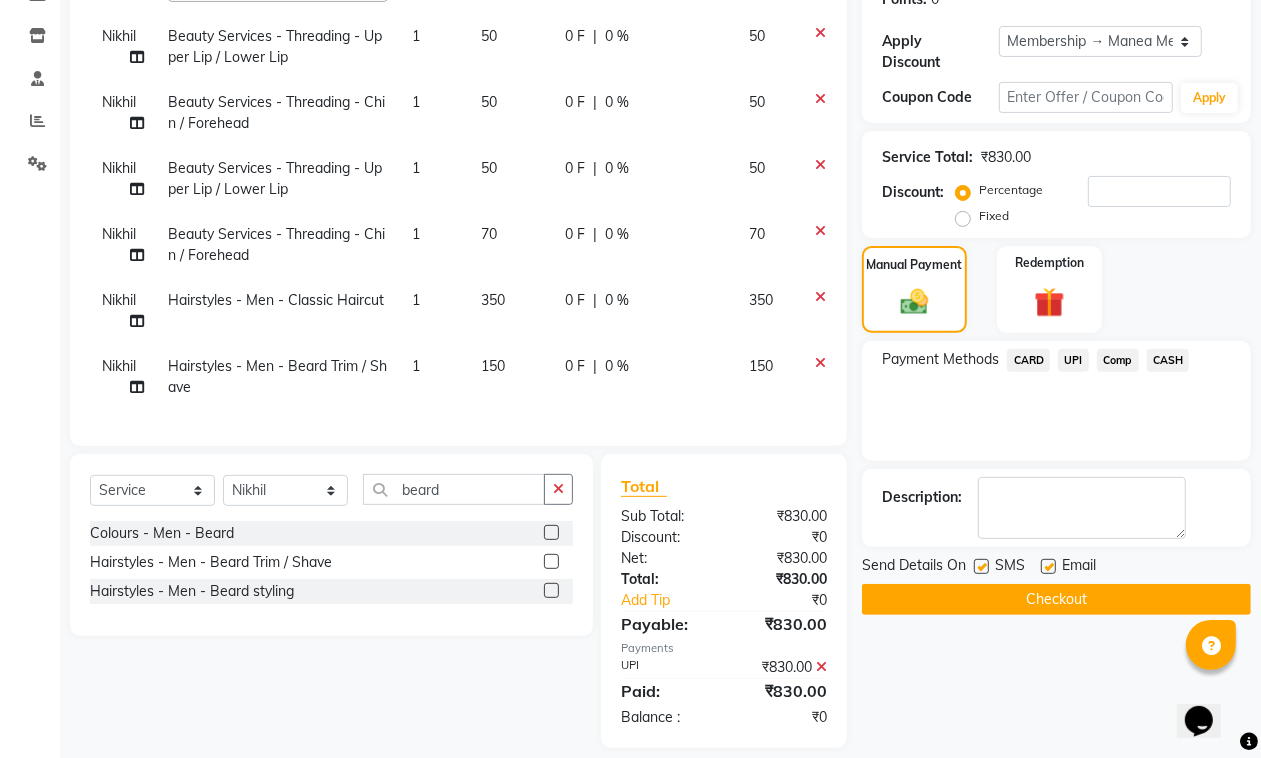 scroll, scrollTop: 341, scrollLeft: 0, axis: vertical 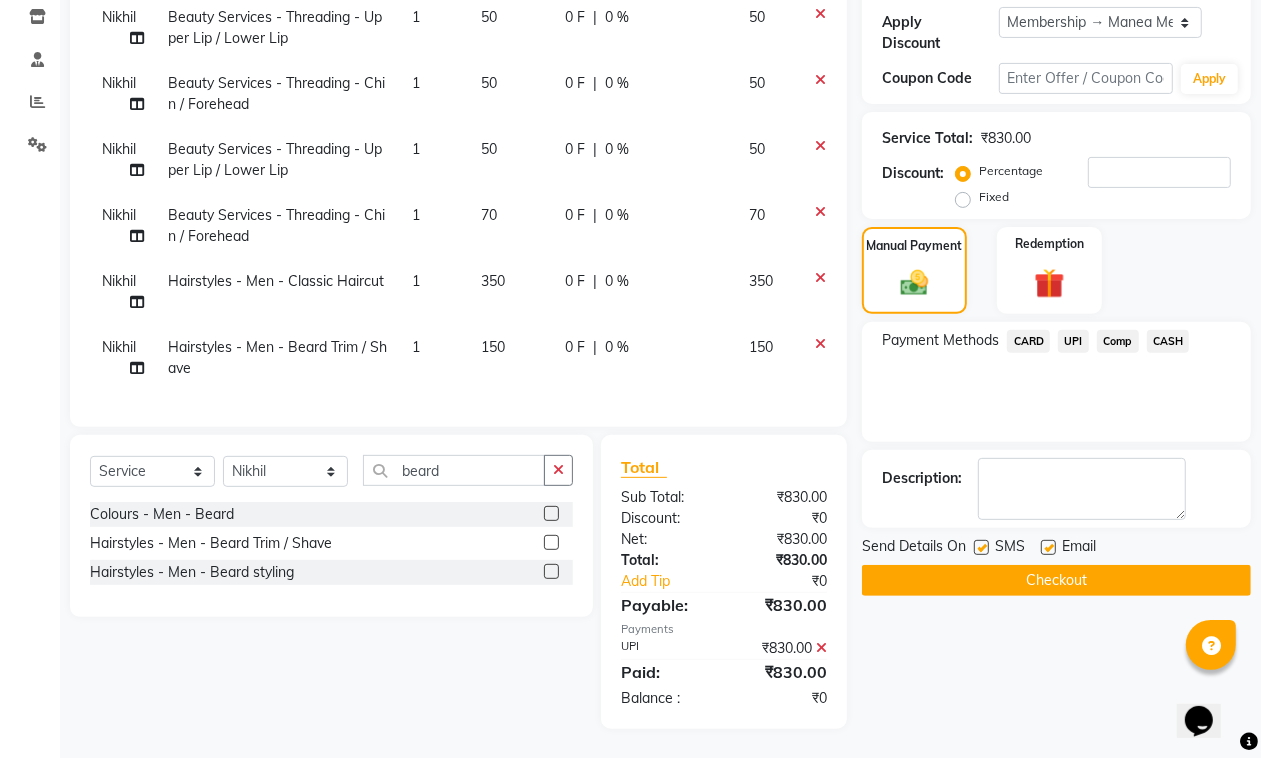 drag, startPoint x: 1047, startPoint y: 545, endPoint x: 1036, endPoint y: 565, distance: 22.825424 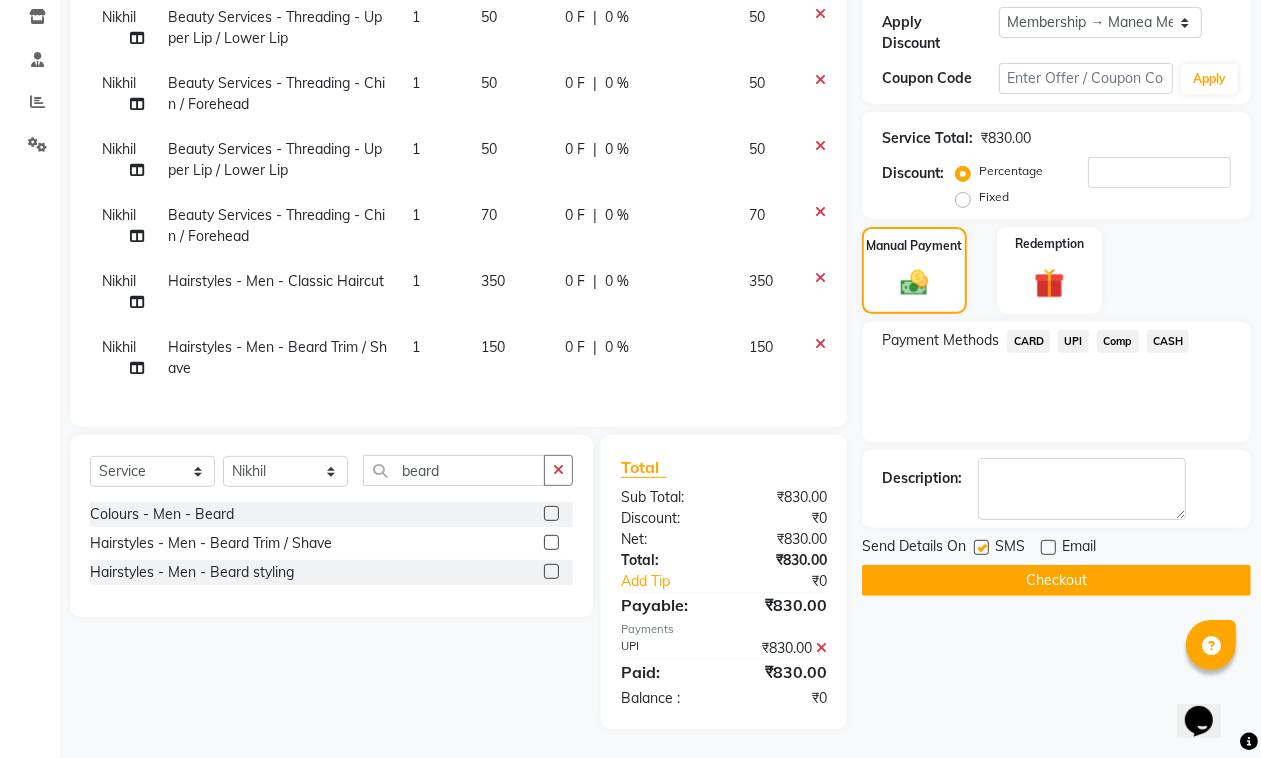click on "Checkout" 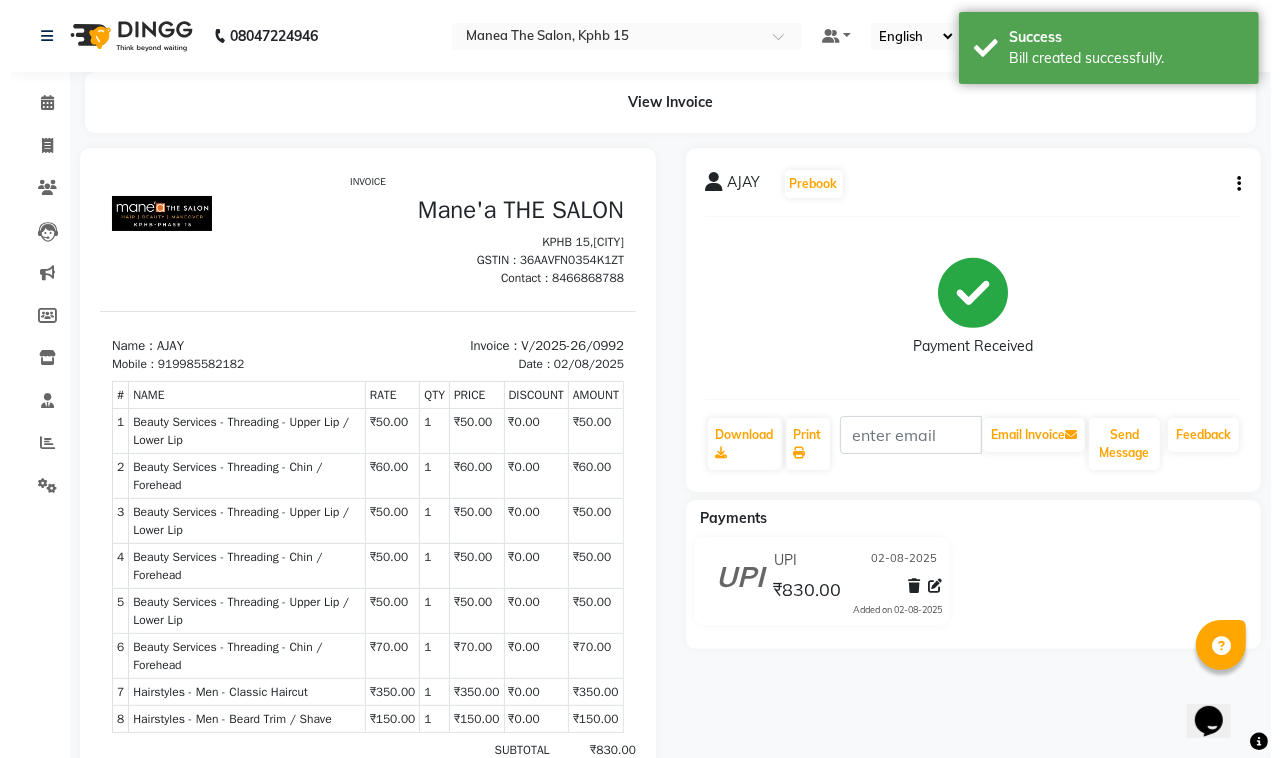 scroll, scrollTop: 0, scrollLeft: 0, axis: both 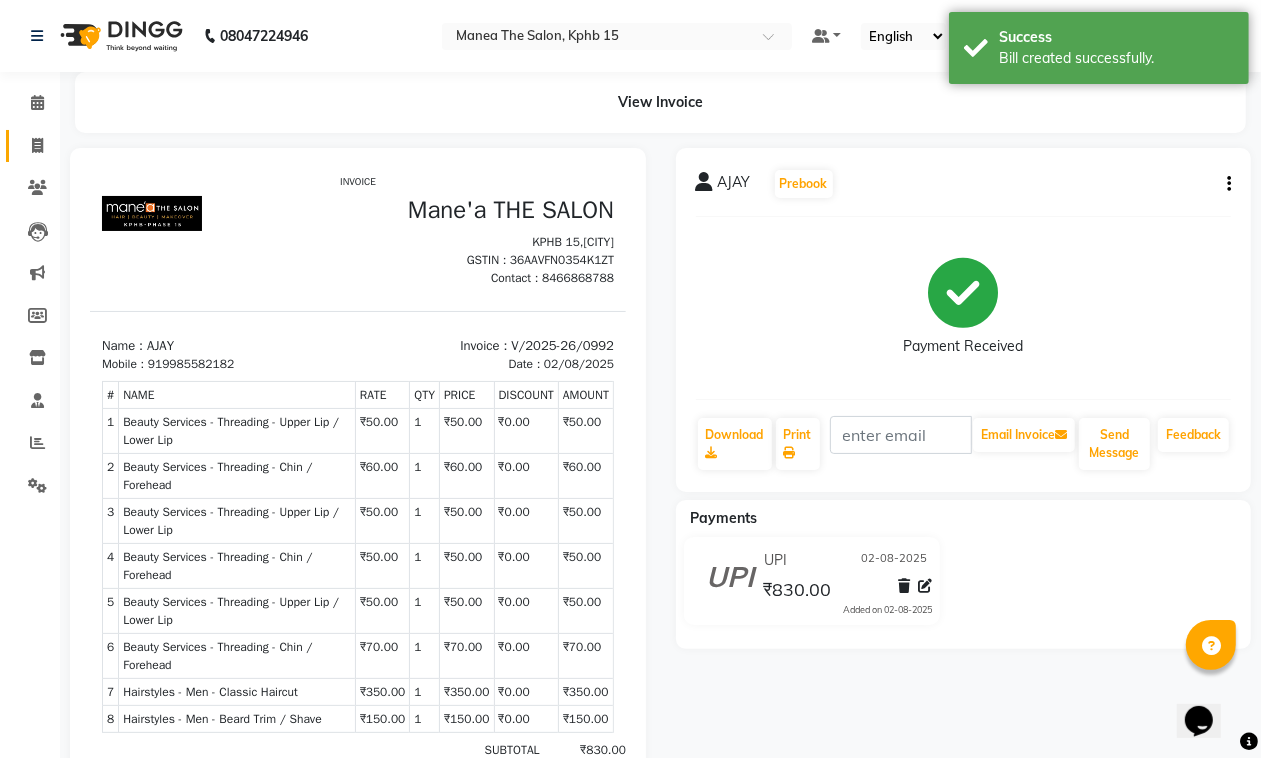 click on "Invoice" 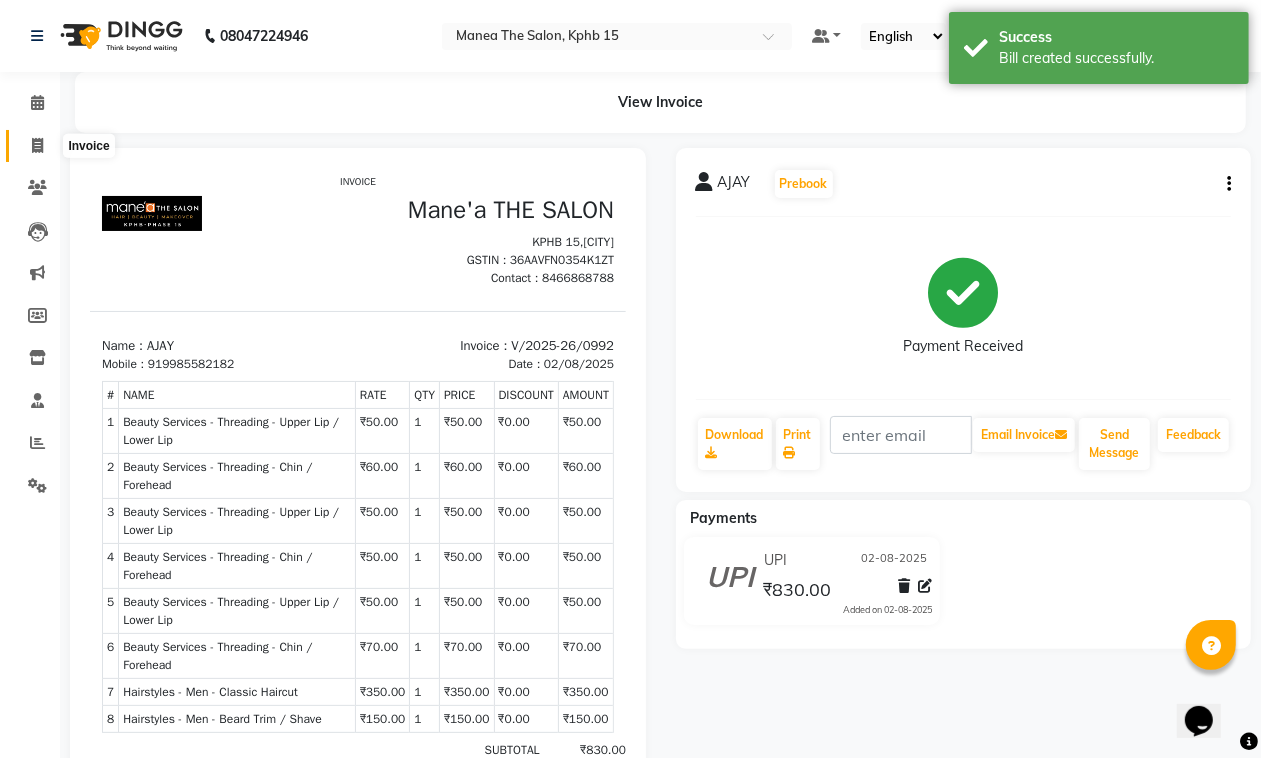 click 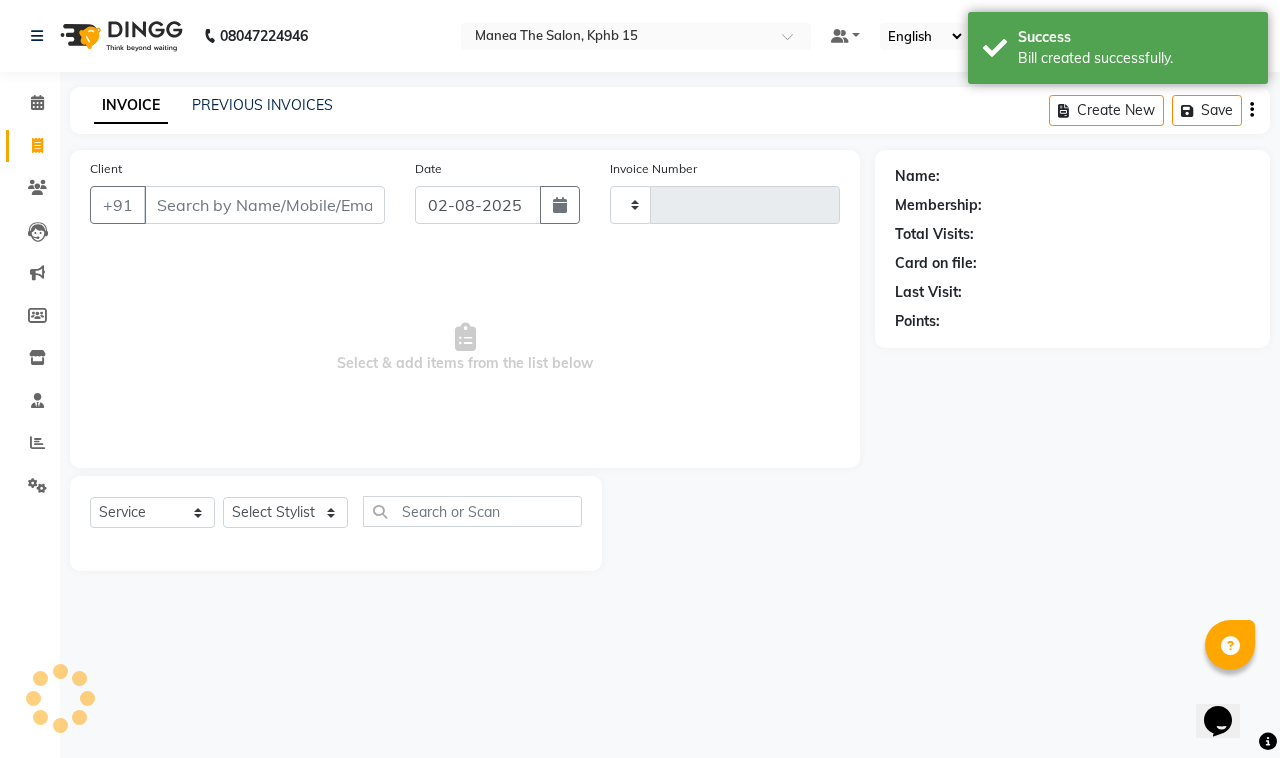 type on "0993" 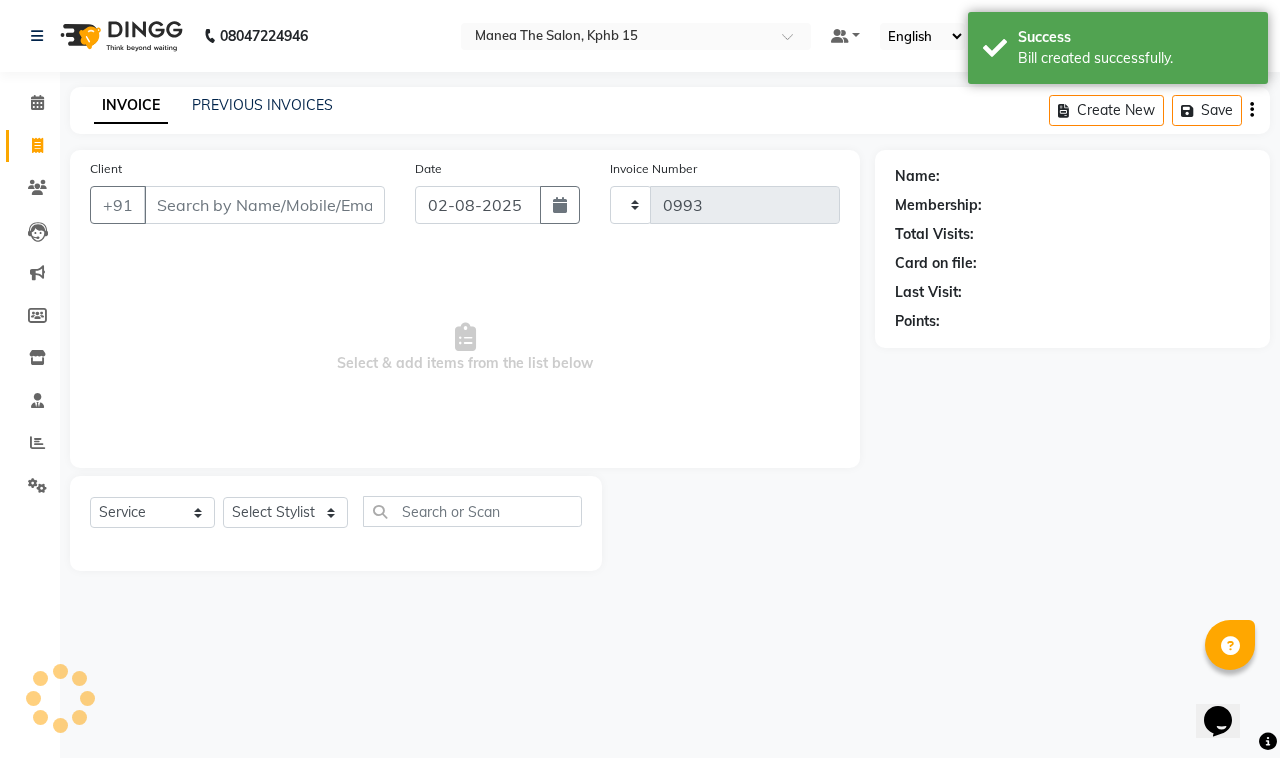 select on "7321" 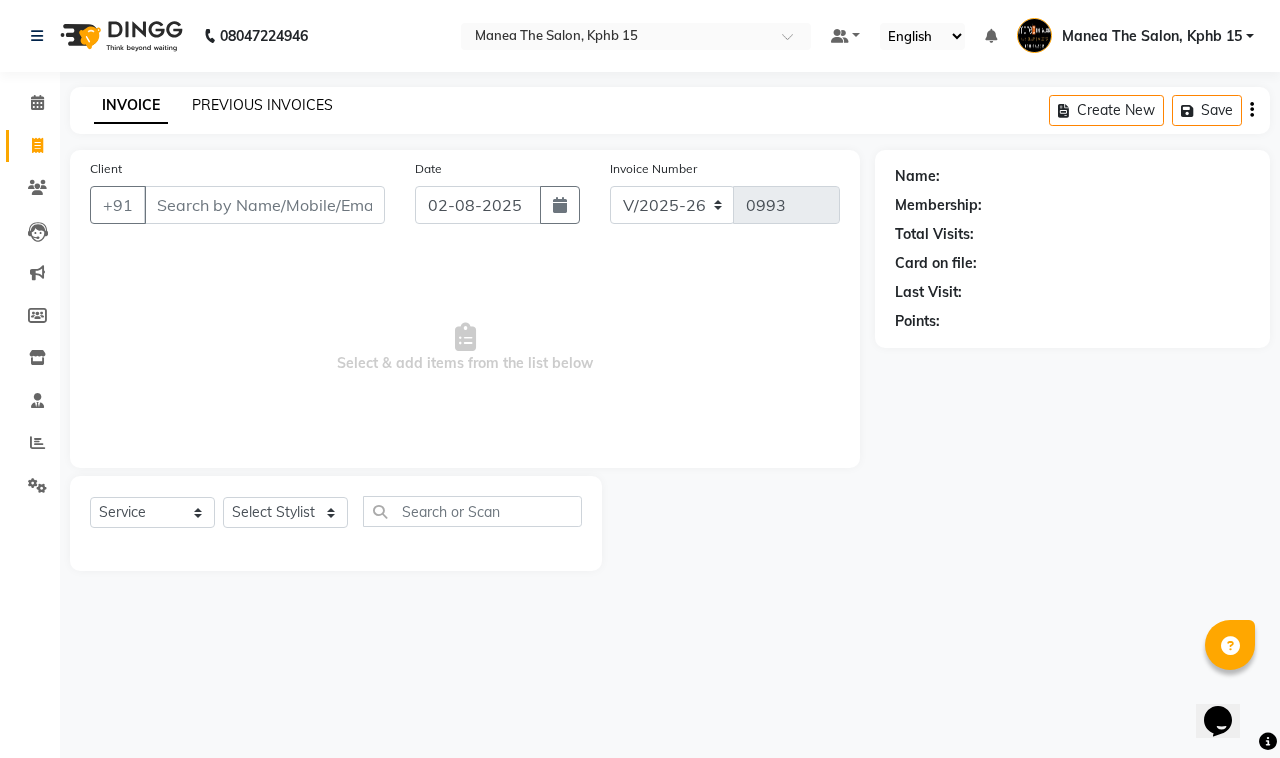 click on "PREVIOUS INVOICES" 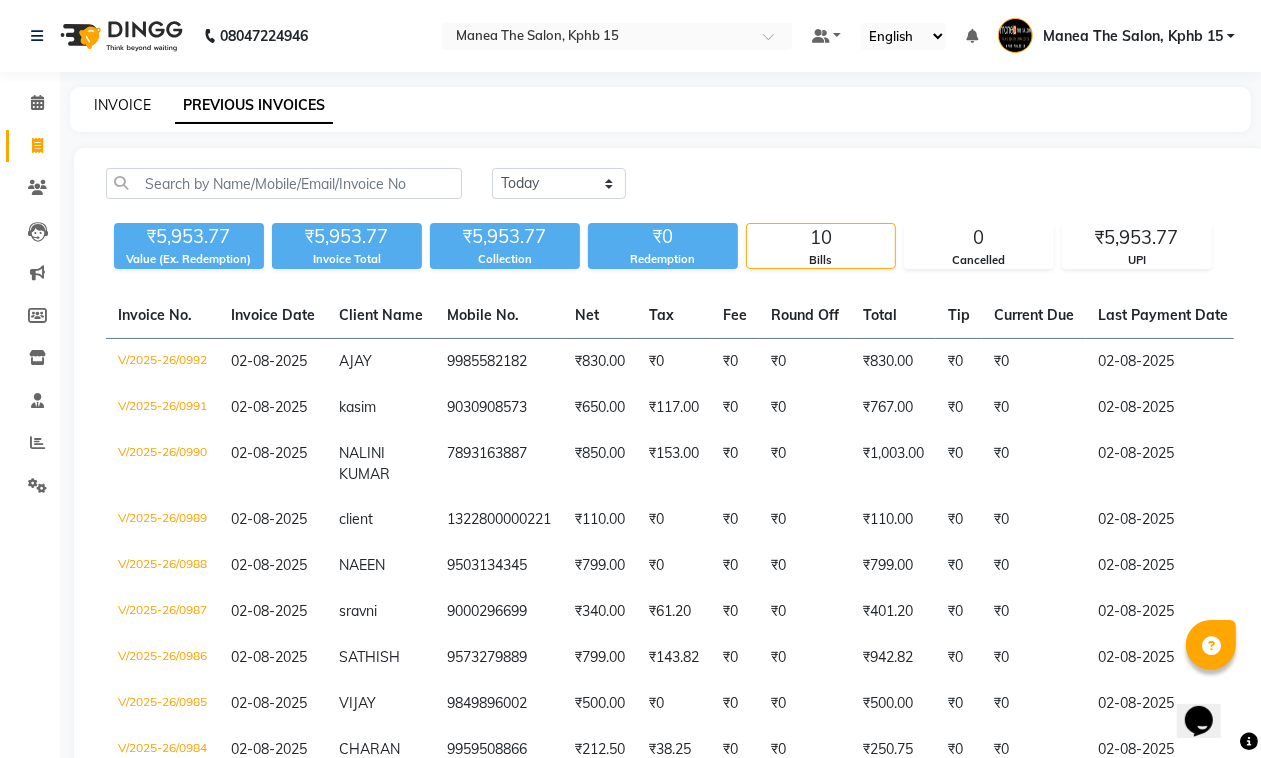click on "INVOICE" 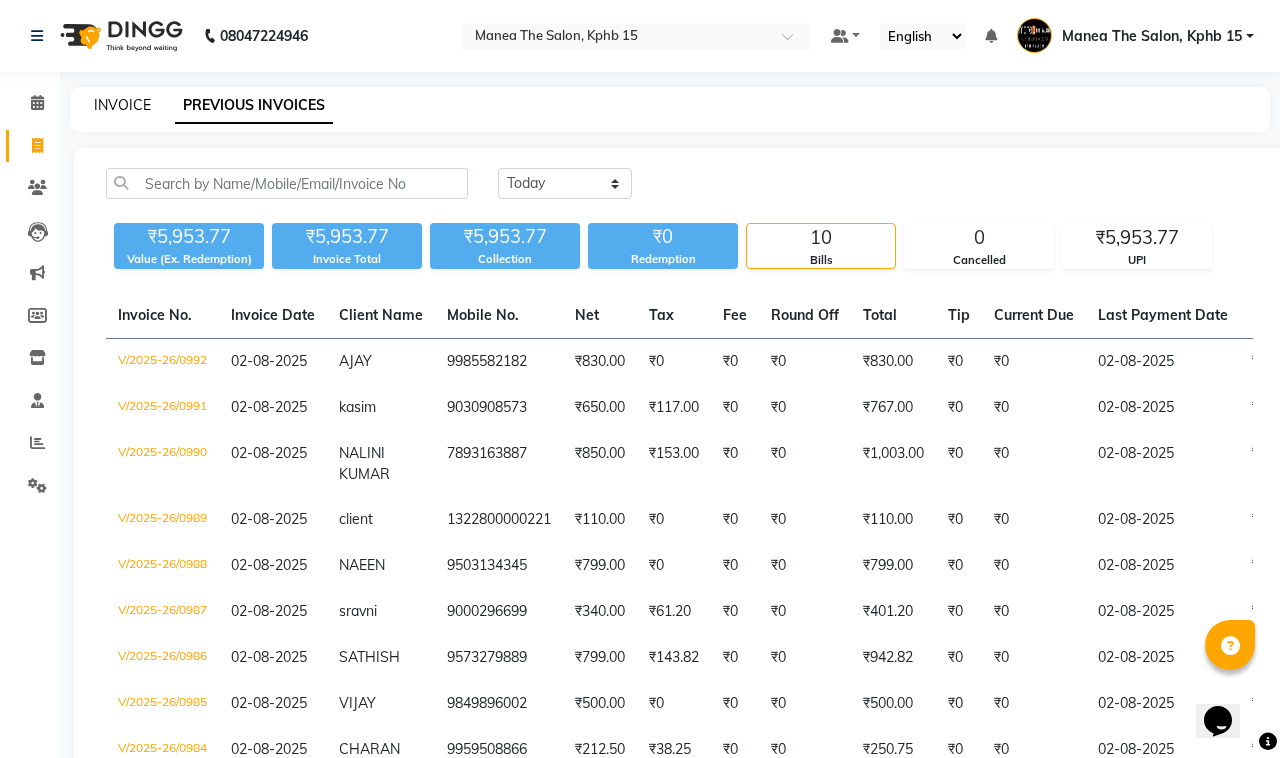select on "7321" 